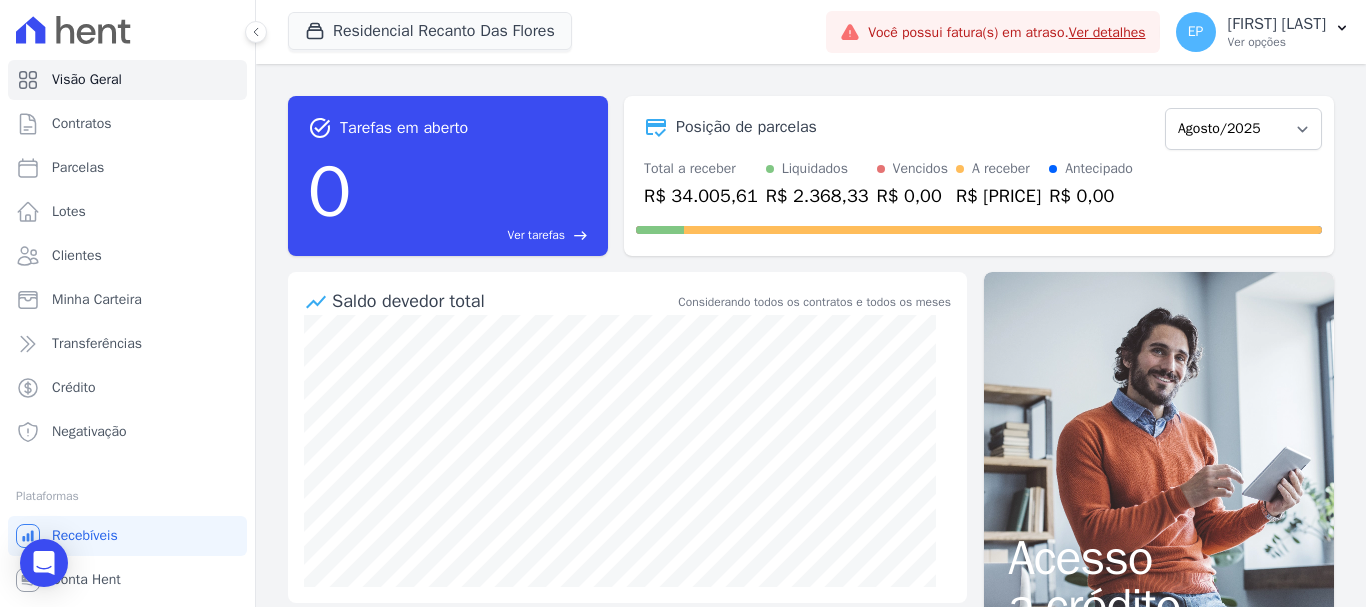 scroll, scrollTop: 0, scrollLeft: 0, axis: both 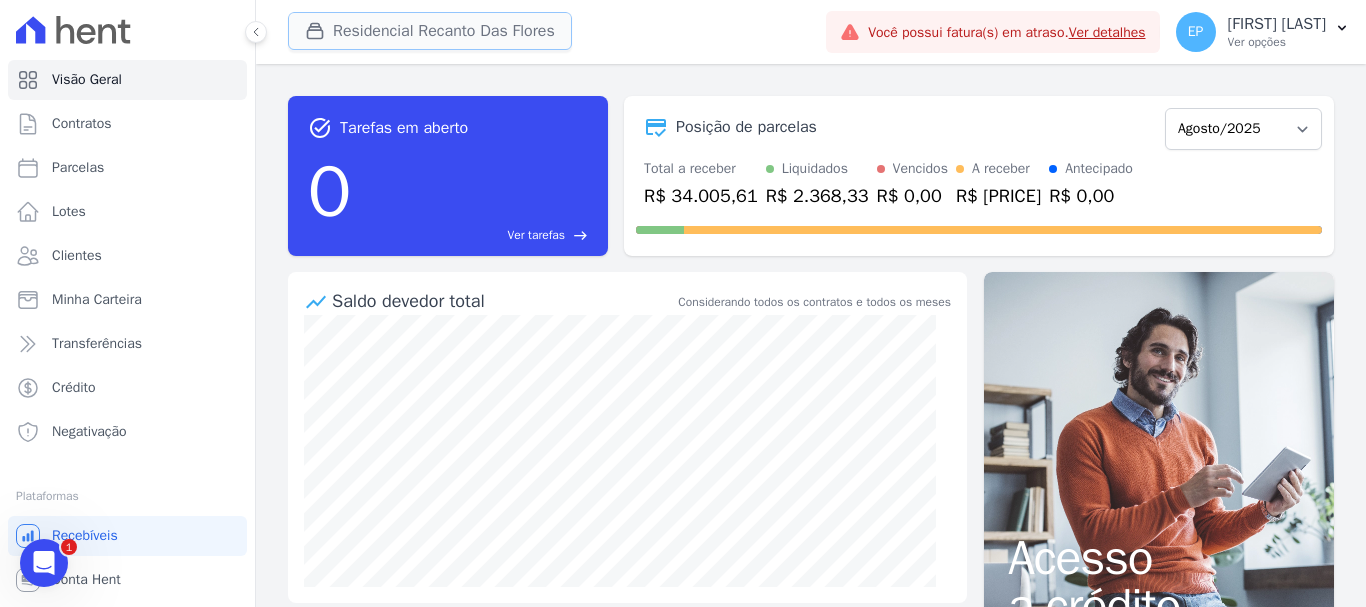 click on "Residencial Recanto Das Flores" at bounding box center [430, 31] 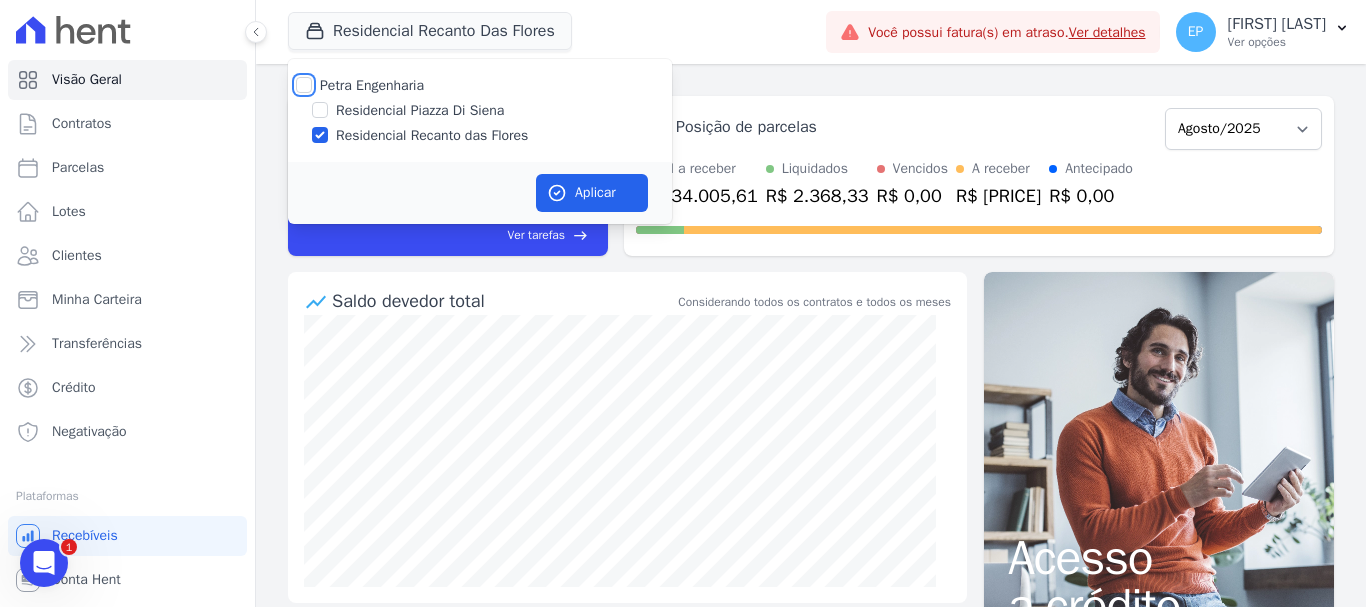 click on "Petra Engenharia" at bounding box center (304, 85) 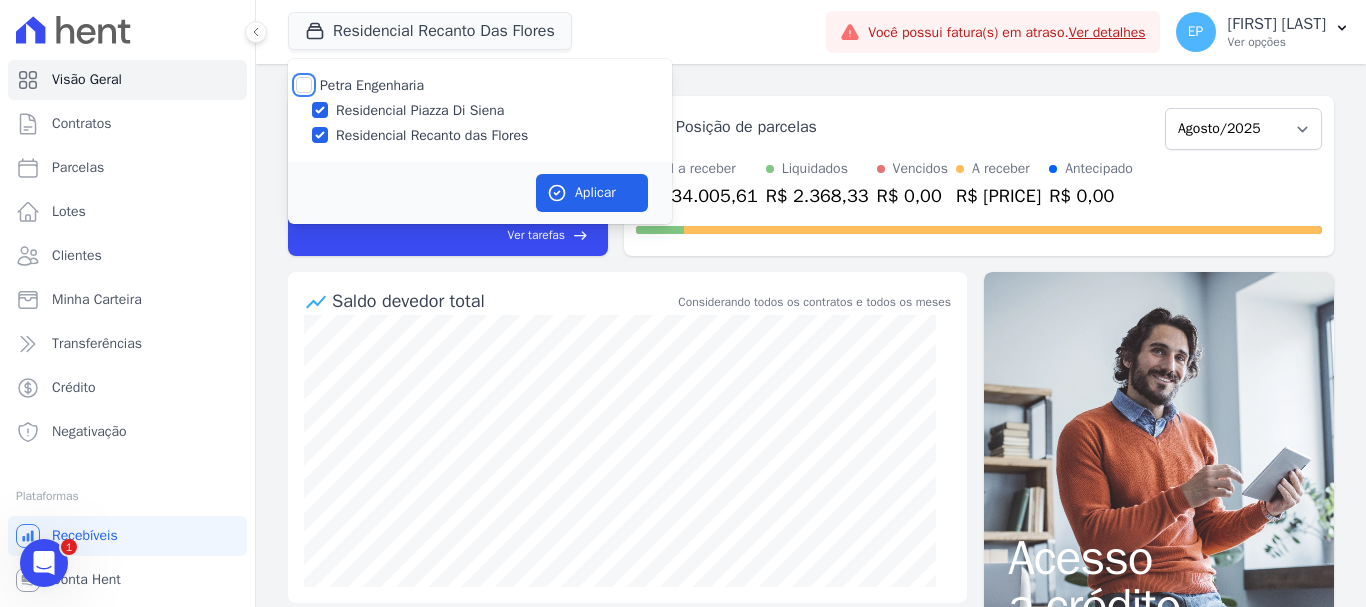 checkbox on "true" 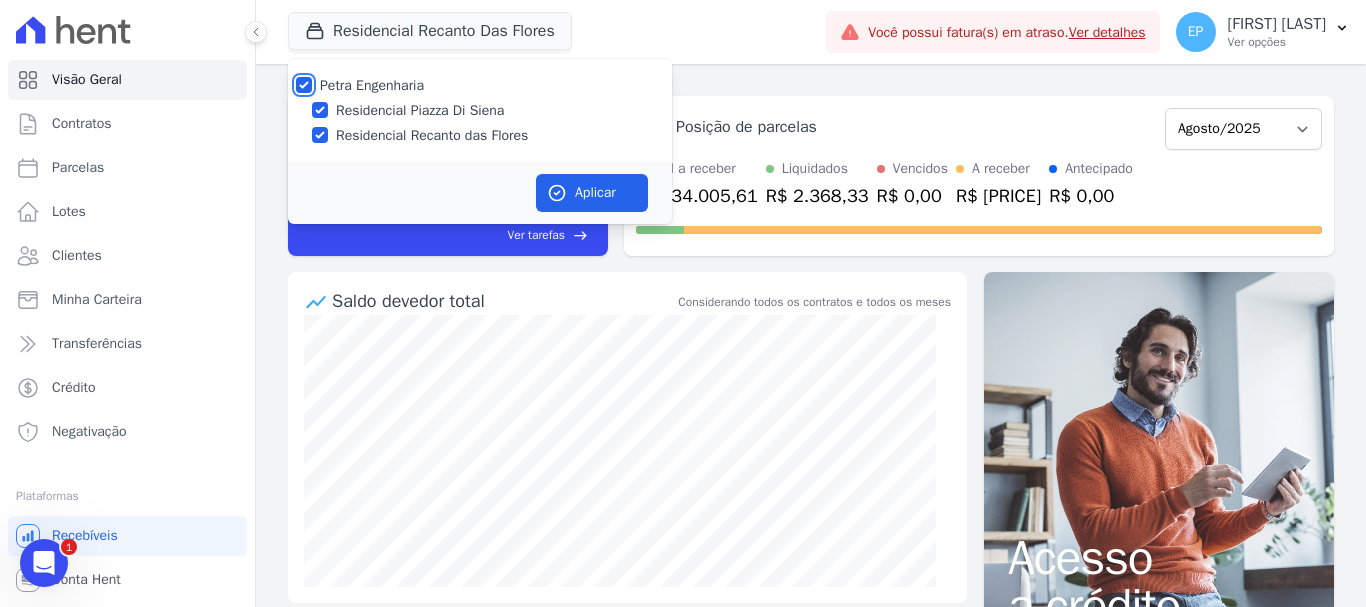 checkbox on "true" 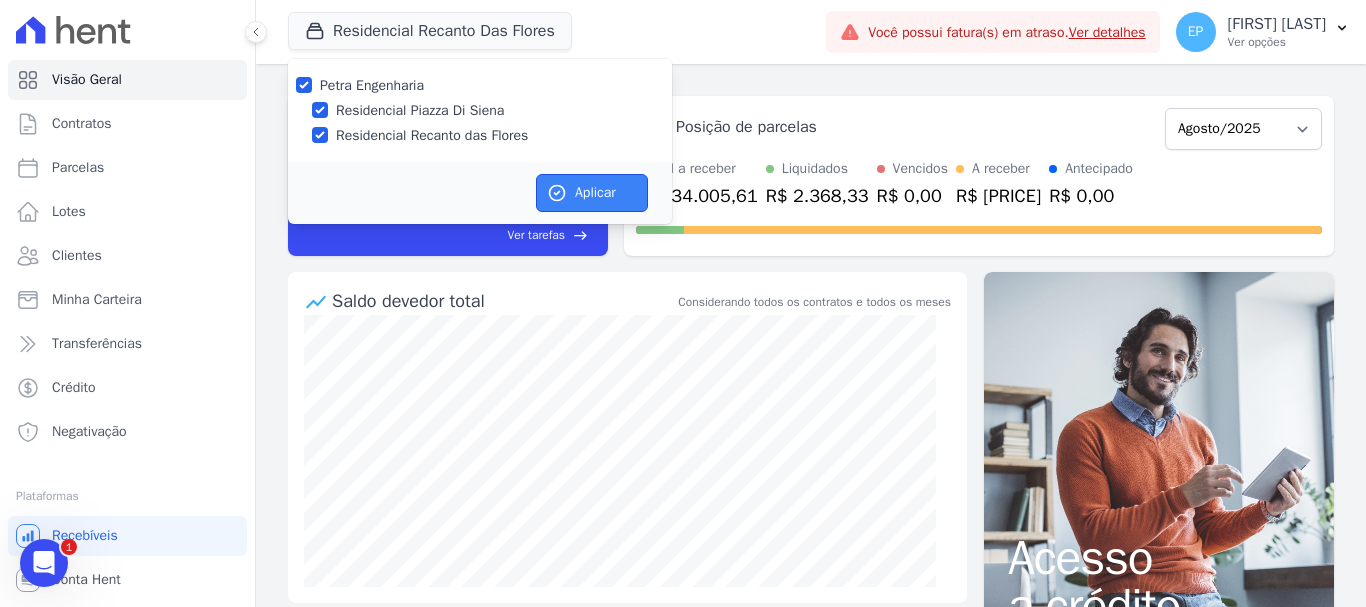 click on "Aplicar" at bounding box center (592, 193) 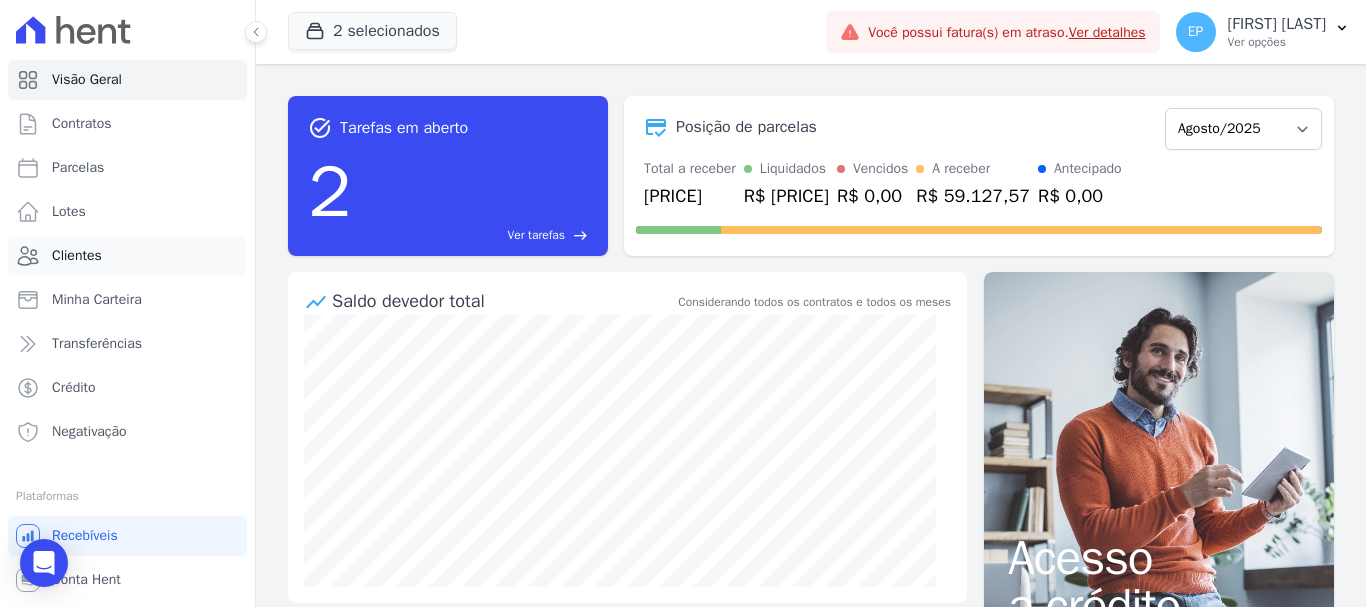 click on "Clientes" at bounding box center [77, 256] 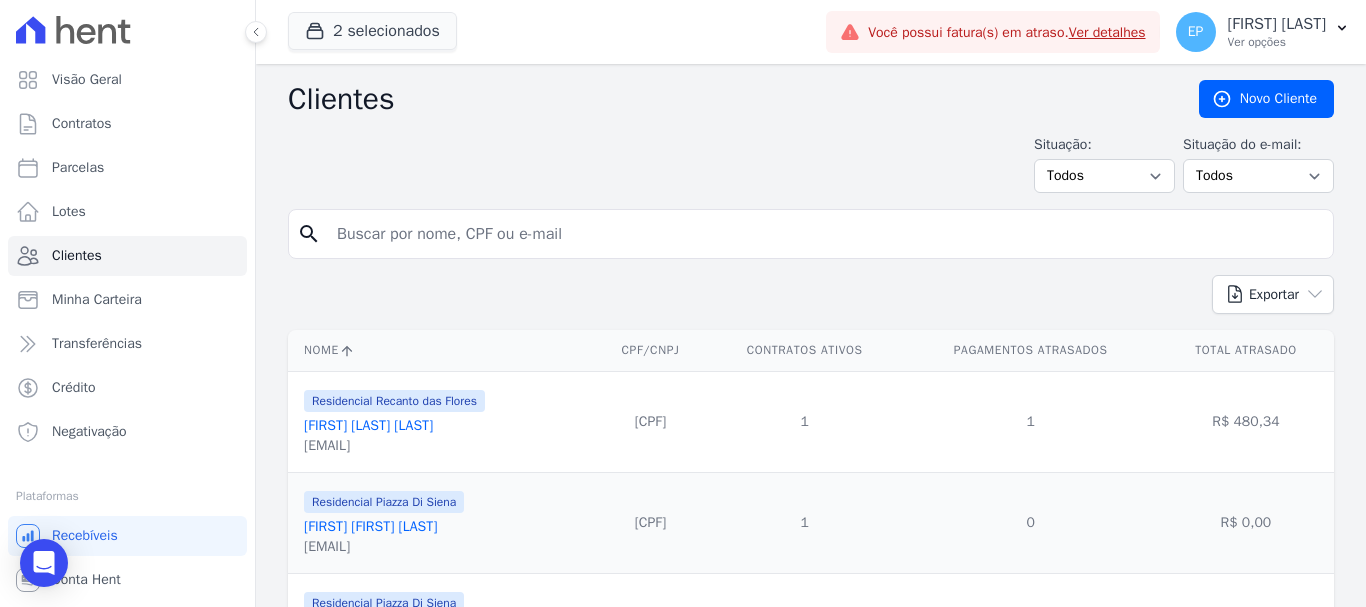 click at bounding box center (825, 234) 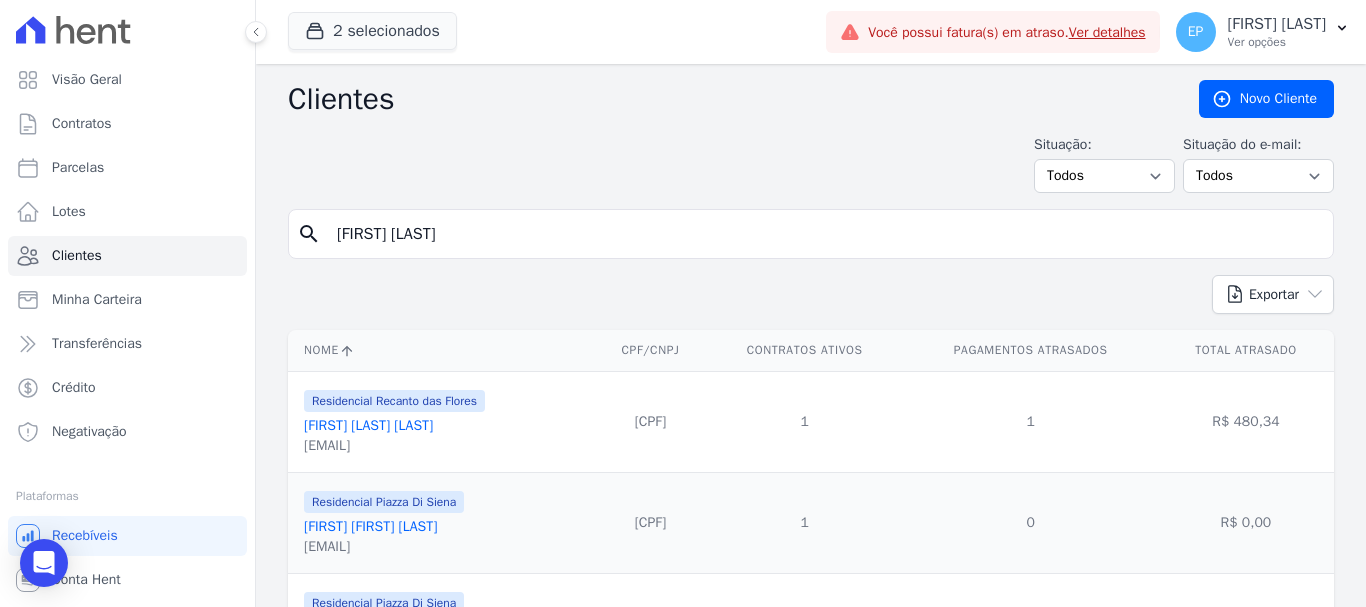 type on "[FIRST] [LAST]" 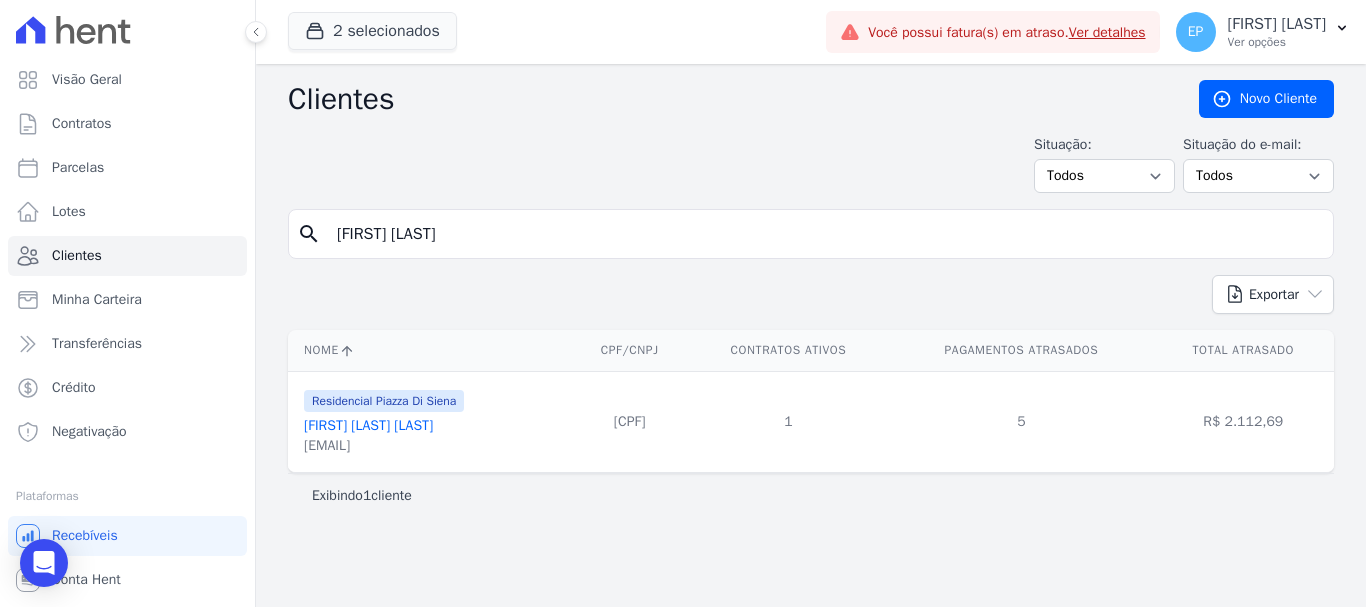 click on "[FIRST] [LAST] [LAST]" at bounding box center (368, 425) 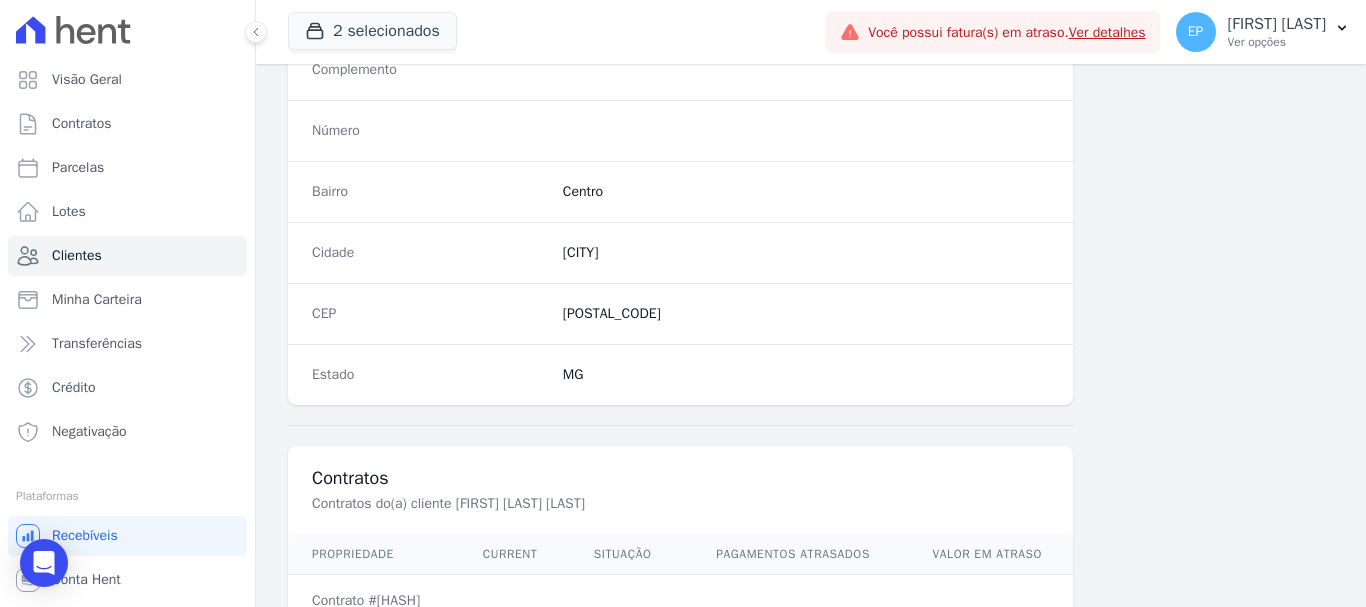 scroll, scrollTop: 1264, scrollLeft: 0, axis: vertical 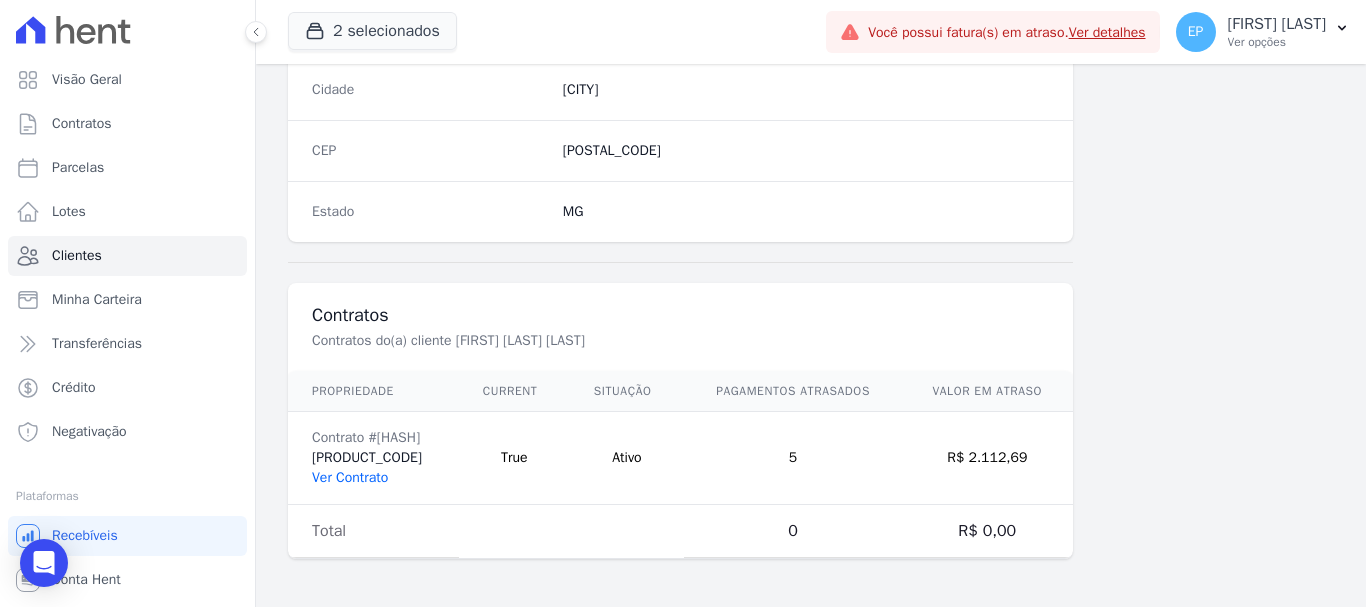 click on "Ver Contrato" at bounding box center [350, 477] 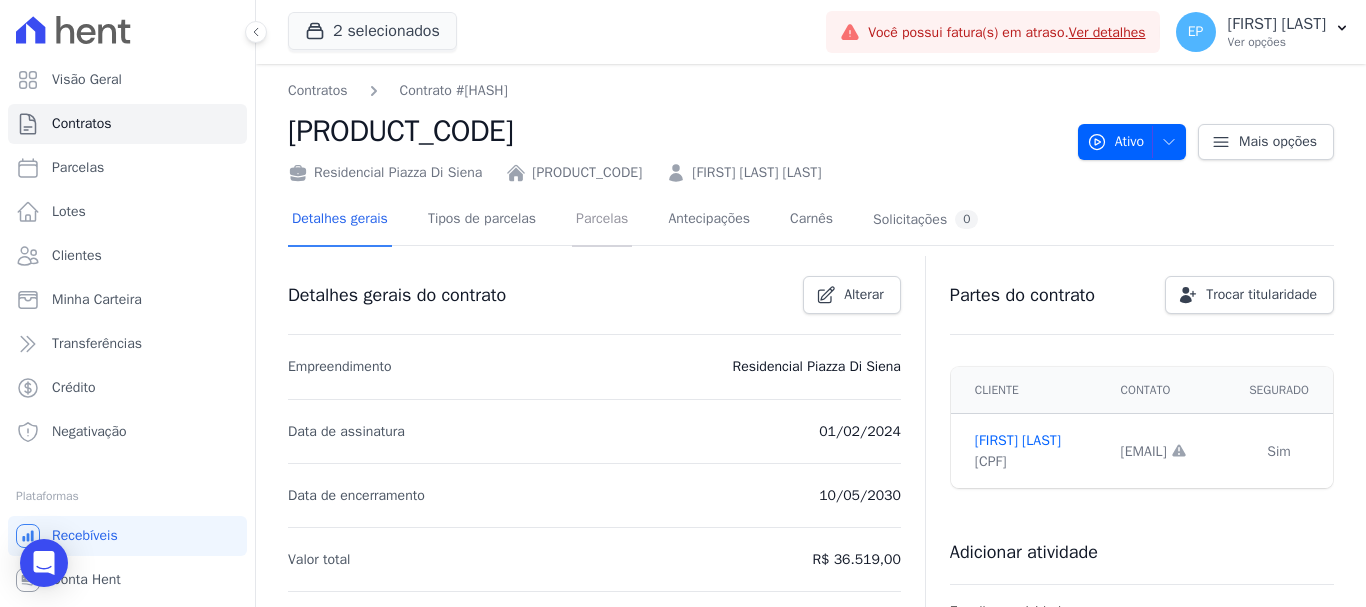 click on "Parcelas" at bounding box center [602, 220] 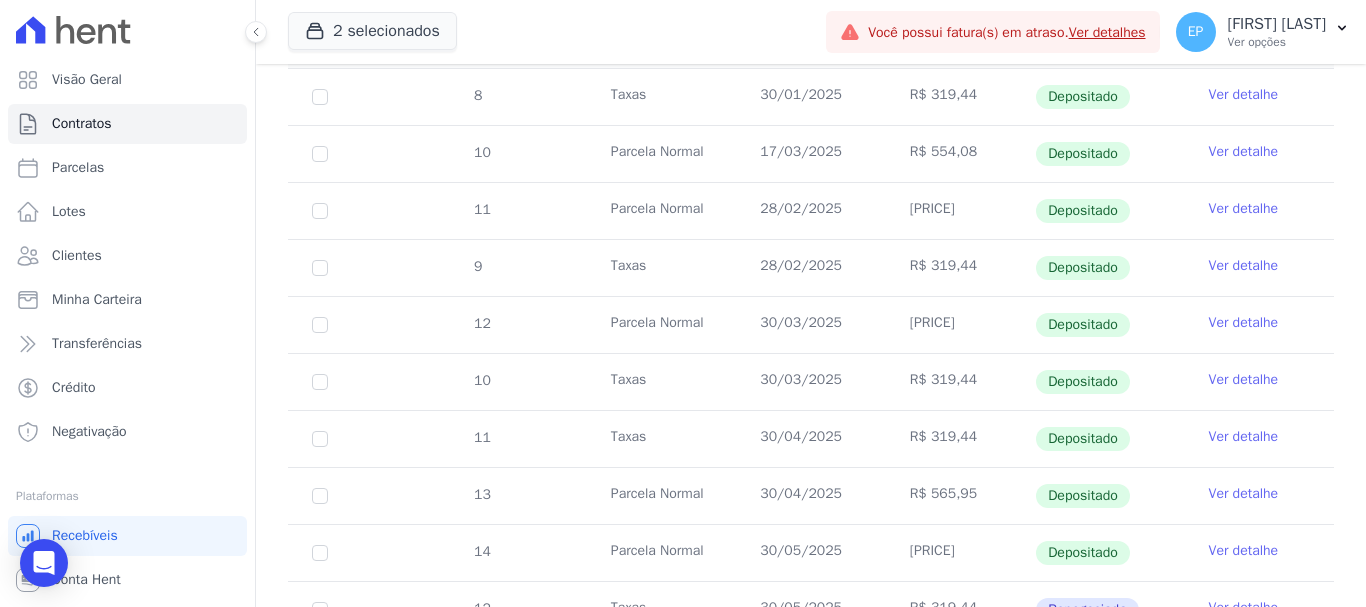 scroll, scrollTop: 900, scrollLeft: 0, axis: vertical 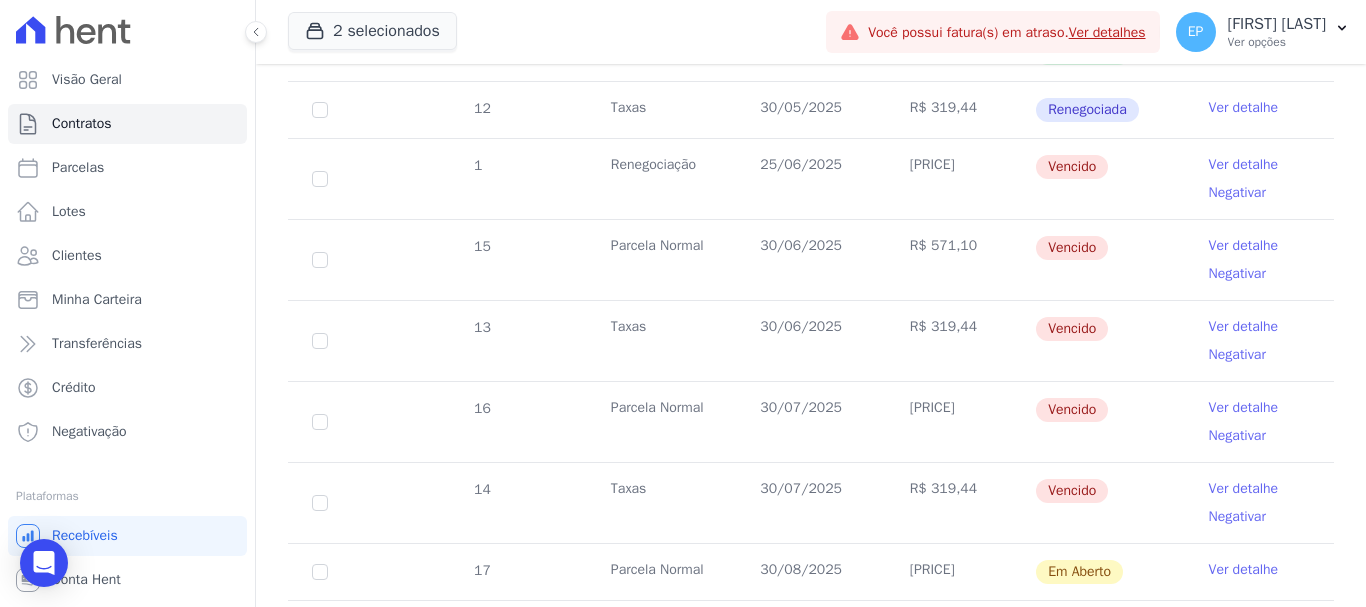 click on "Ver detalhe" at bounding box center (1244, 165) 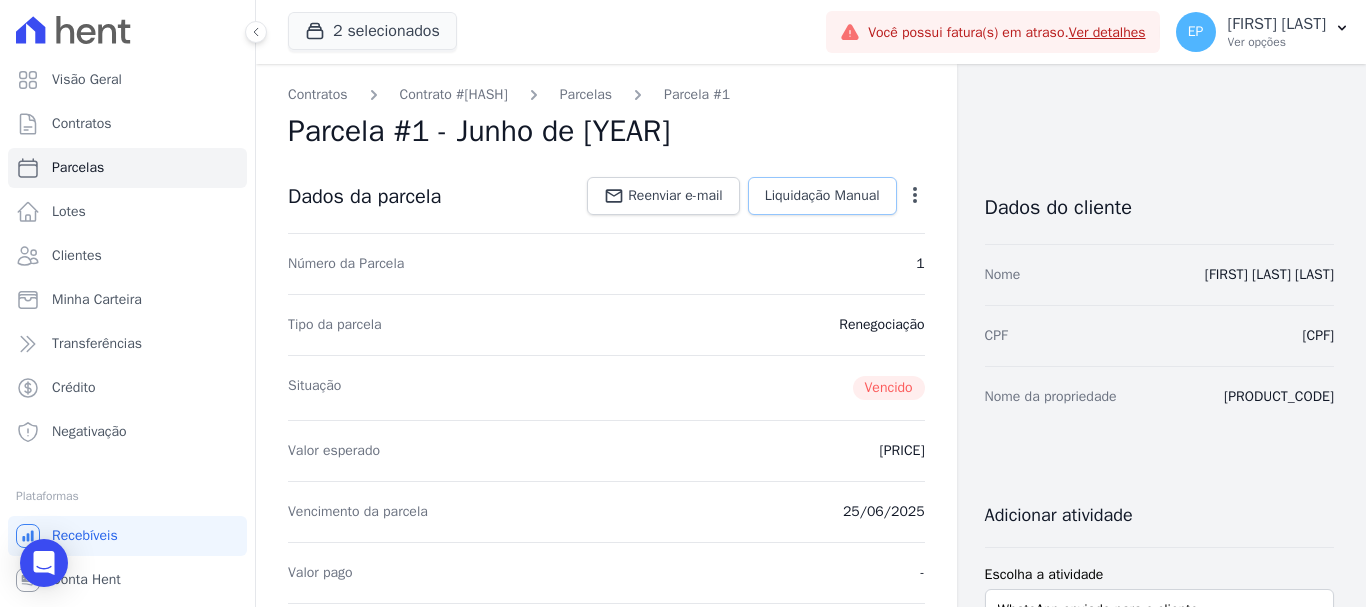 click on "Liquidação Manual" at bounding box center [822, 196] 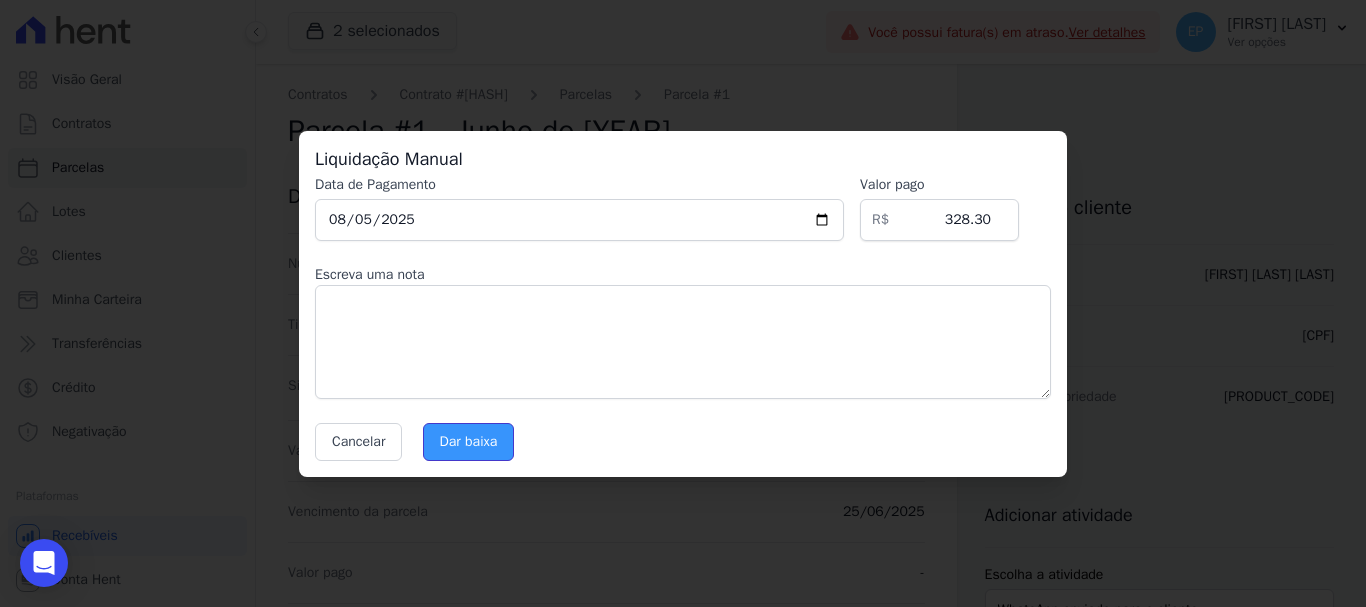 click on "Dar baixa" at bounding box center [469, 442] 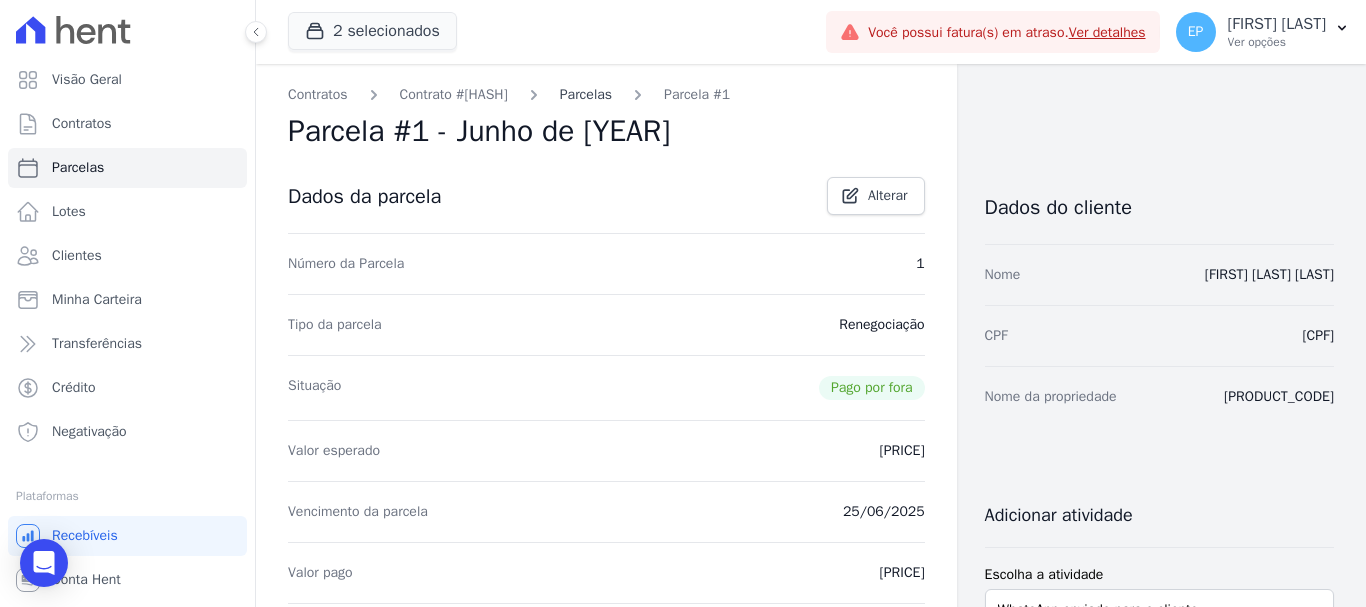 click on "Parcelas" at bounding box center [586, 94] 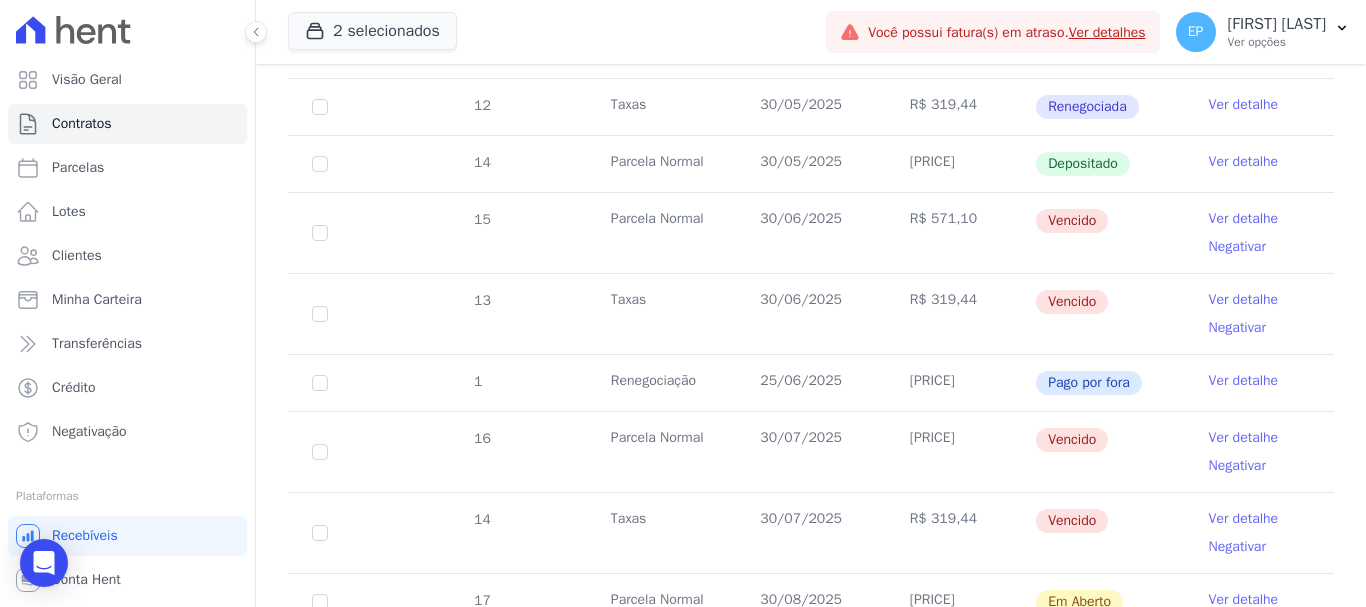 scroll, scrollTop: 800, scrollLeft: 0, axis: vertical 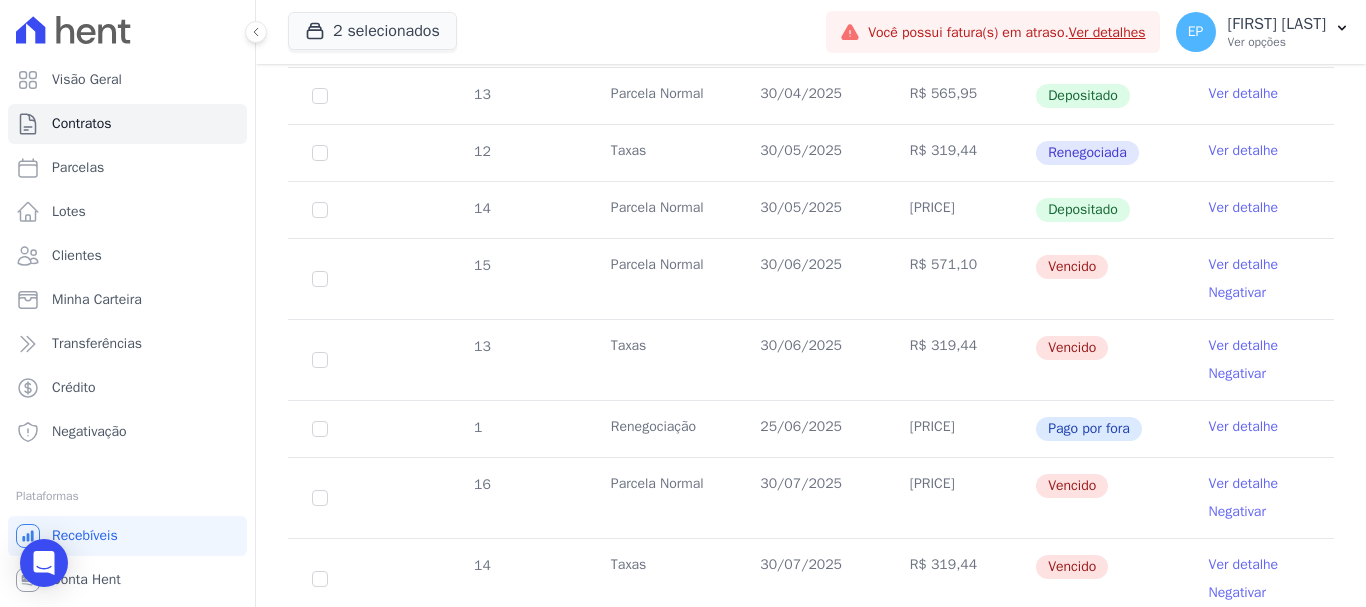 click on "Ver detalhe" at bounding box center (1244, 265) 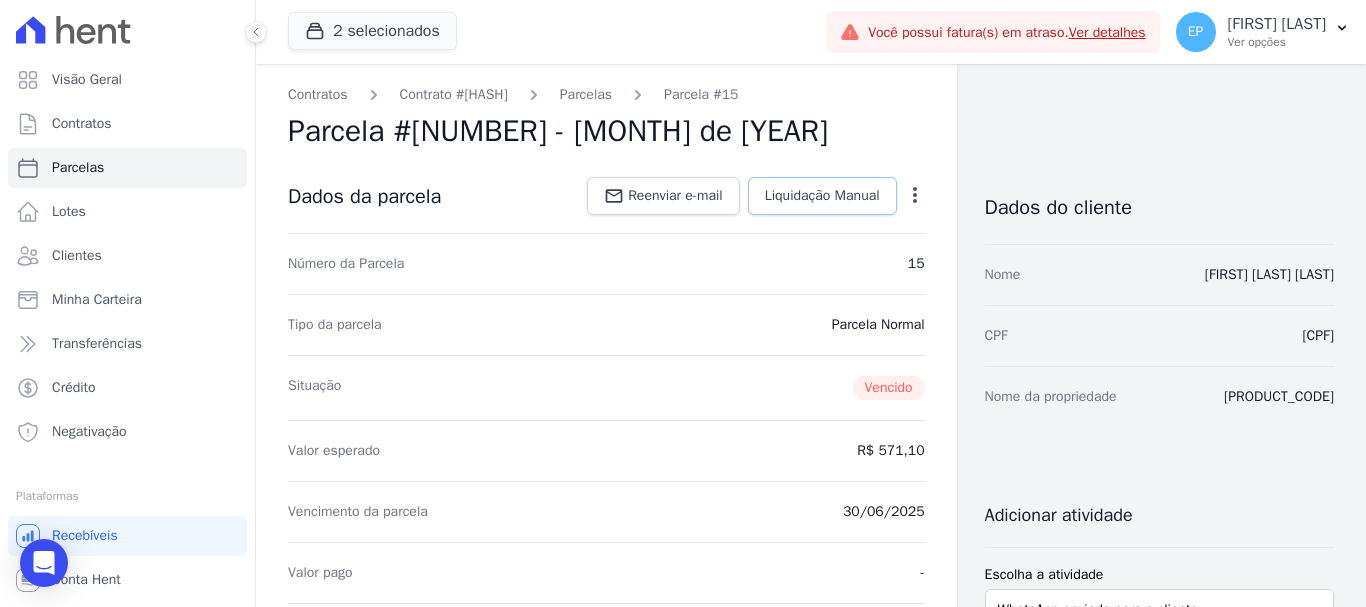 click on "Liquidação Manual" at bounding box center (822, 196) 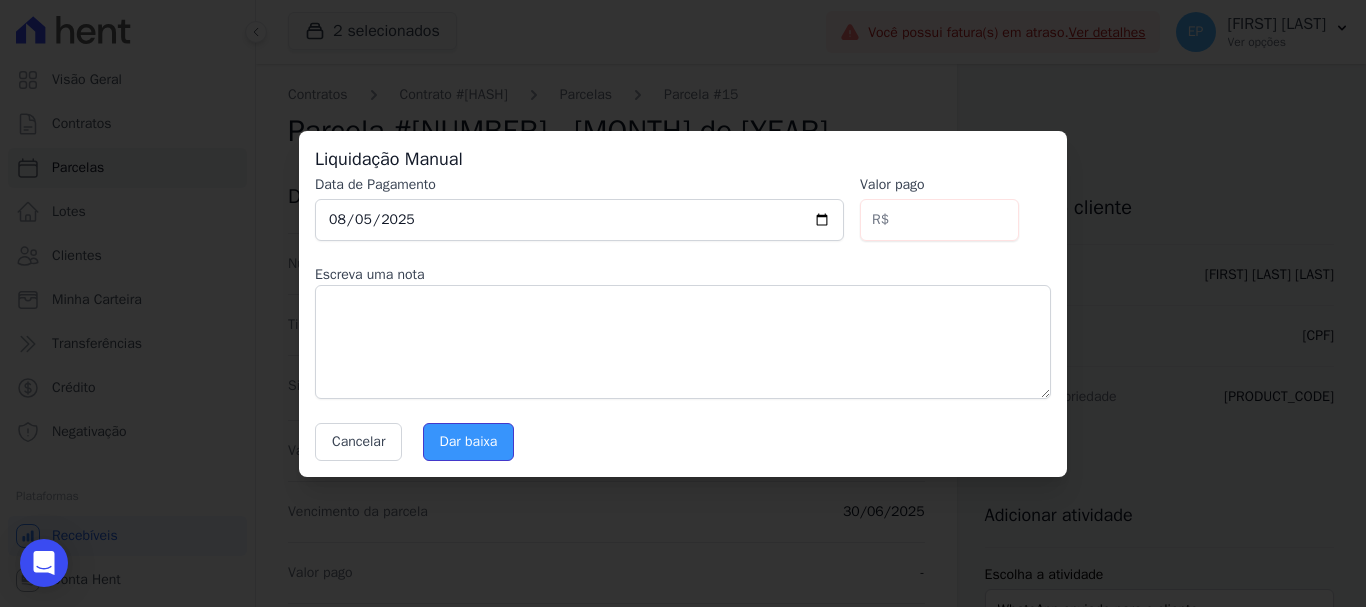 click on "Dar baixa" at bounding box center [469, 442] 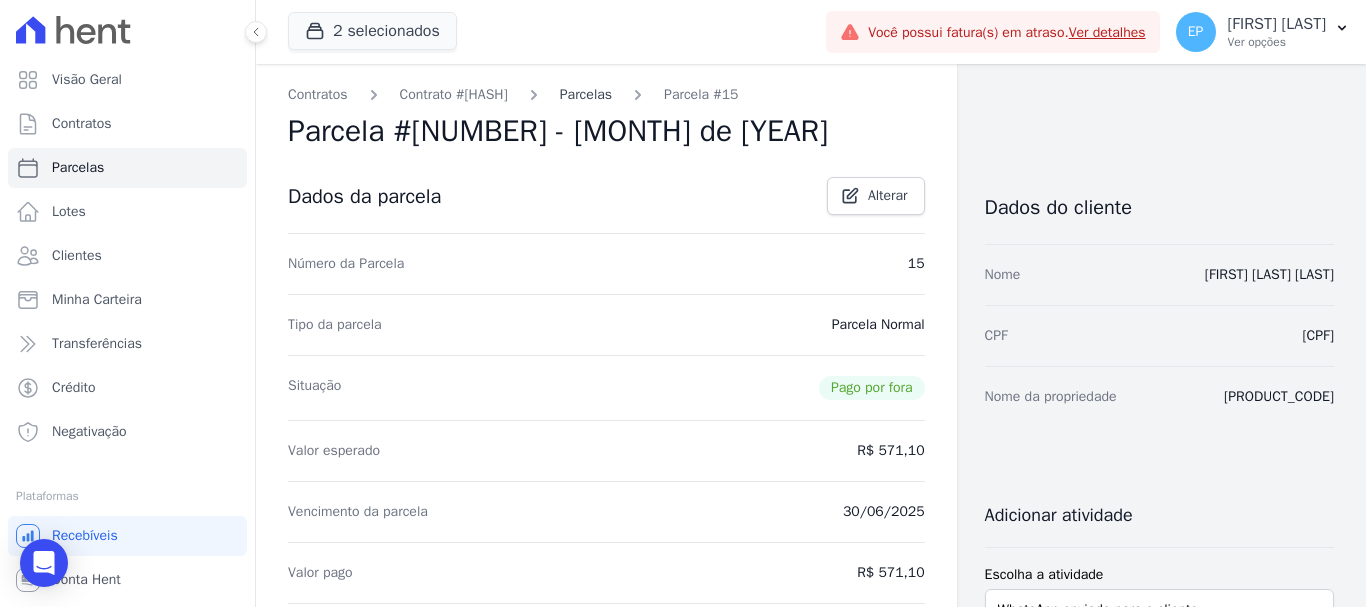 click on "Parcelas" at bounding box center [586, 94] 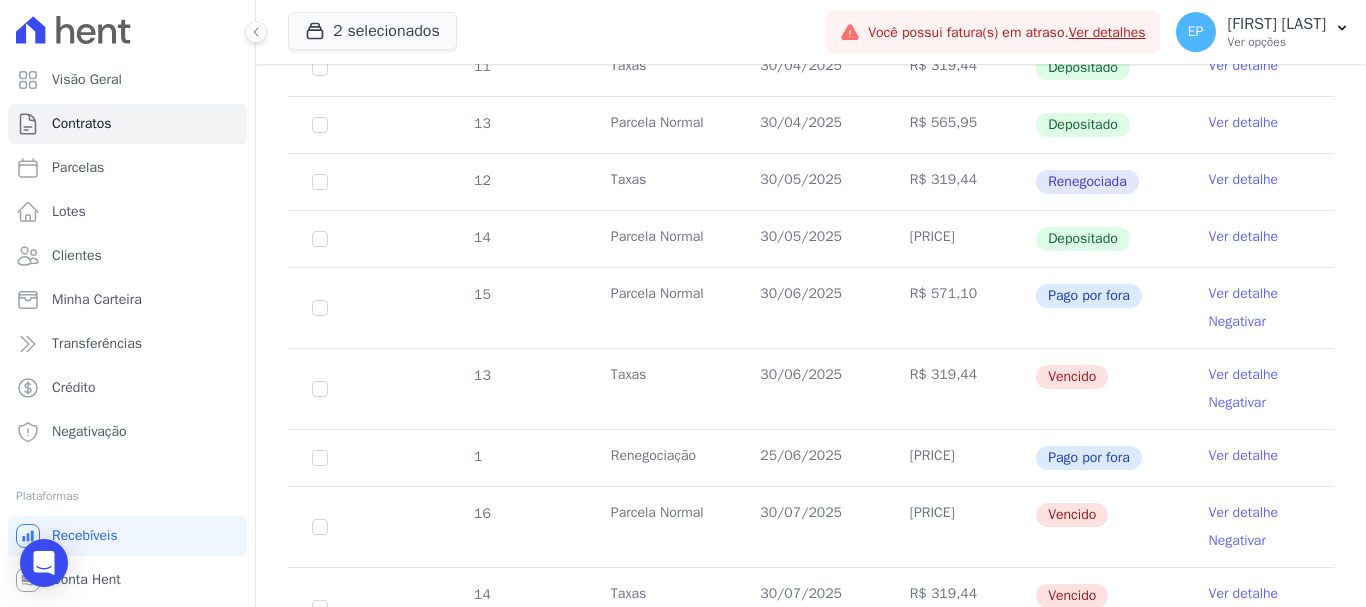 scroll, scrollTop: 800, scrollLeft: 0, axis: vertical 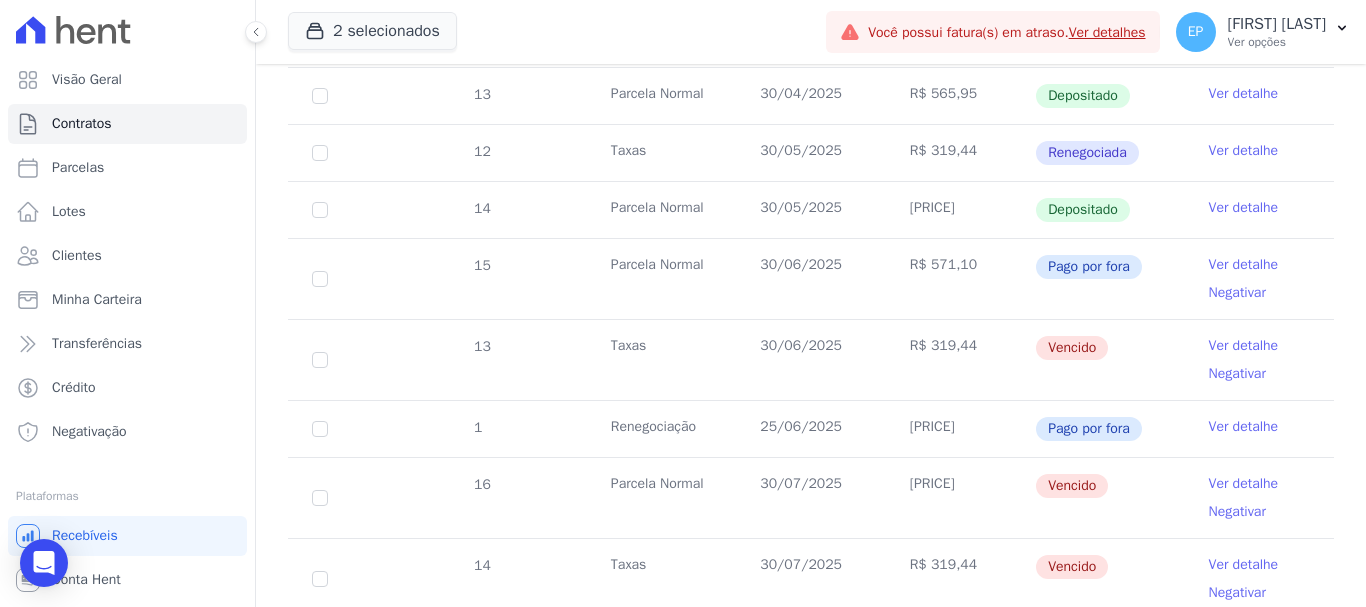 click on "Ver detalhe" at bounding box center [1244, 346] 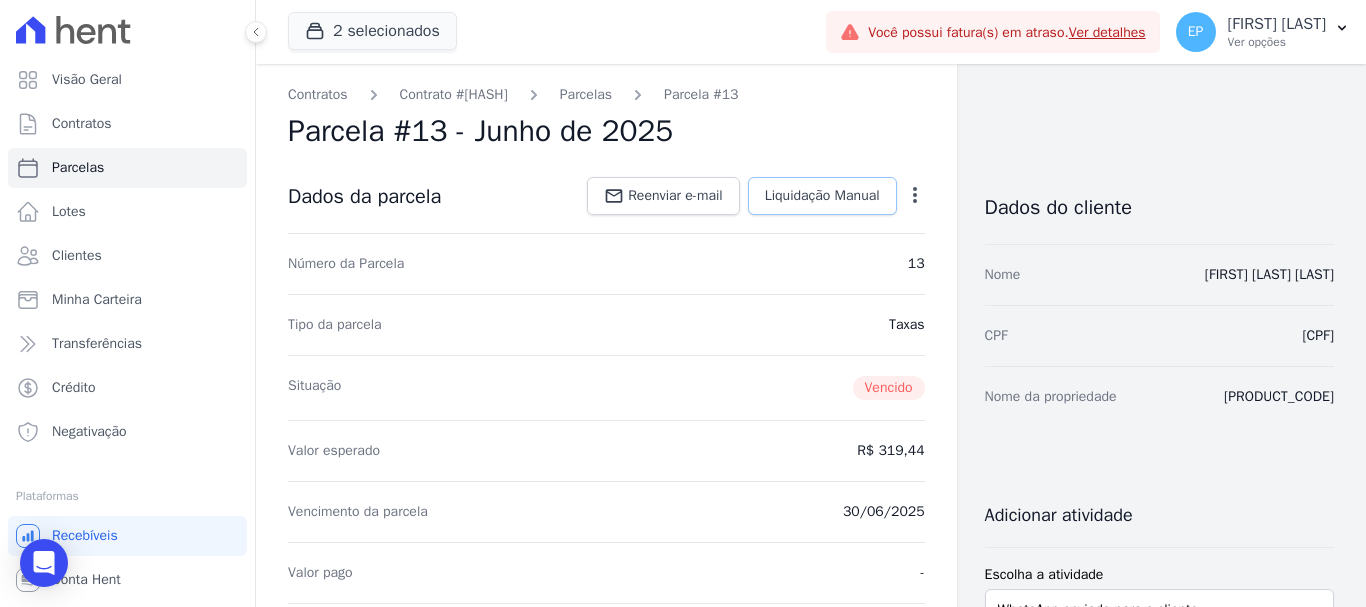 click on "Liquidação Manual" at bounding box center (822, 196) 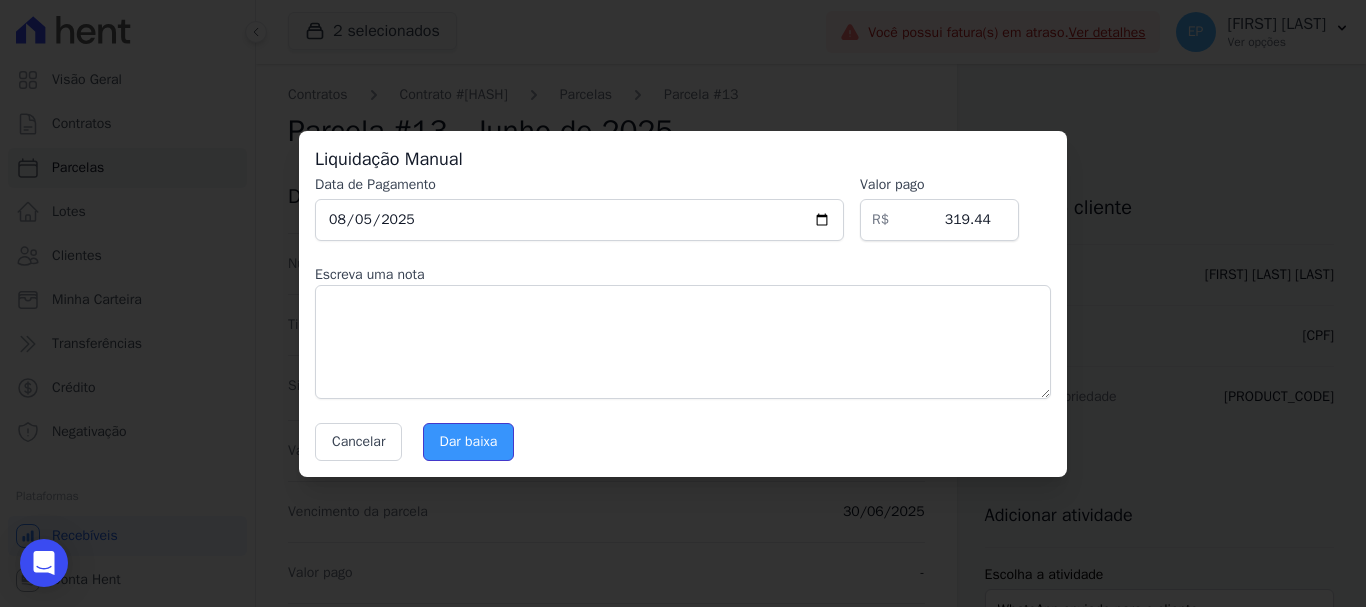 click on "Dar baixa" at bounding box center (469, 442) 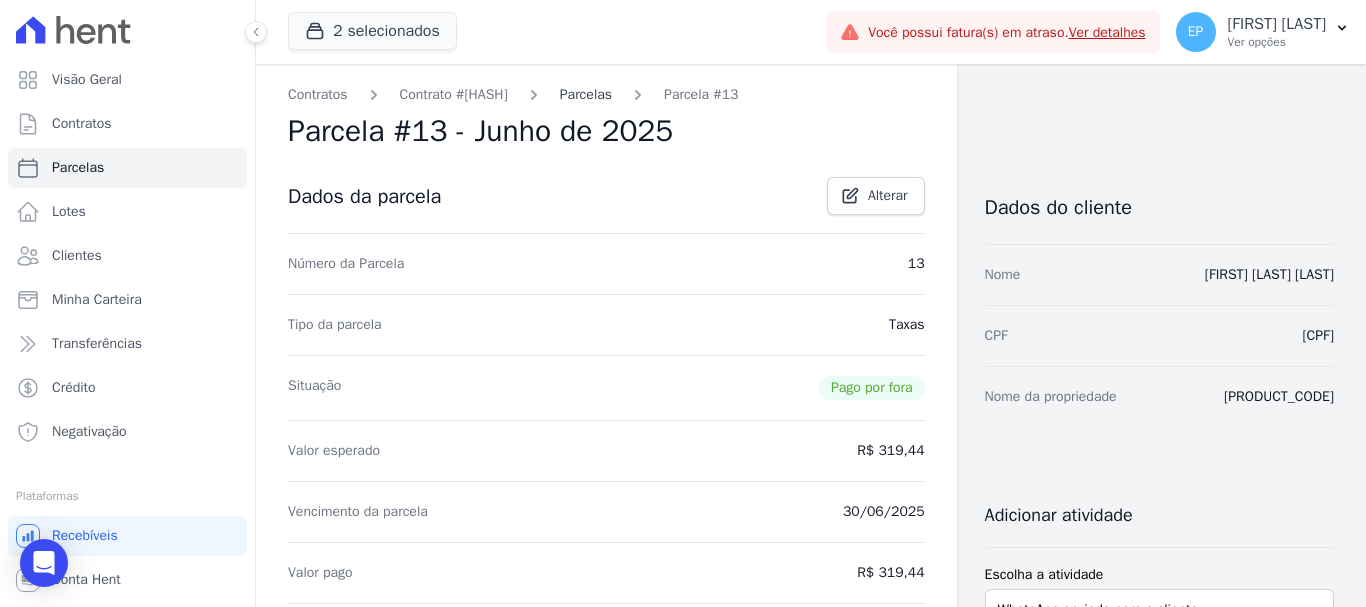 click on "Parcelas" at bounding box center (586, 94) 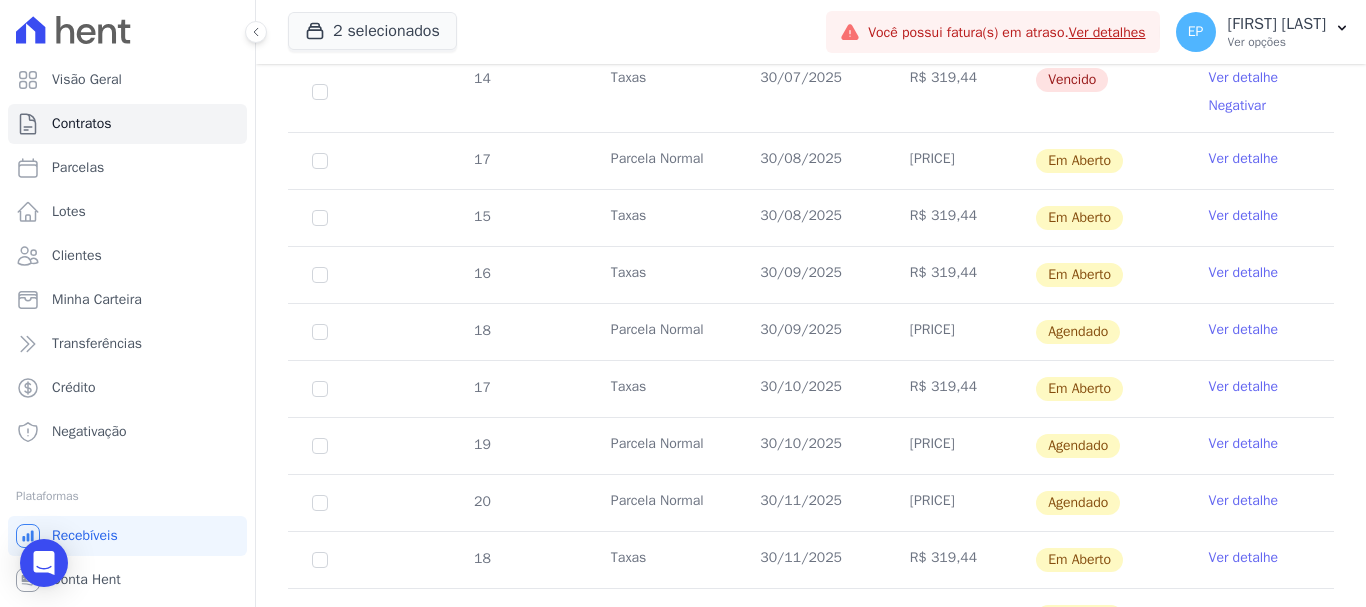 scroll, scrollTop: 1300, scrollLeft: 0, axis: vertical 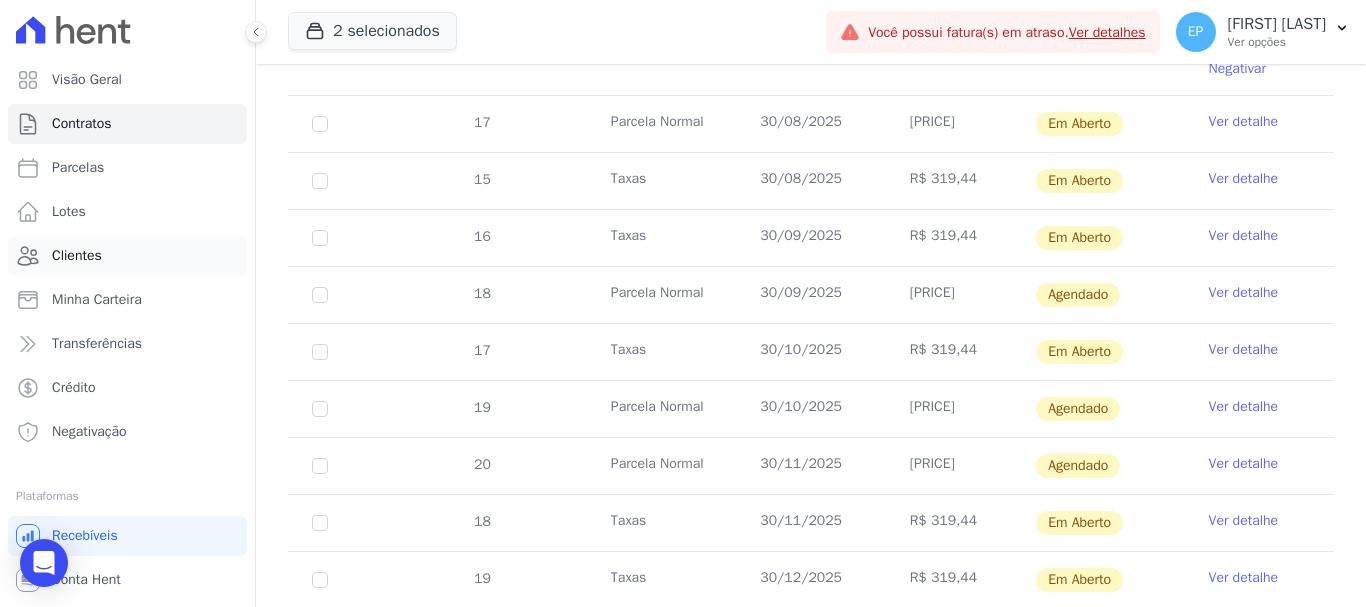click on "Clientes" at bounding box center [77, 256] 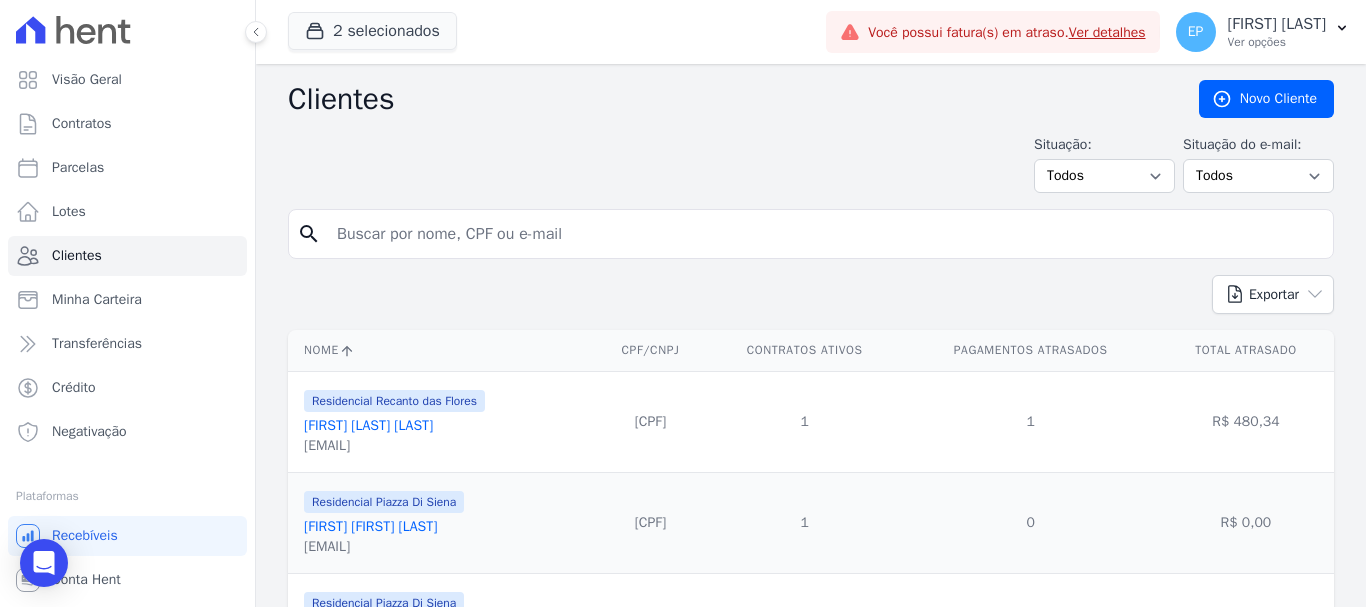 click at bounding box center (825, 234) 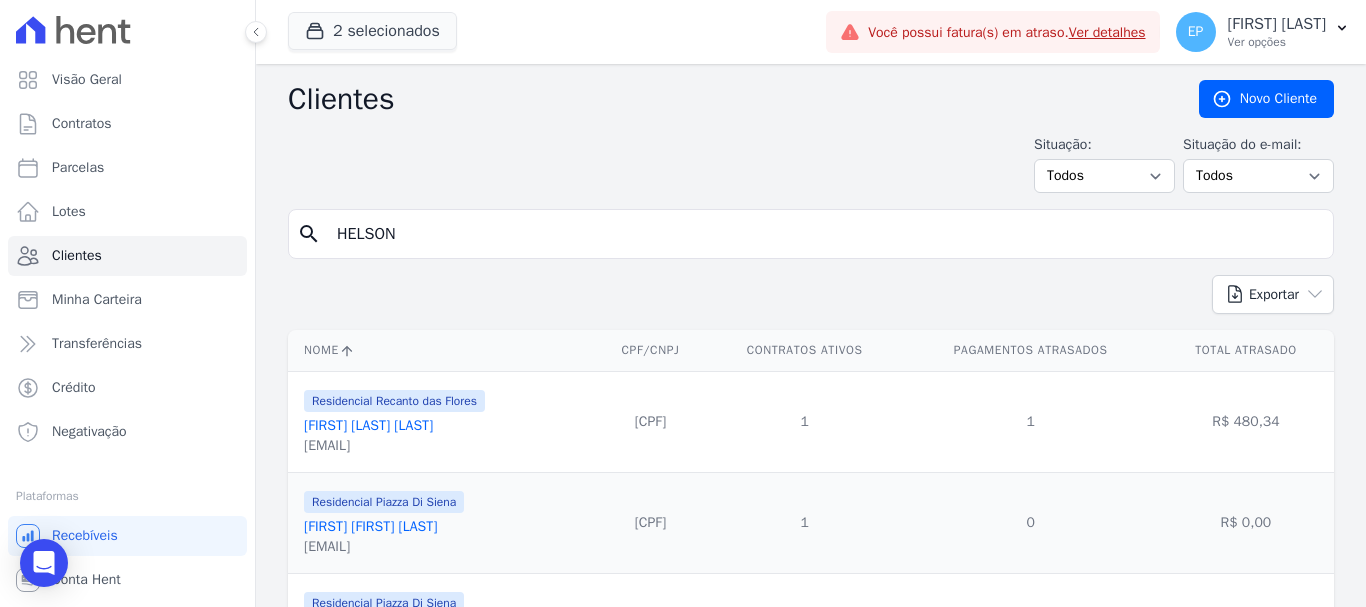 type on "HELSON" 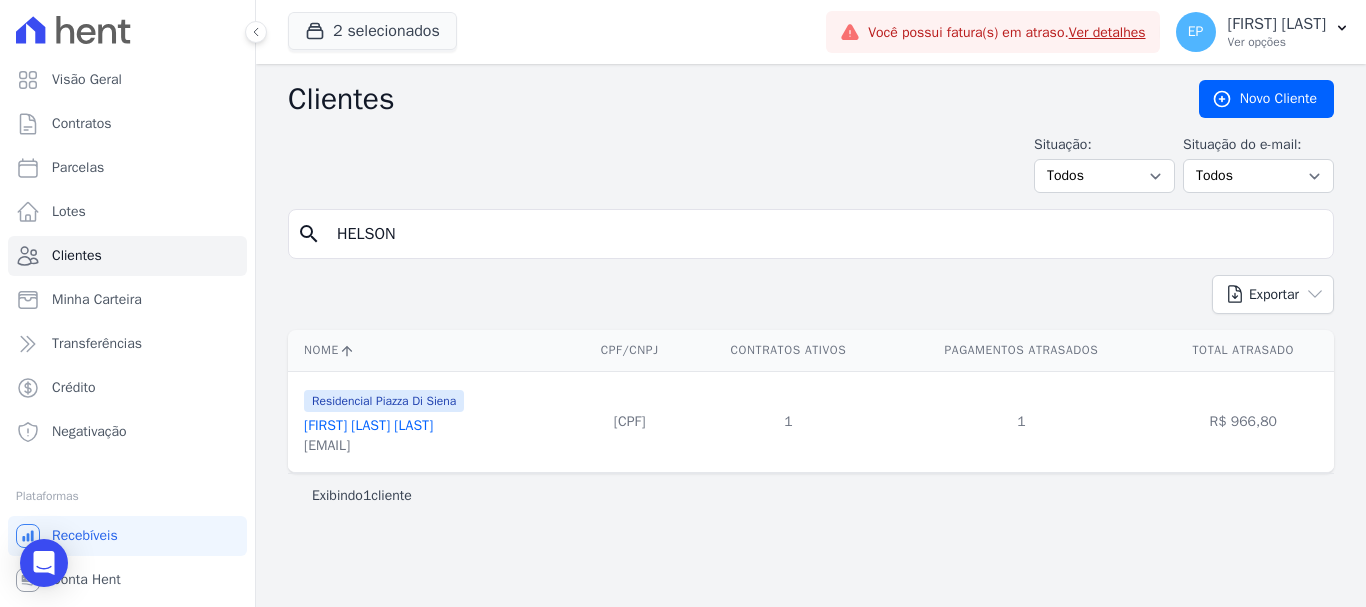 click on "[FIRST] [LAST] [LAST]" at bounding box center (368, 425) 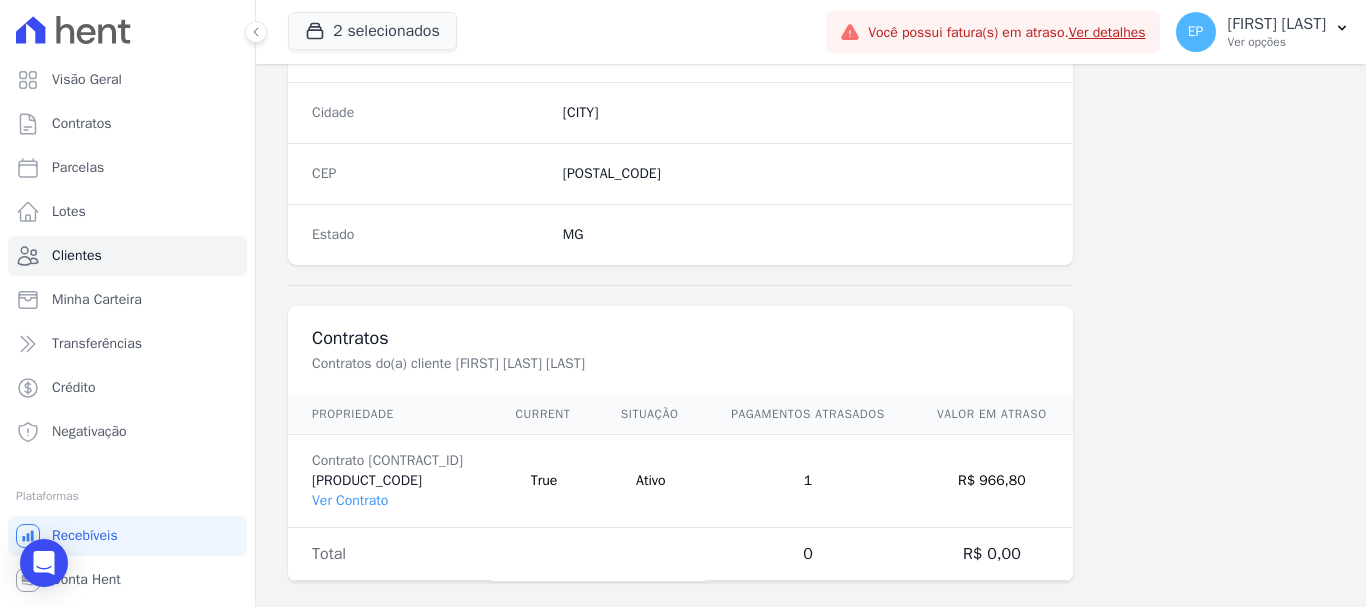 scroll, scrollTop: 1264, scrollLeft: 0, axis: vertical 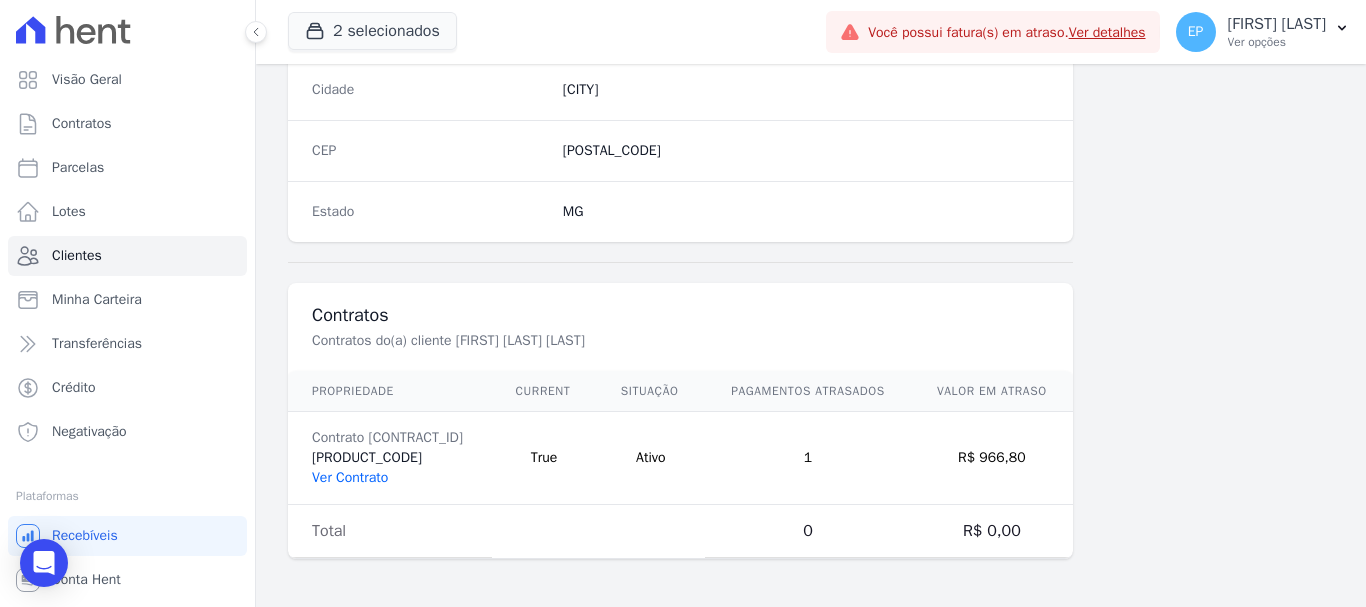 click on "Ver Contrato" at bounding box center (350, 477) 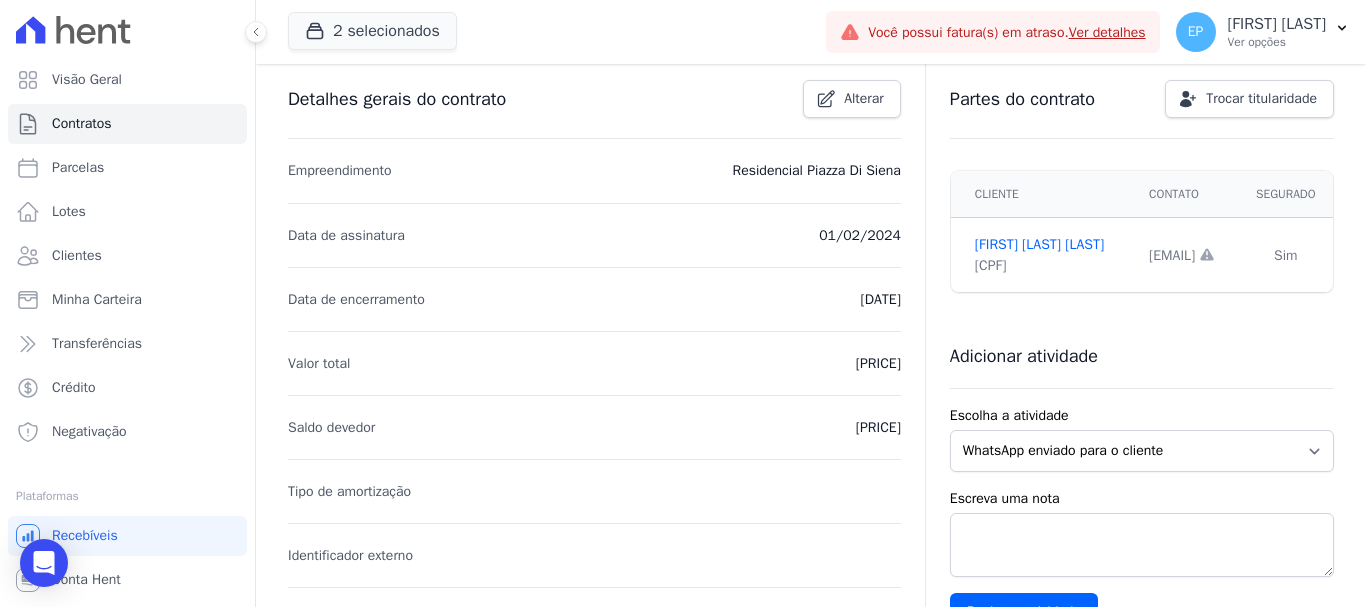 scroll, scrollTop: 0, scrollLeft: 0, axis: both 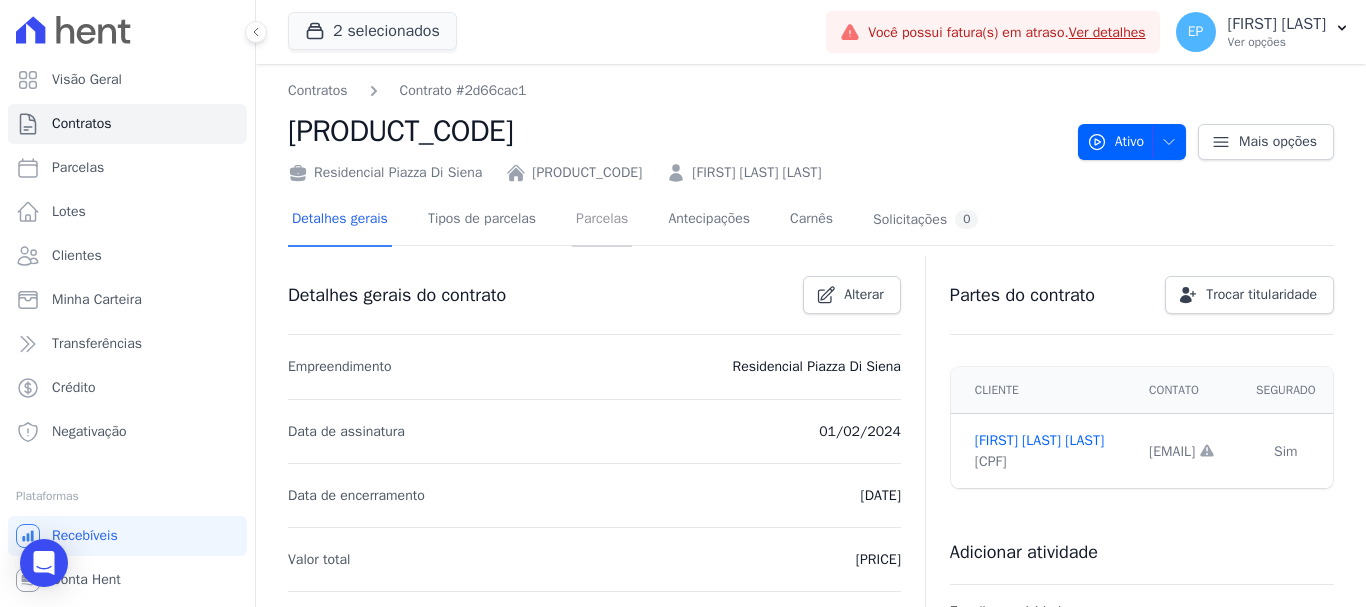 click on "Parcelas" at bounding box center (602, 220) 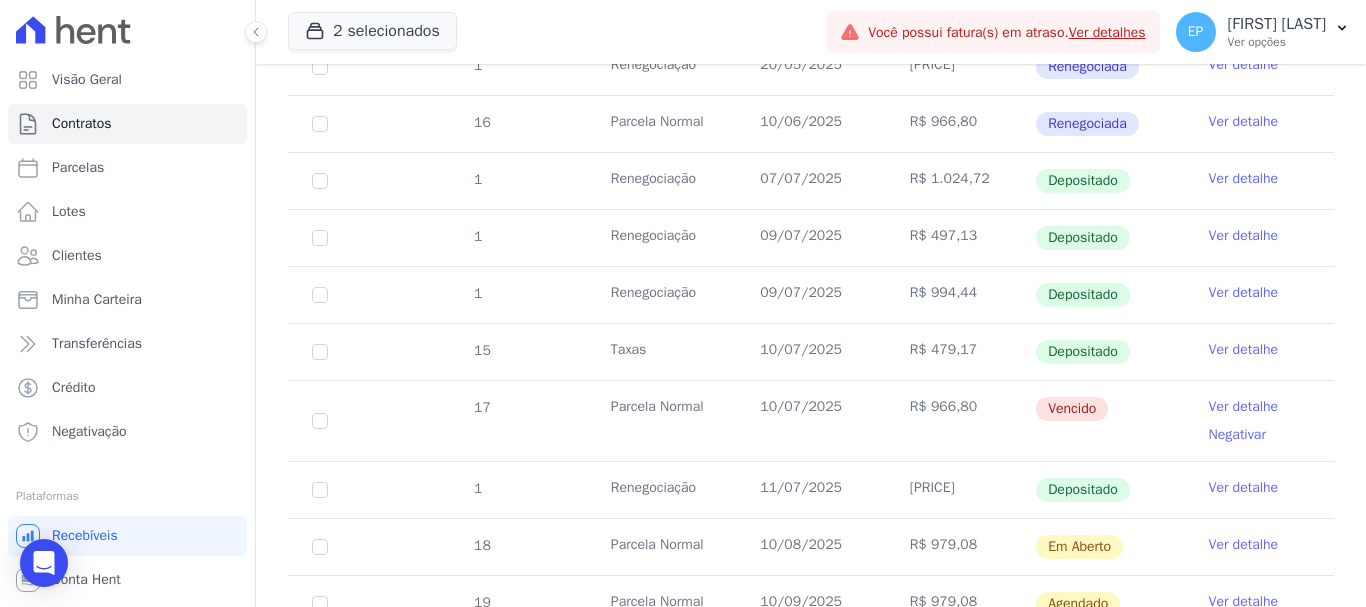 scroll, scrollTop: 1600, scrollLeft: 0, axis: vertical 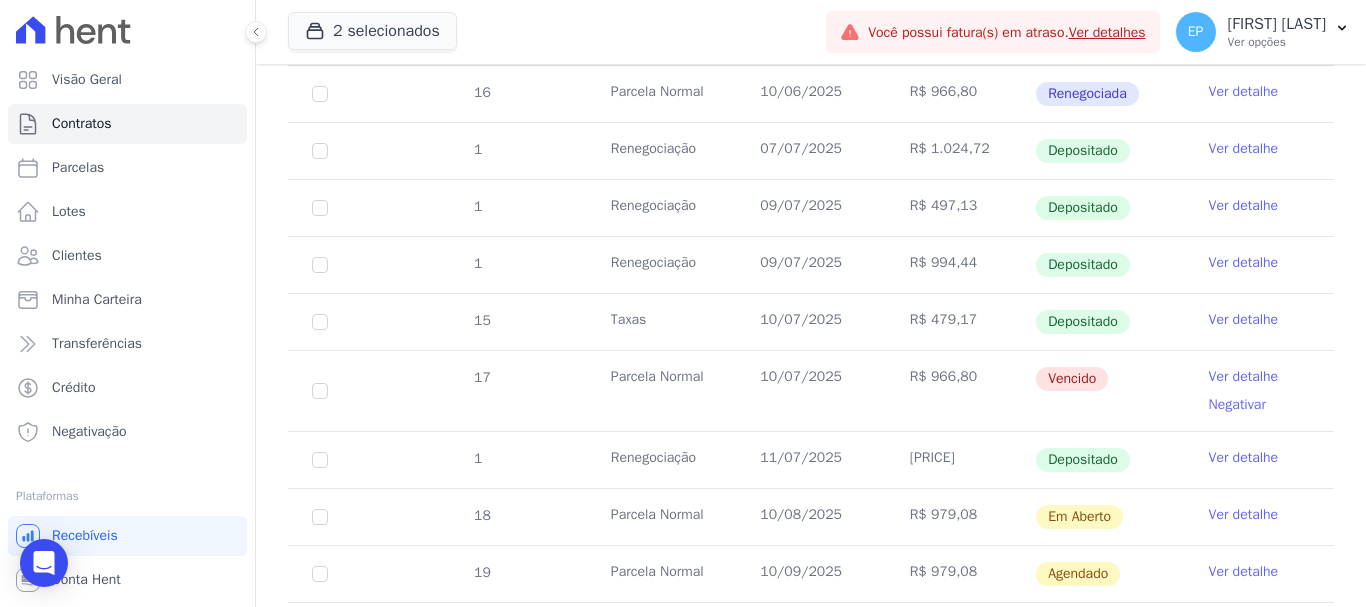 click on "Ver detalhe" at bounding box center [1244, 458] 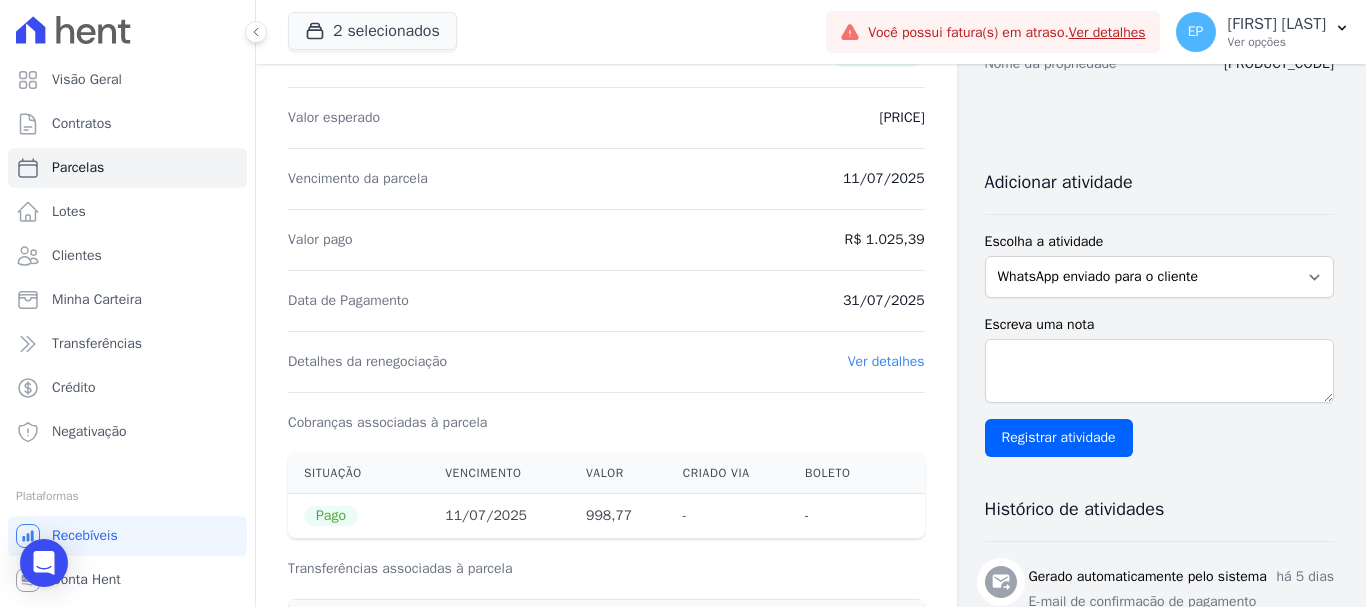 scroll, scrollTop: 400, scrollLeft: 0, axis: vertical 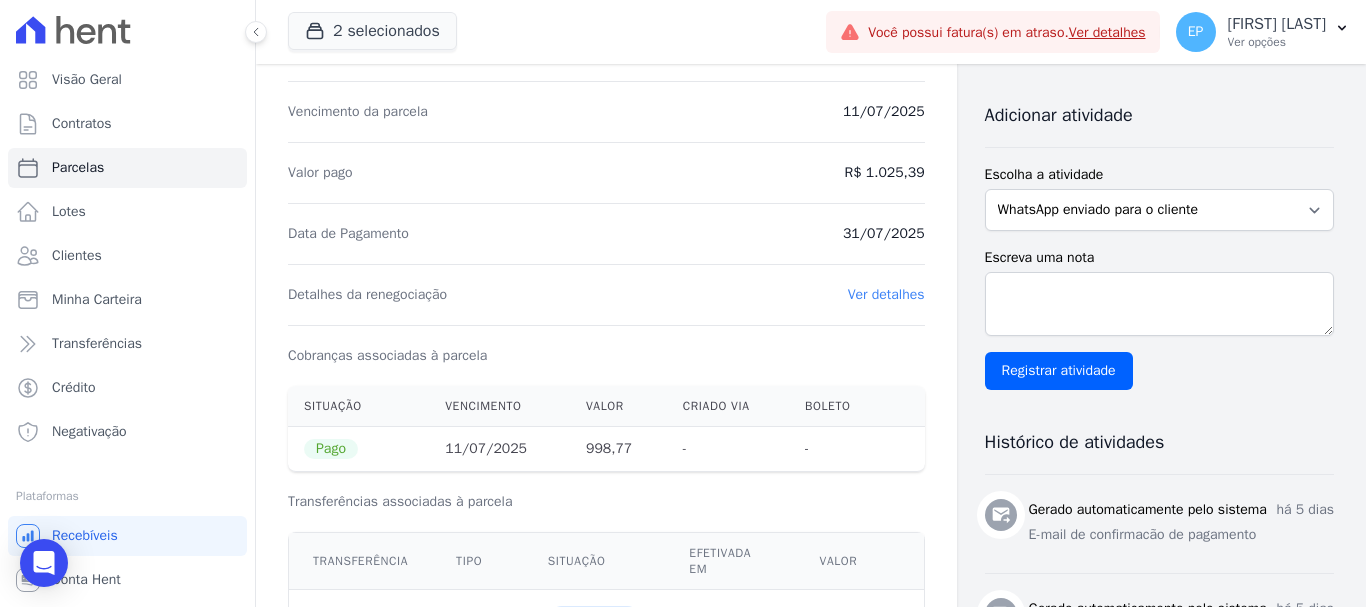 click on "Ver detalhes" at bounding box center [886, 294] 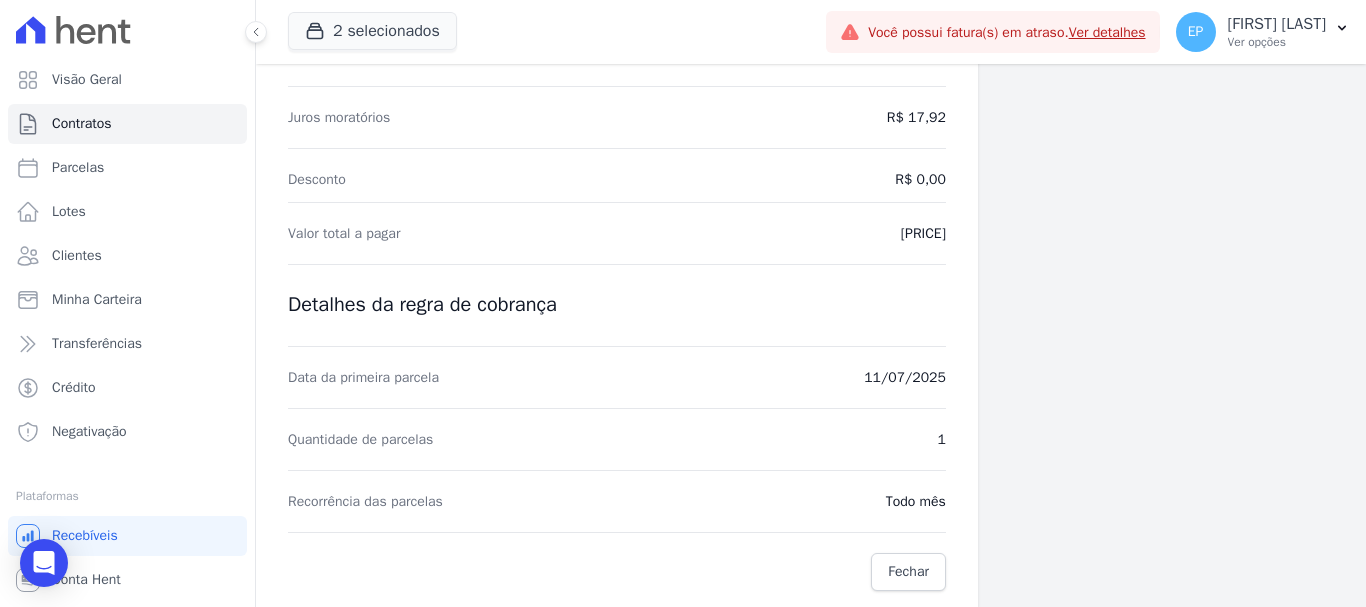 scroll, scrollTop: 0, scrollLeft: 0, axis: both 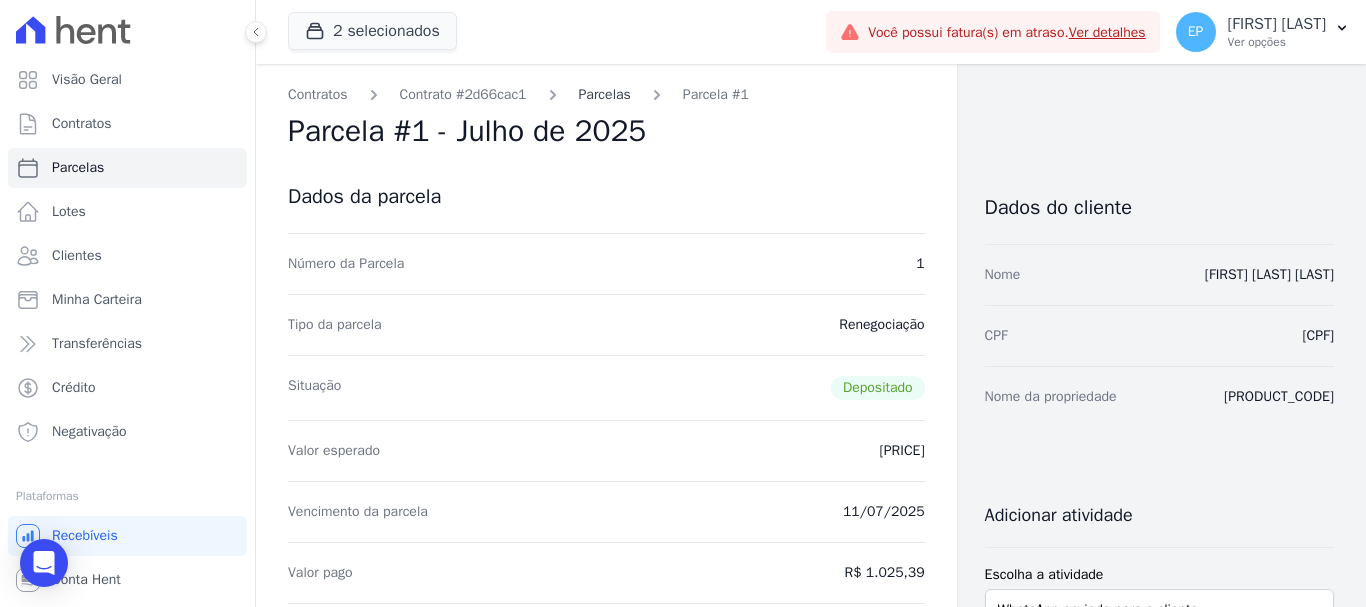 click on "Parcelas" at bounding box center [605, 94] 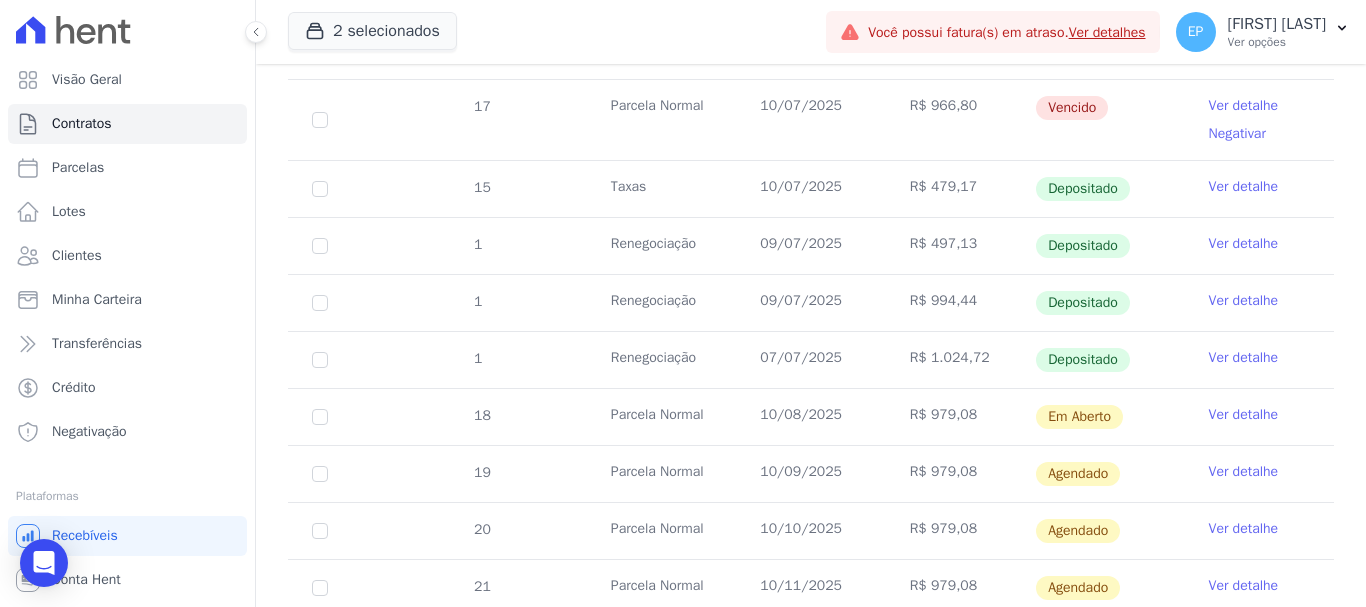 scroll, scrollTop: 1800, scrollLeft: 0, axis: vertical 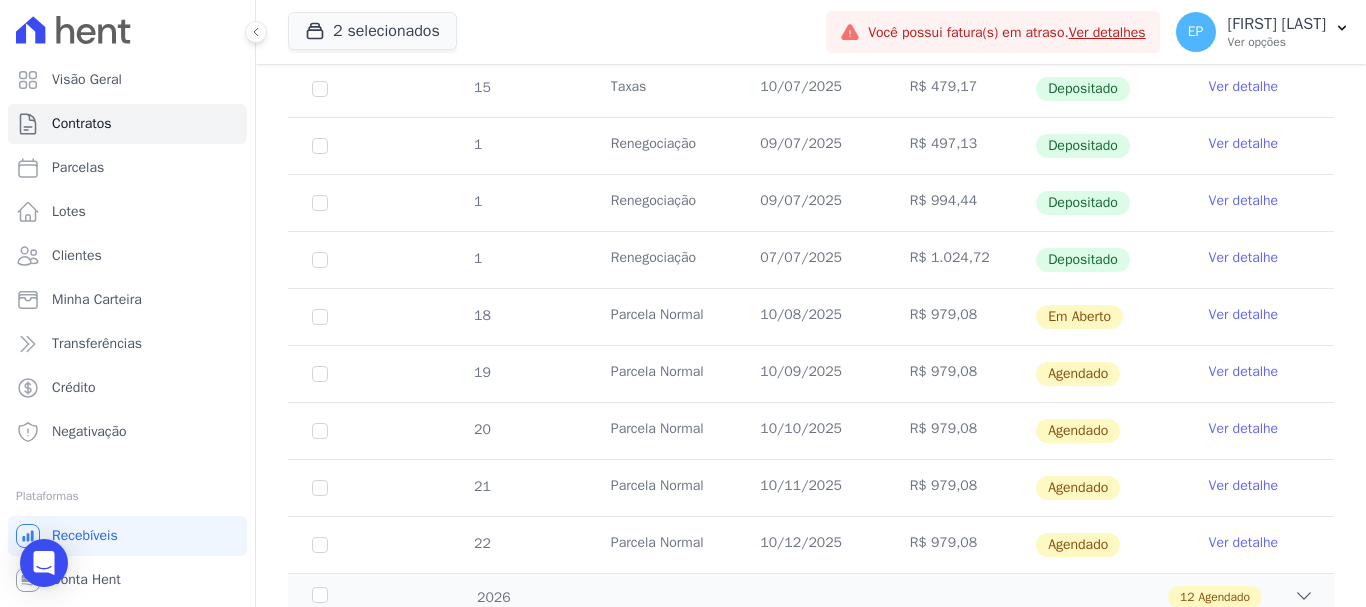 click on "Ver detalhe" at bounding box center [1244, 258] 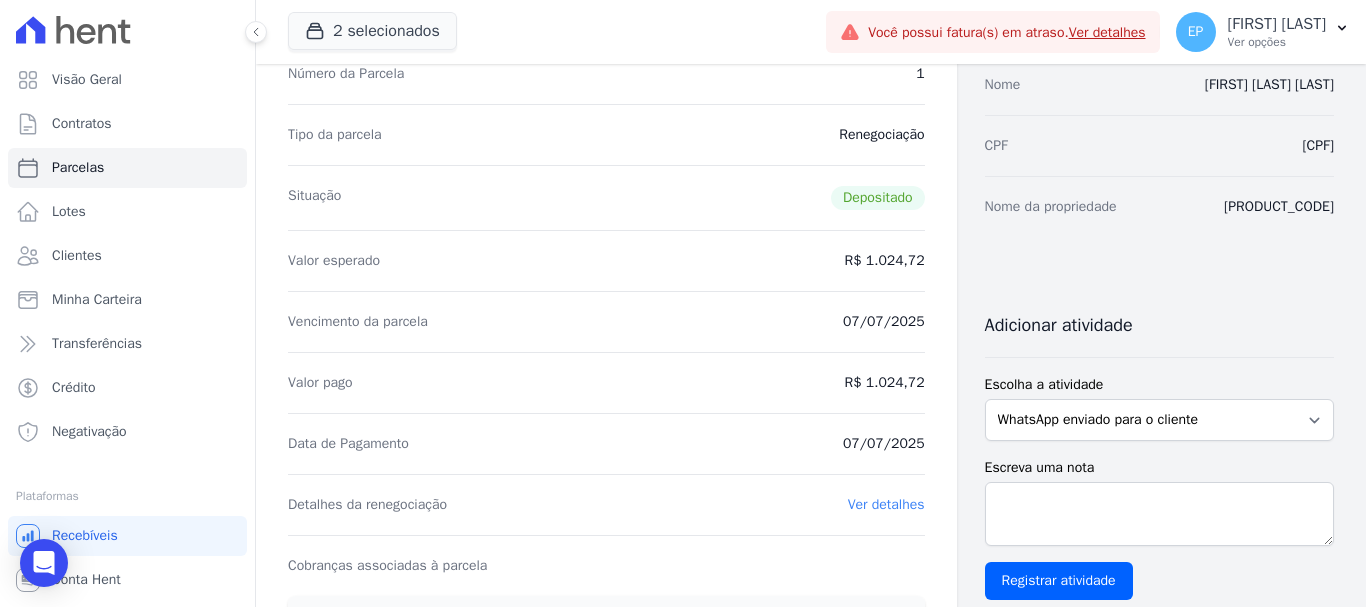 scroll, scrollTop: 0, scrollLeft: 0, axis: both 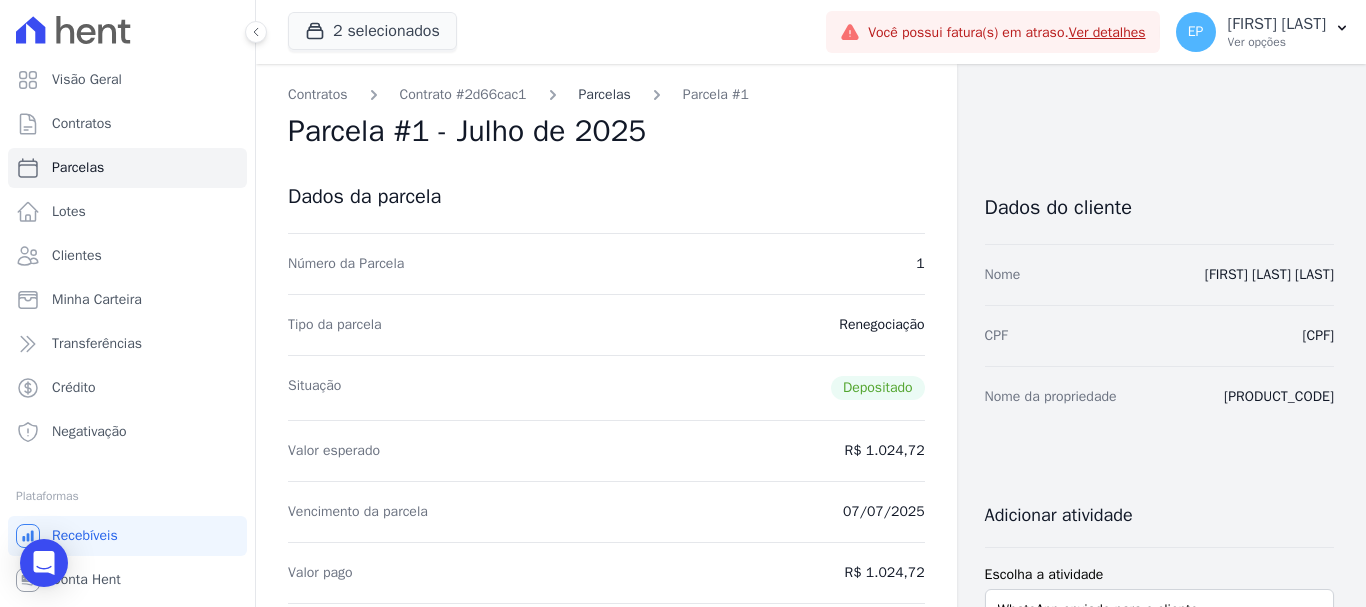 click on "Parcelas" at bounding box center (605, 94) 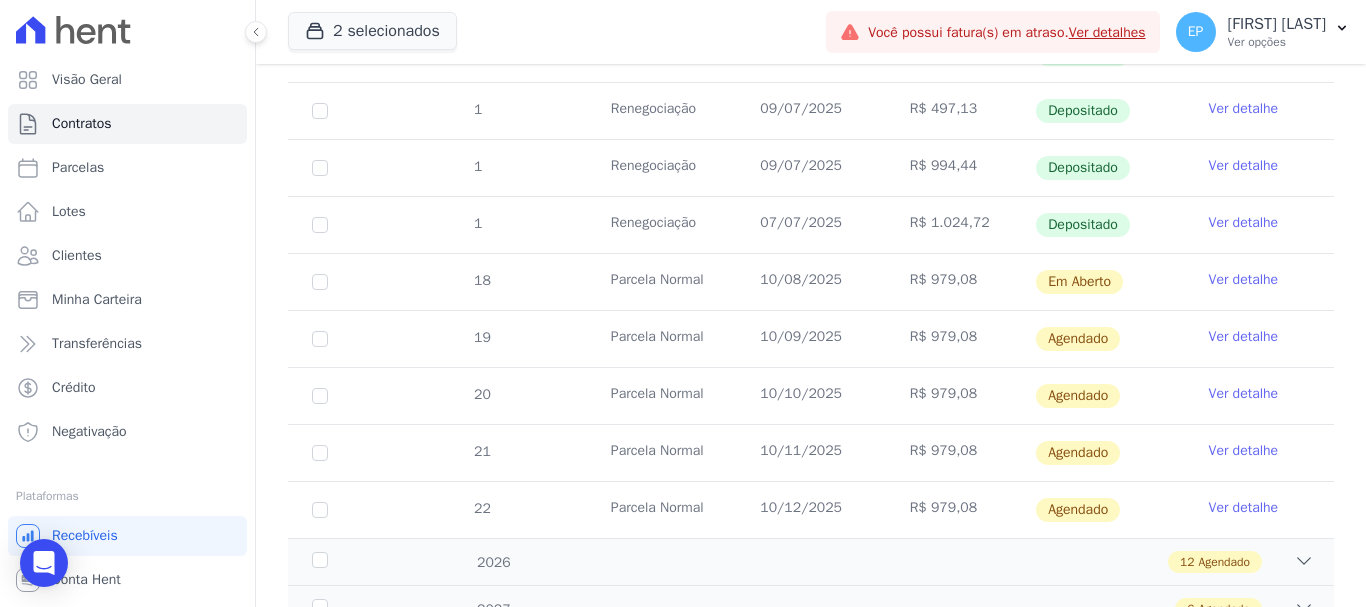 scroll, scrollTop: 1800, scrollLeft: 0, axis: vertical 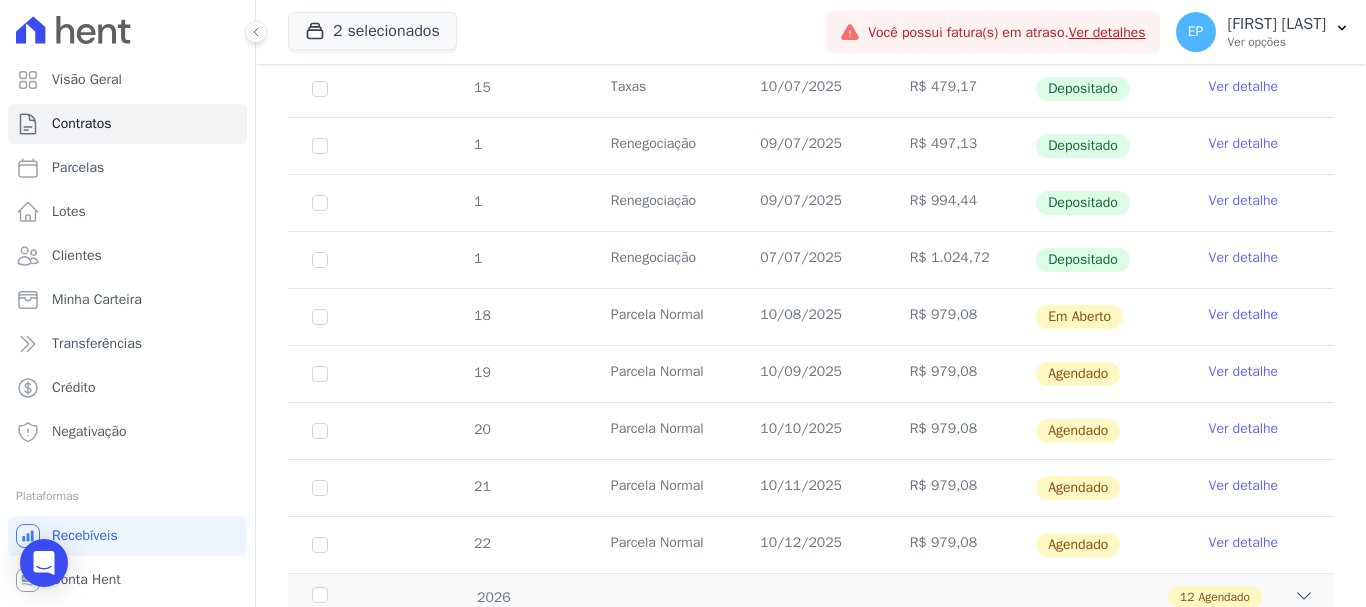 click on "Ver detalhe" at bounding box center [1244, 258] 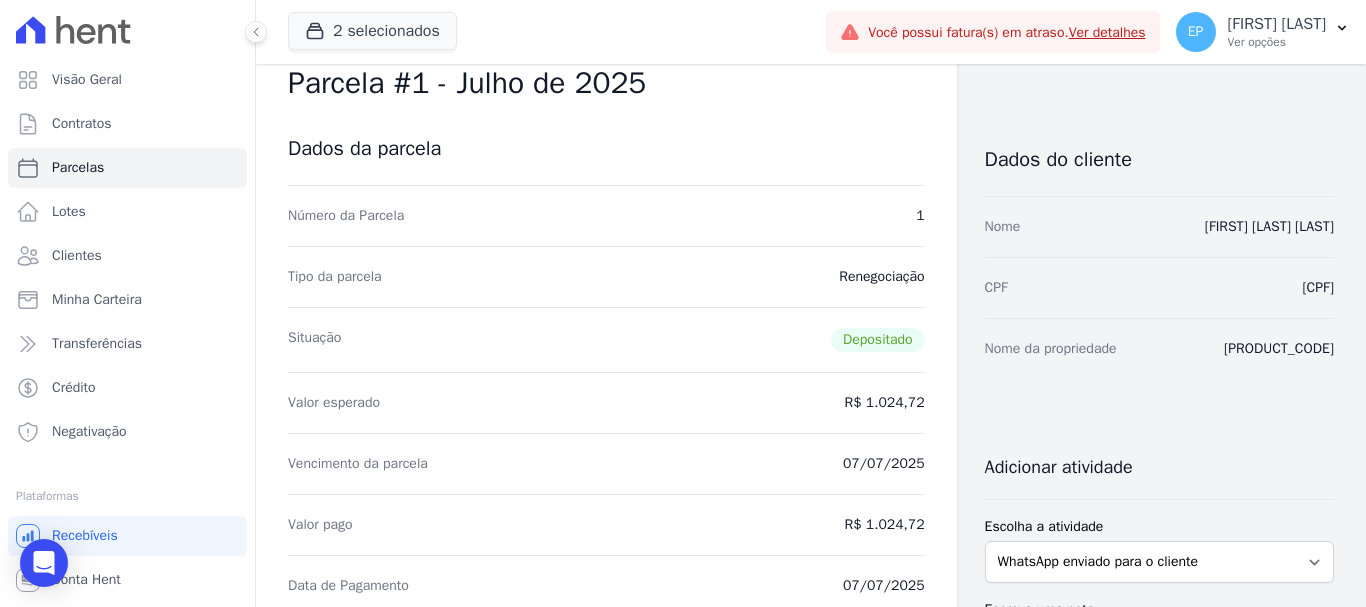 scroll, scrollTop: 0, scrollLeft: 0, axis: both 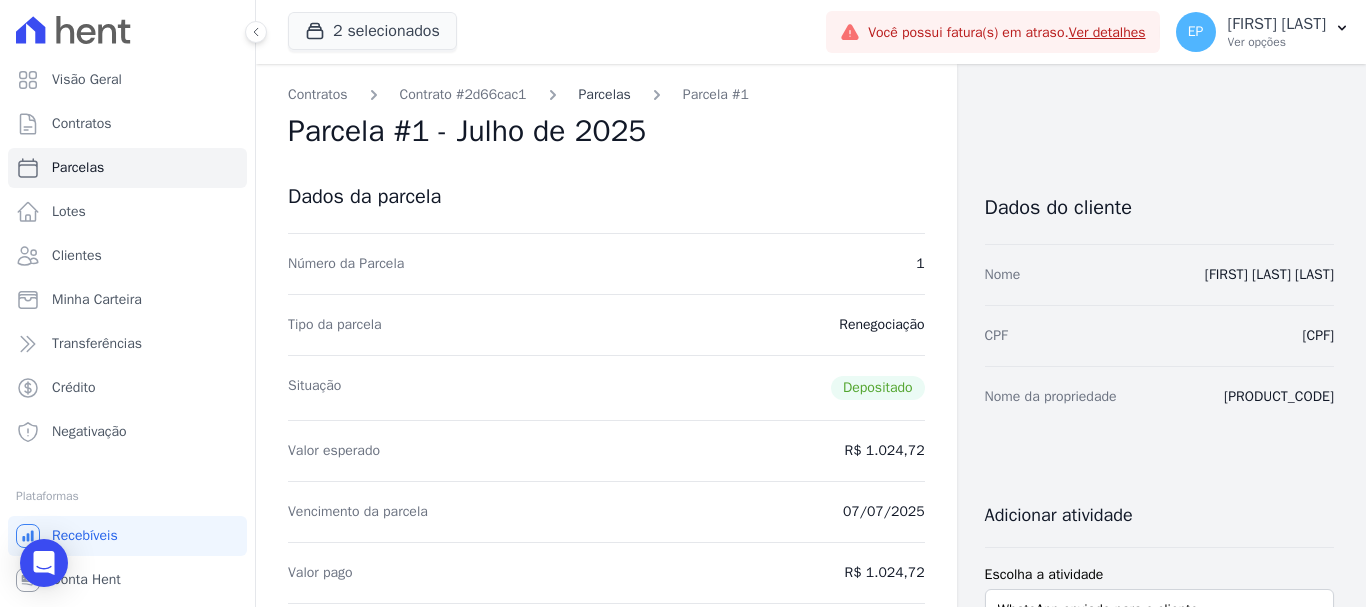 click on "Parcelas" at bounding box center (605, 94) 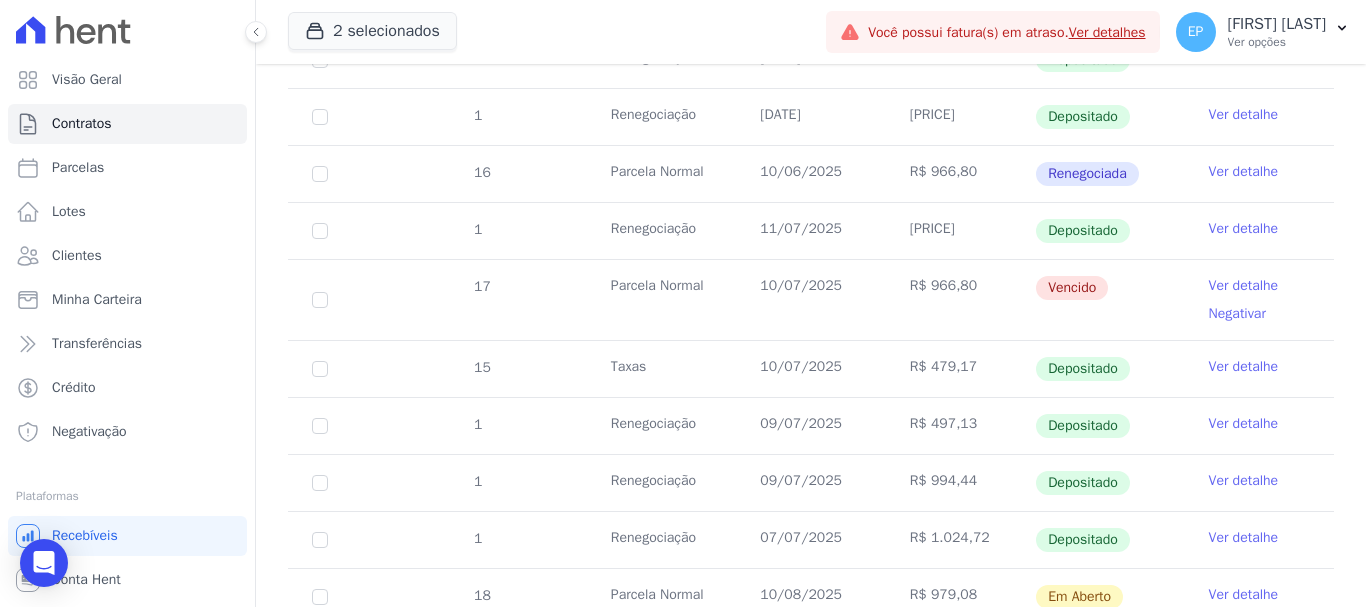 scroll, scrollTop: 1420, scrollLeft: 0, axis: vertical 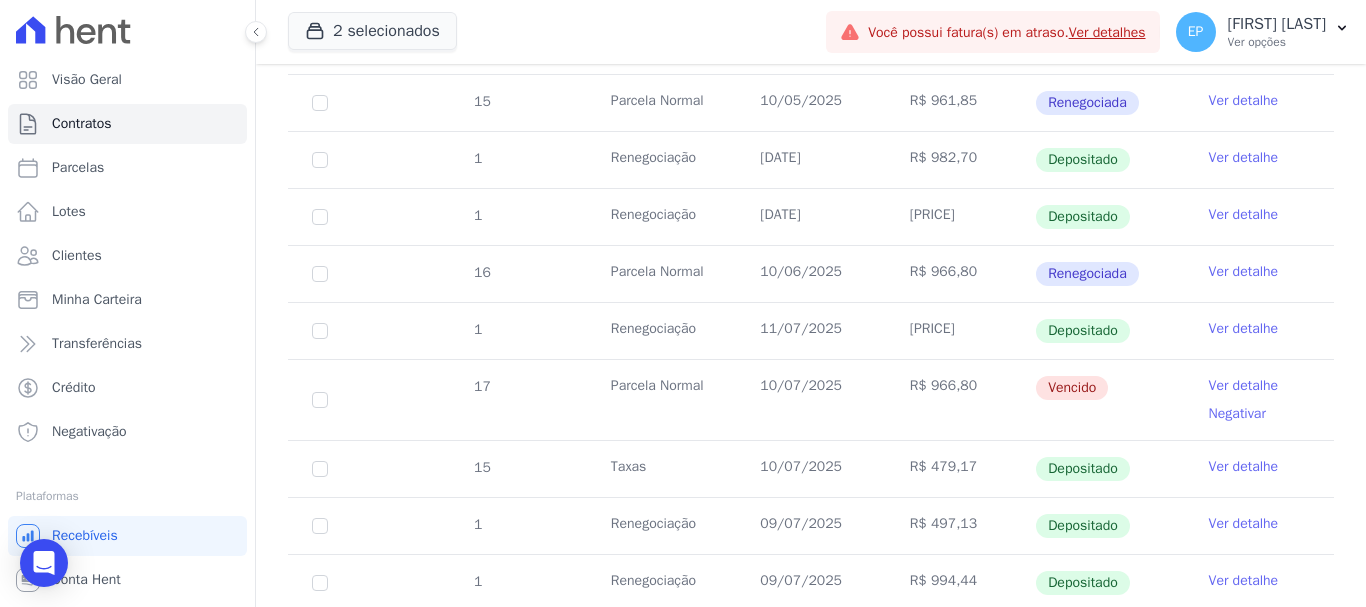 click on "Ver detalhe" at bounding box center (1244, 329) 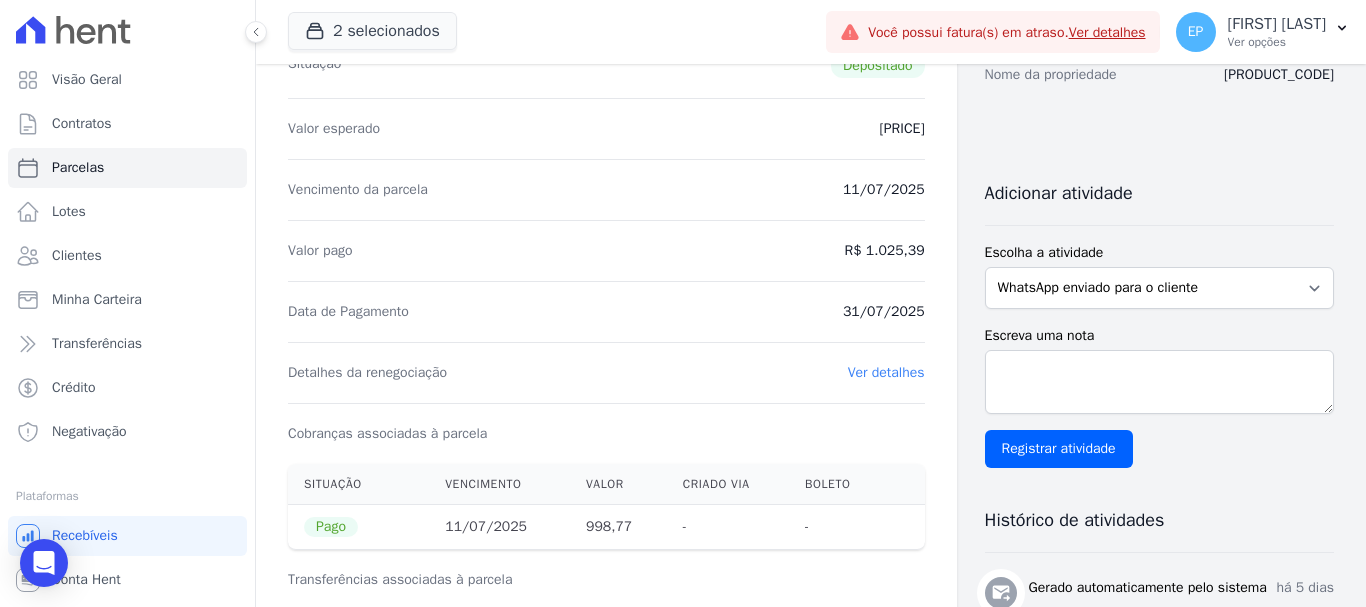 scroll, scrollTop: 400, scrollLeft: 0, axis: vertical 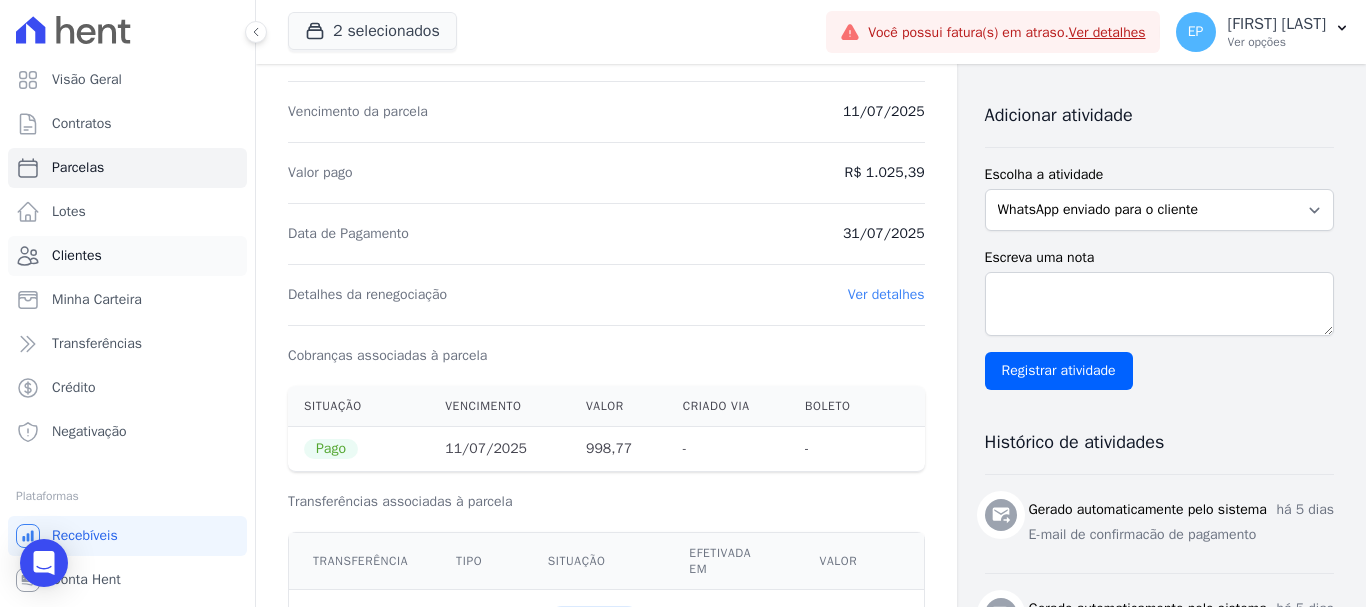 click on "Clientes" at bounding box center (77, 256) 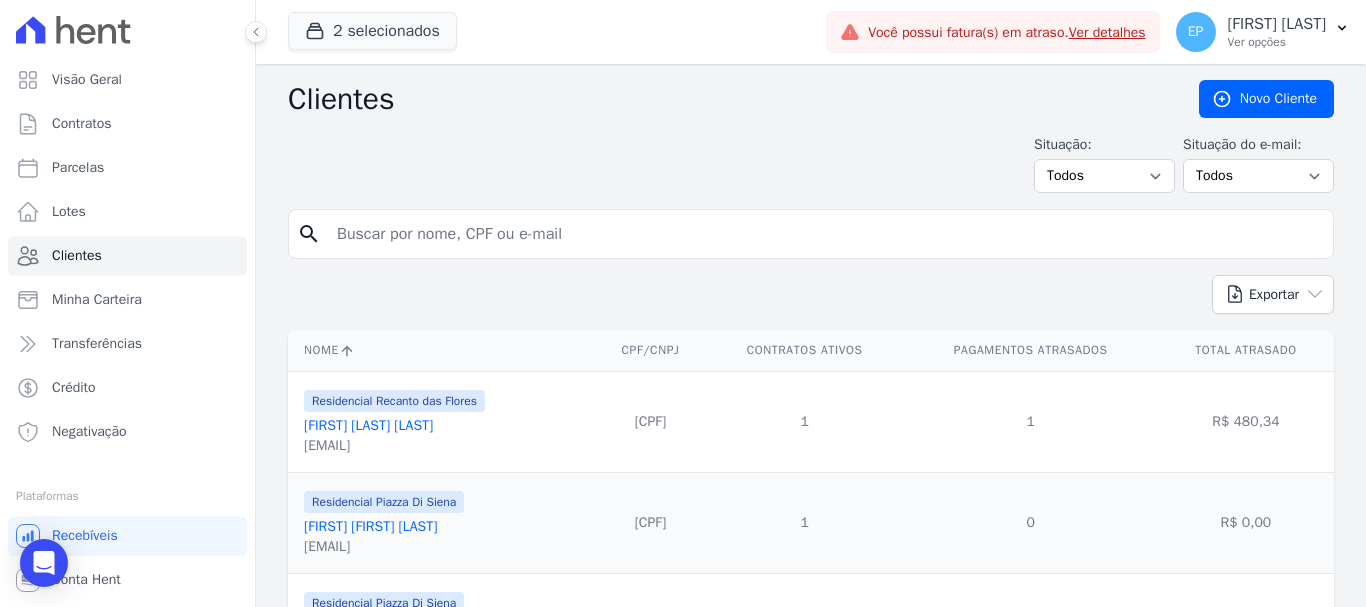 click at bounding box center [825, 234] 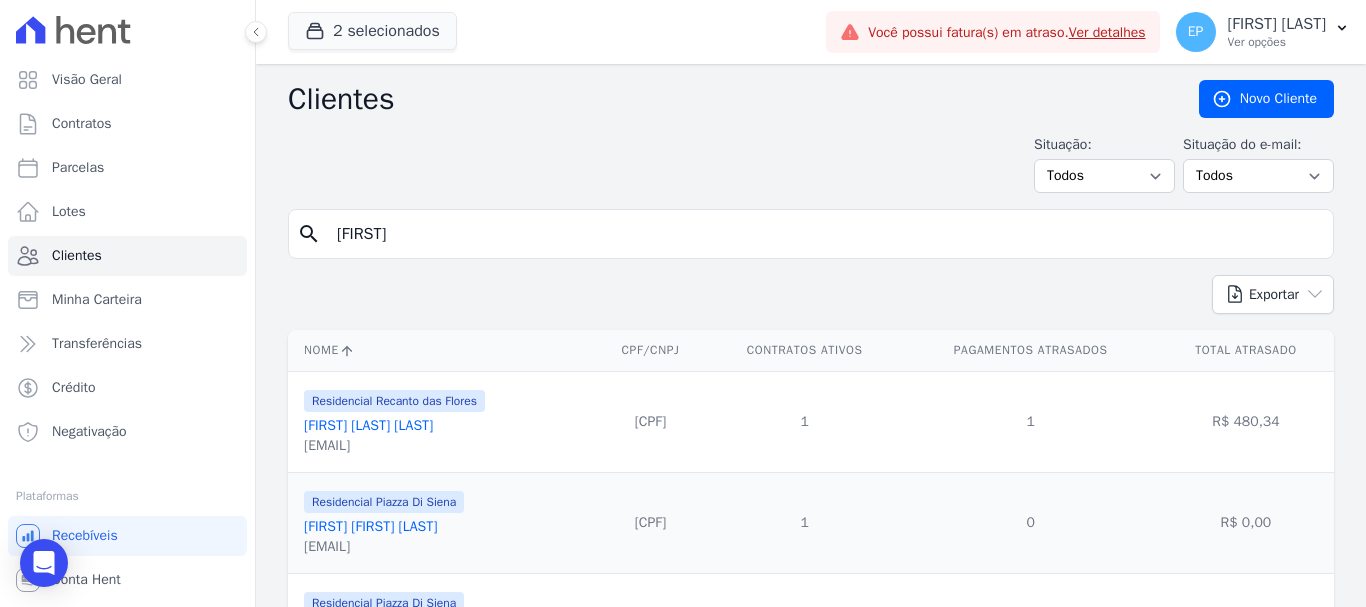 type on "[FIRST]" 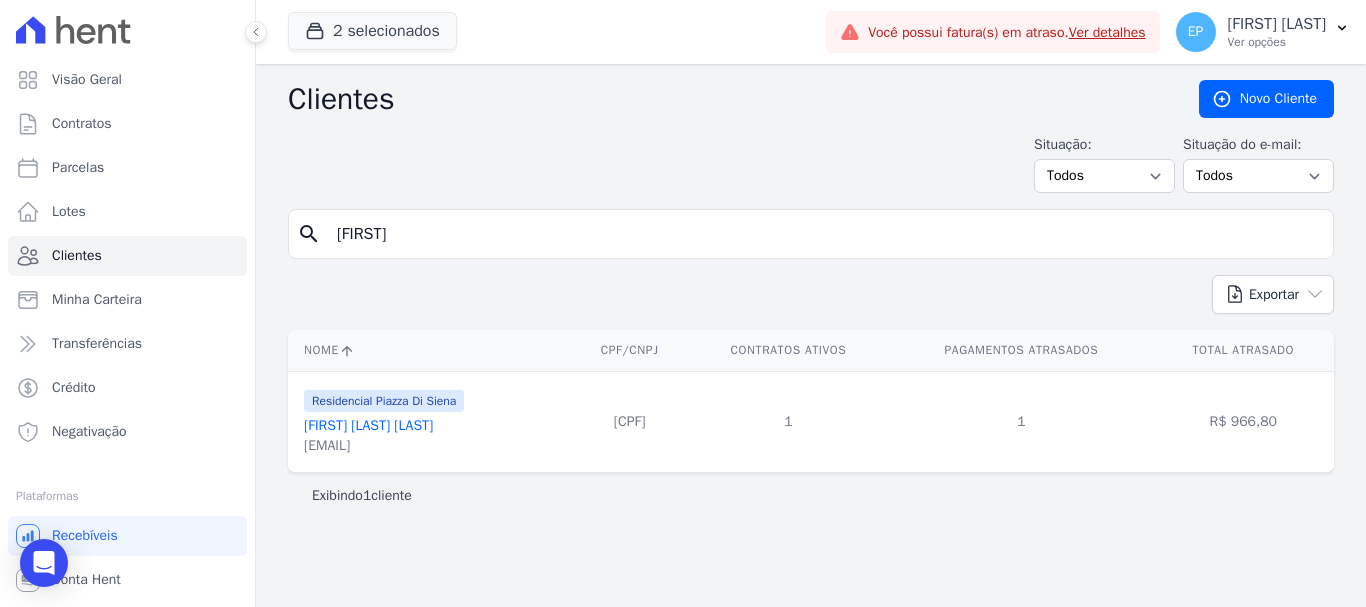 click on "[FIRST] [LAST] [LAST]" at bounding box center [368, 425] 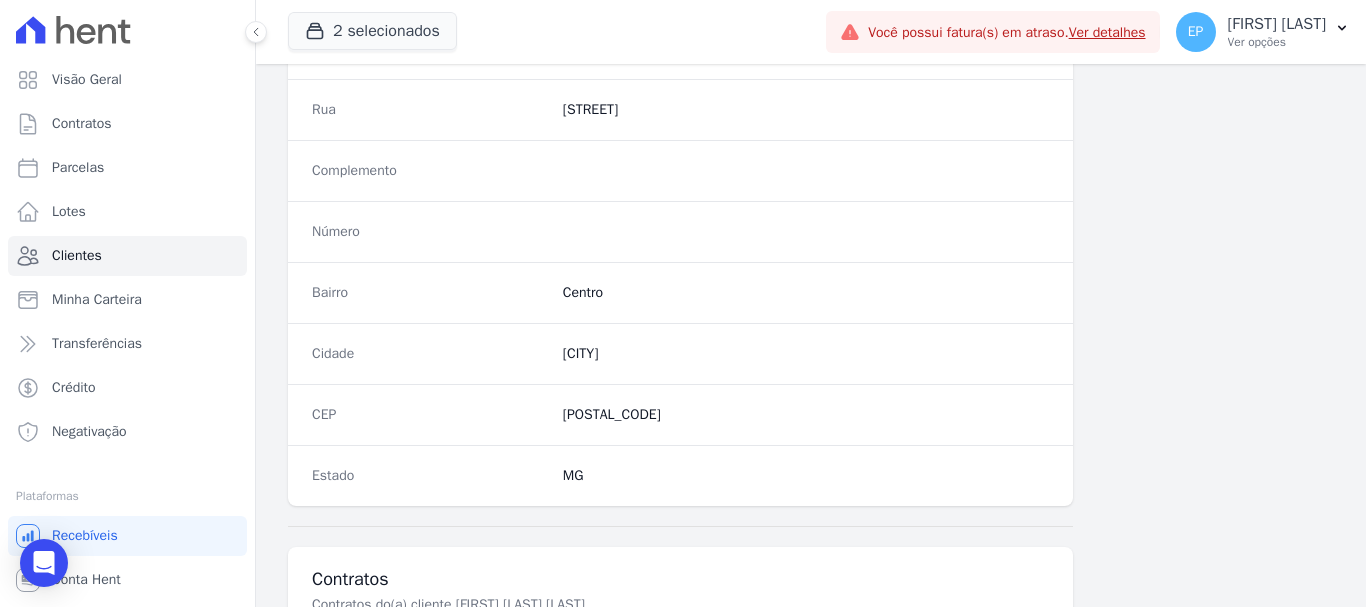 scroll, scrollTop: 1264, scrollLeft: 0, axis: vertical 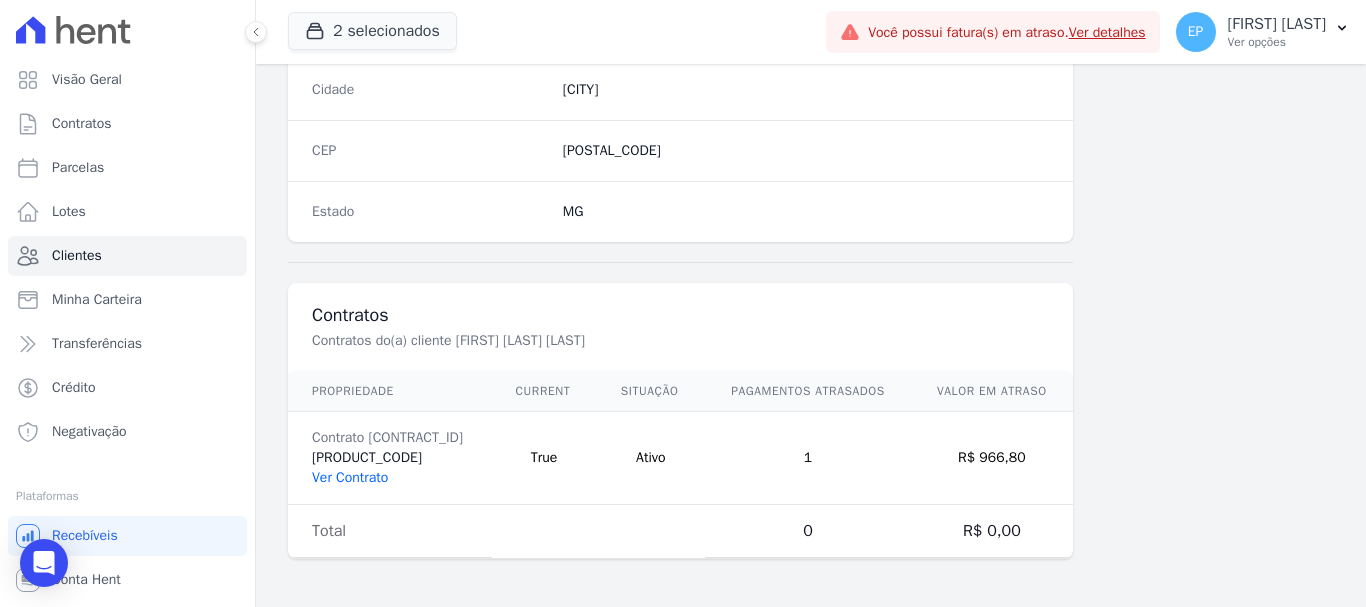 click on "Ver Contrato" at bounding box center [350, 477] 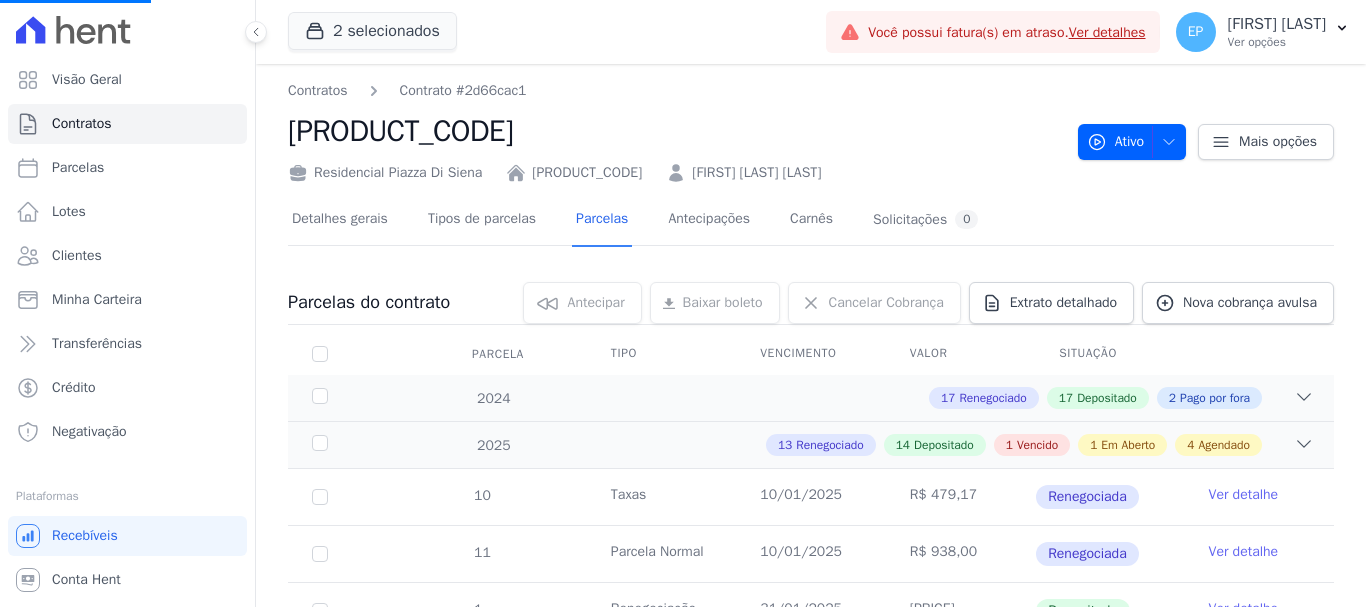 scroll, scrollTop: 126, scrollLeft: 0, axis: vertical 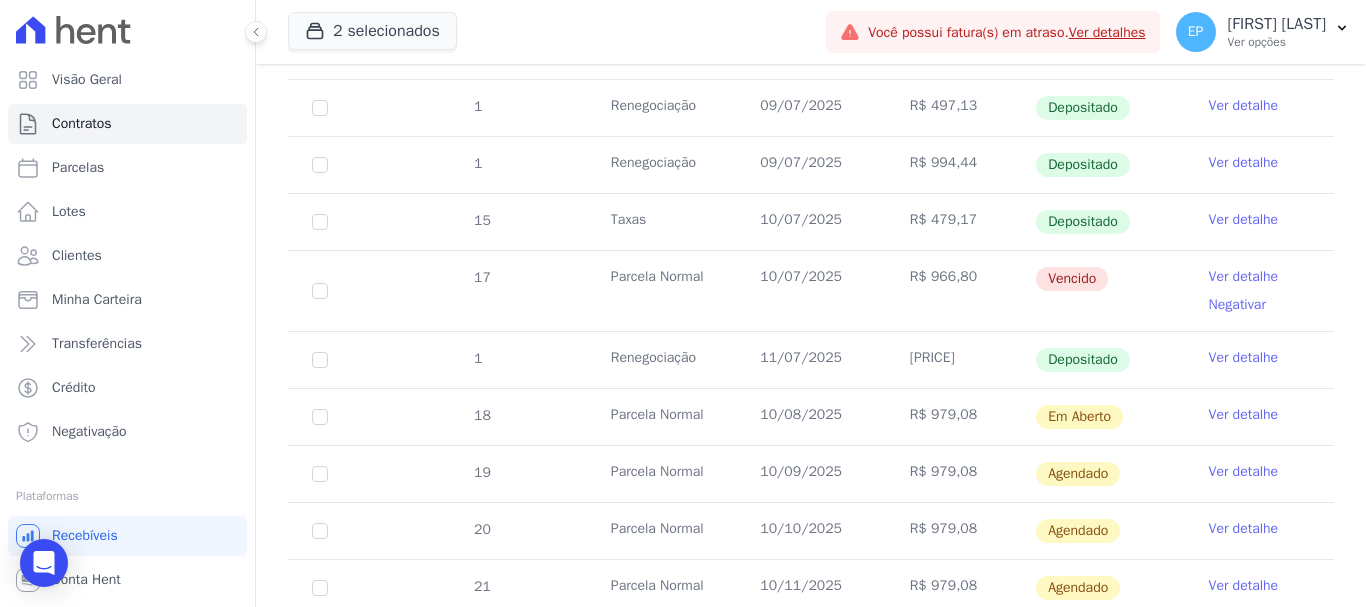 drag, startPoint x: 1216, startPoint y: 281, endPoint x: 1229, endPoint y: 281, distance: 13 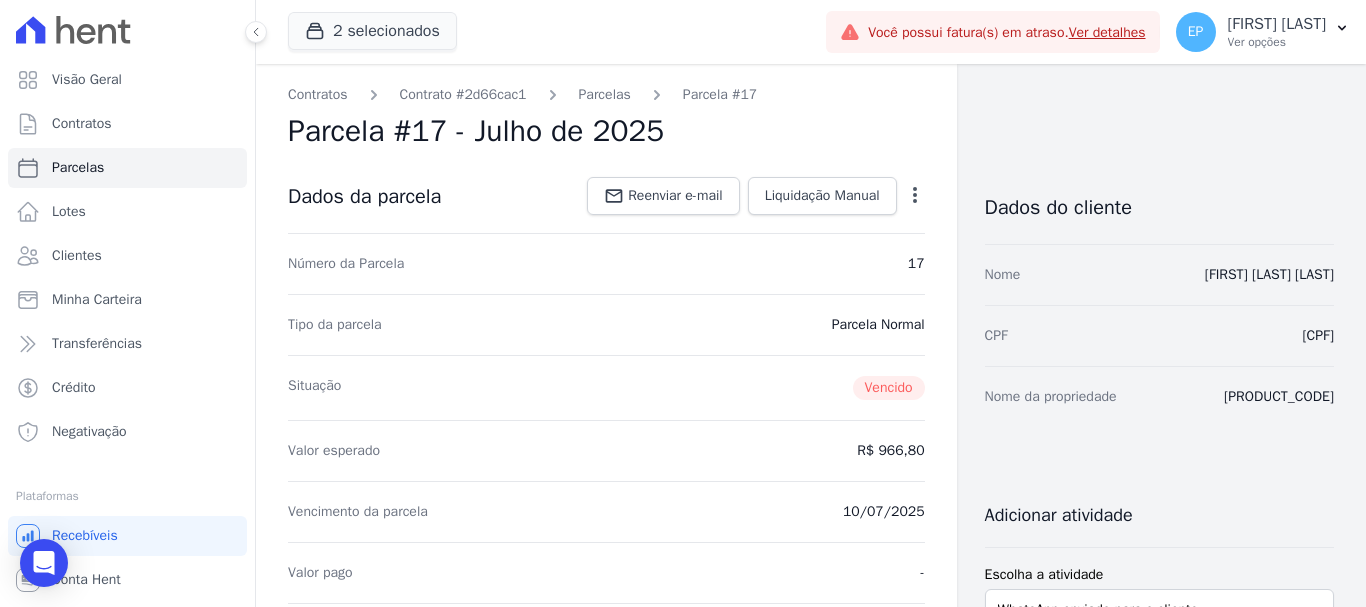 click 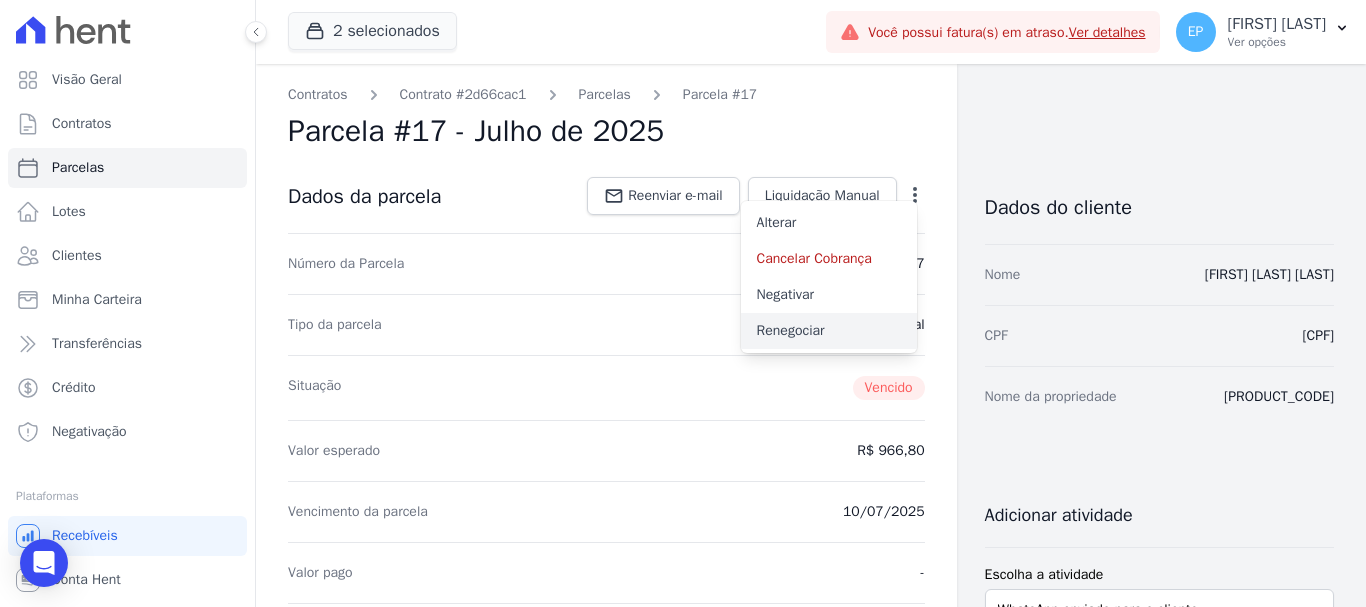 click on "Renegociar" at bounding box center (829, 331) 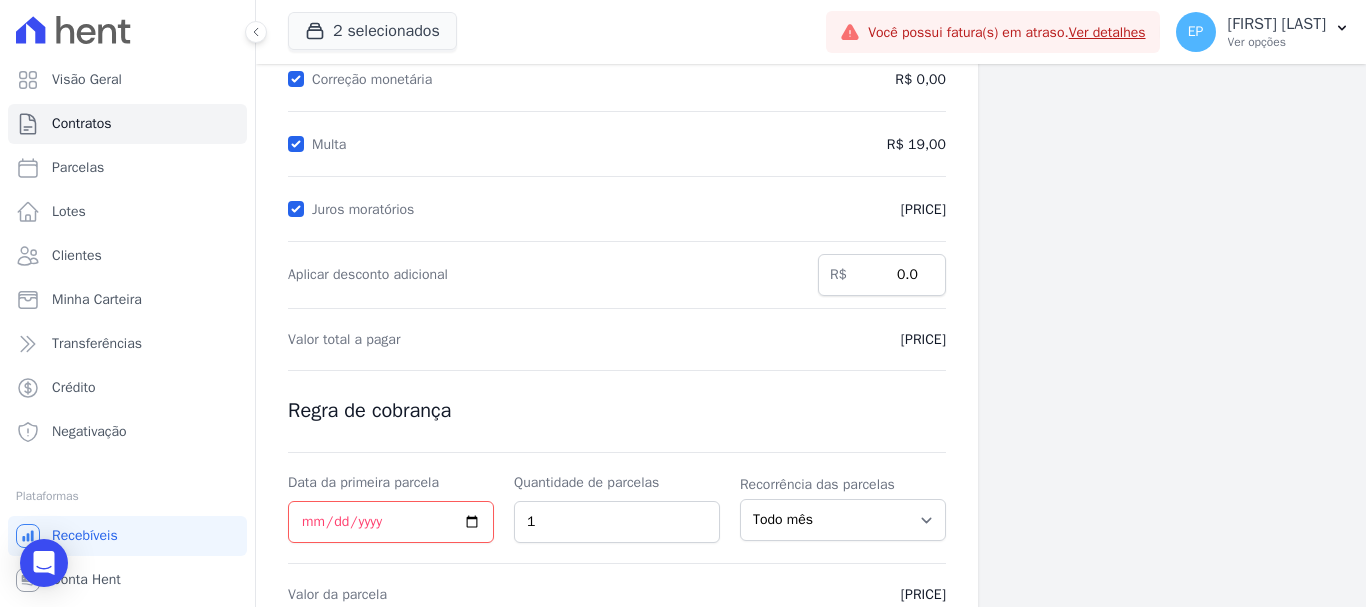 scroll, scrollTop: 395, scrollLeft: 0, axis: vertical 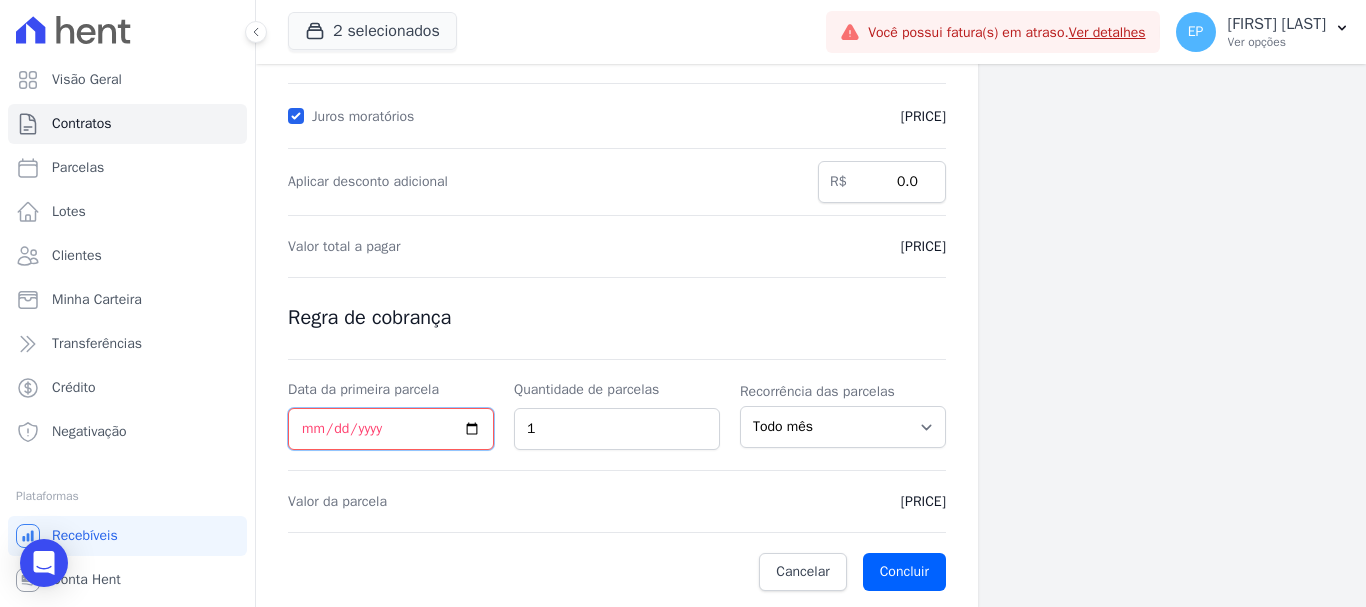 click on "Data da primeira parcela" at bounding box center (391, 429) 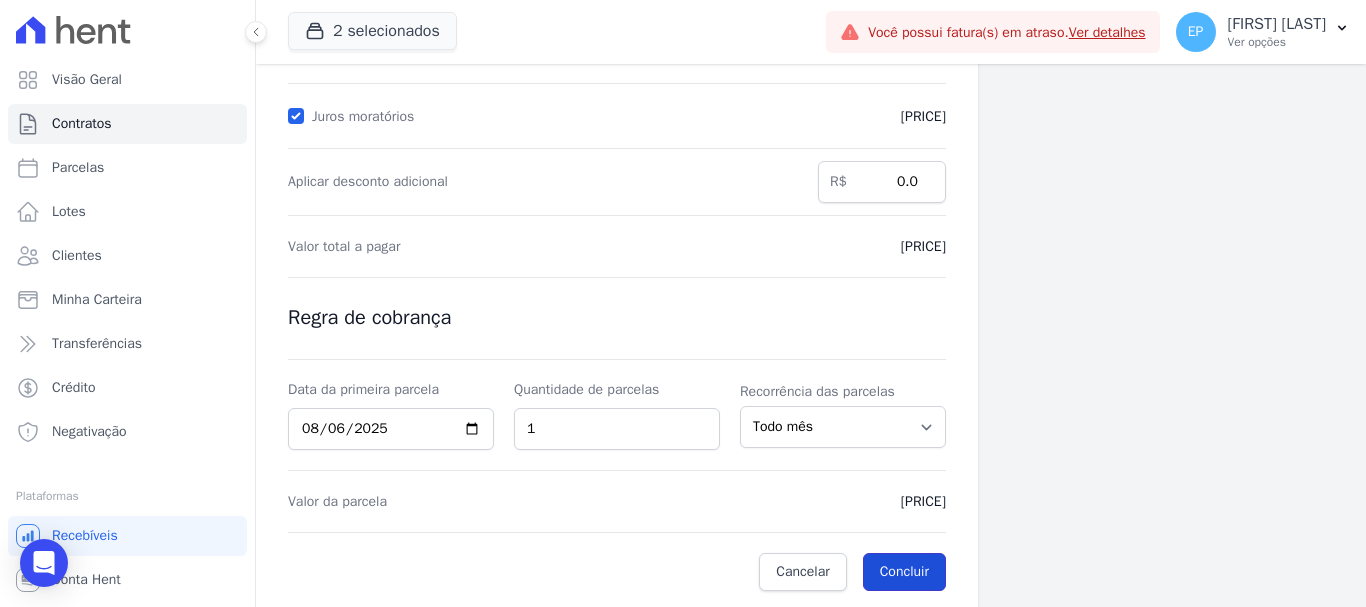 click on "Concluir" at bounding box center (904, 572) 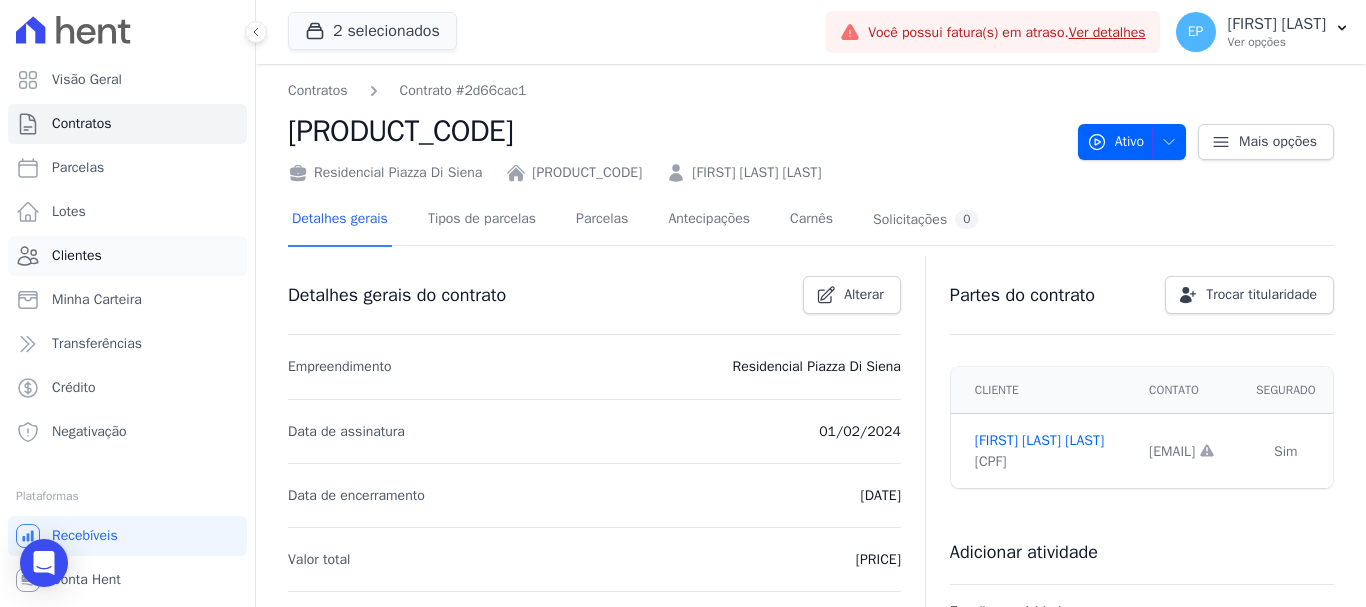 click on "Clientes" at bounding box center [77, 256] 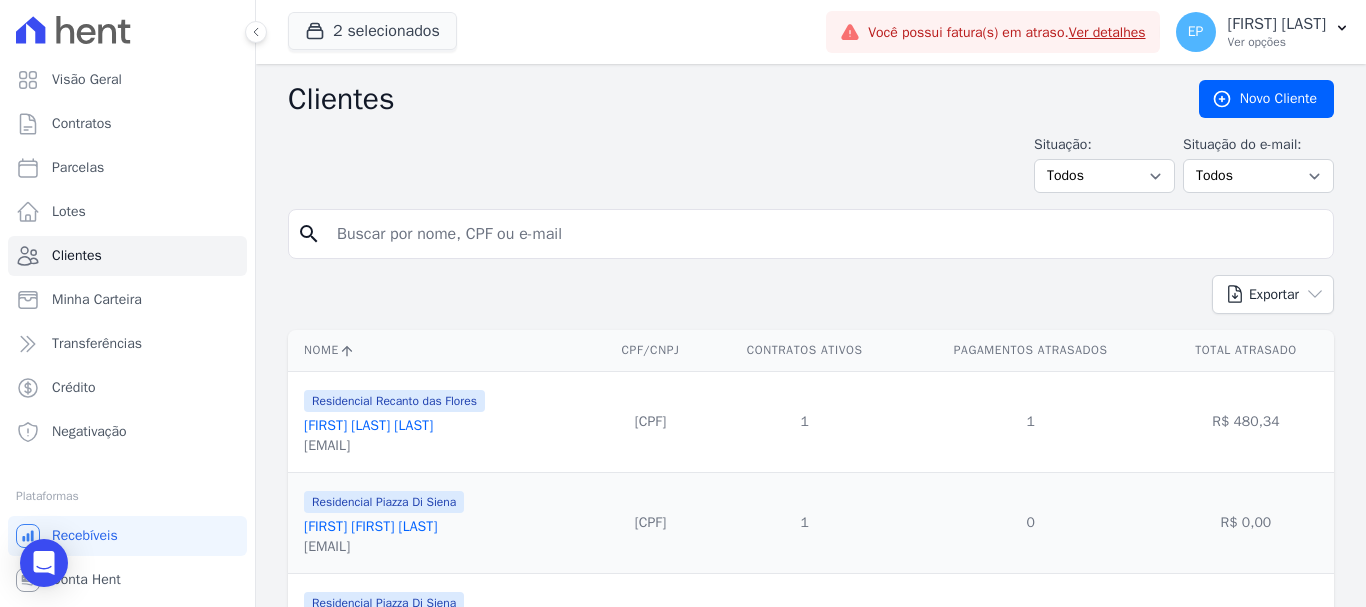 click at bounding box center [825, 234] 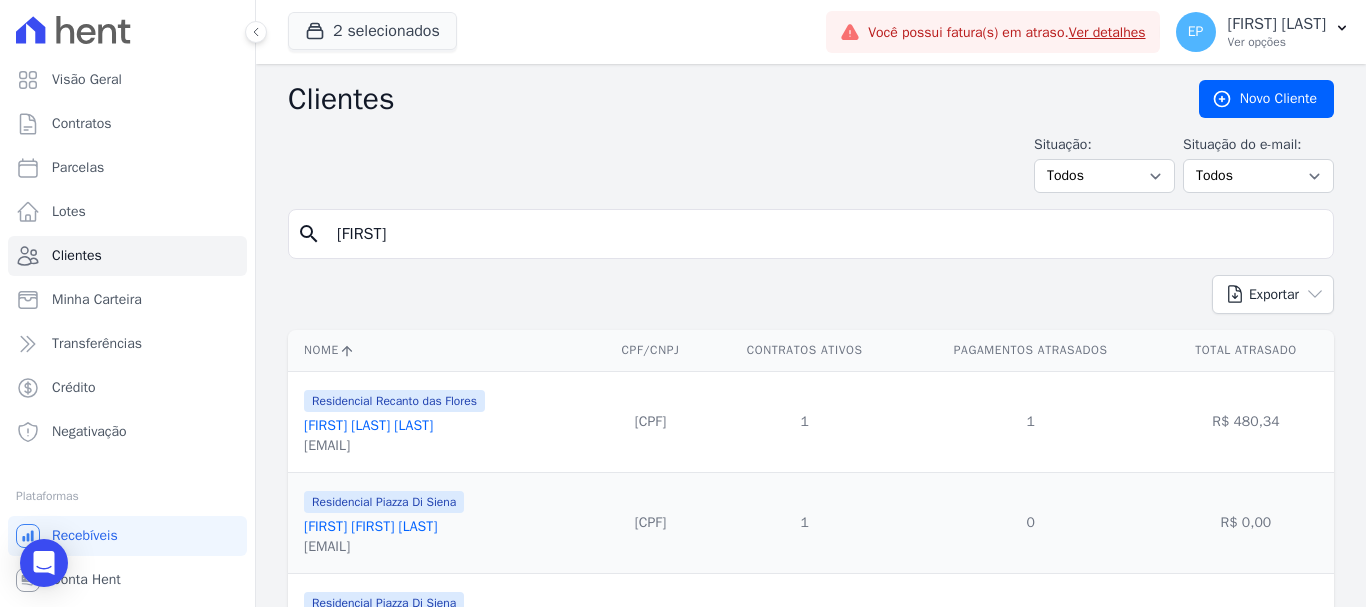 type on "[FIRST]" 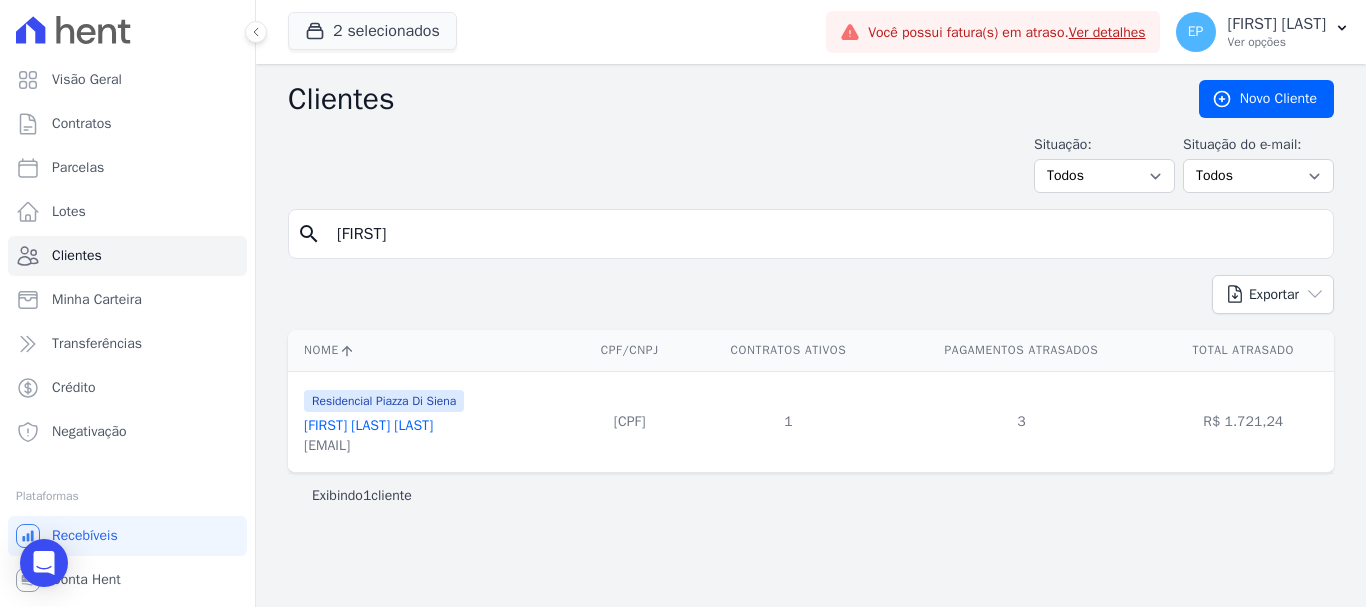 click on "[FIRST] [LAST] [LAST]" at bounding box center (368, 425) 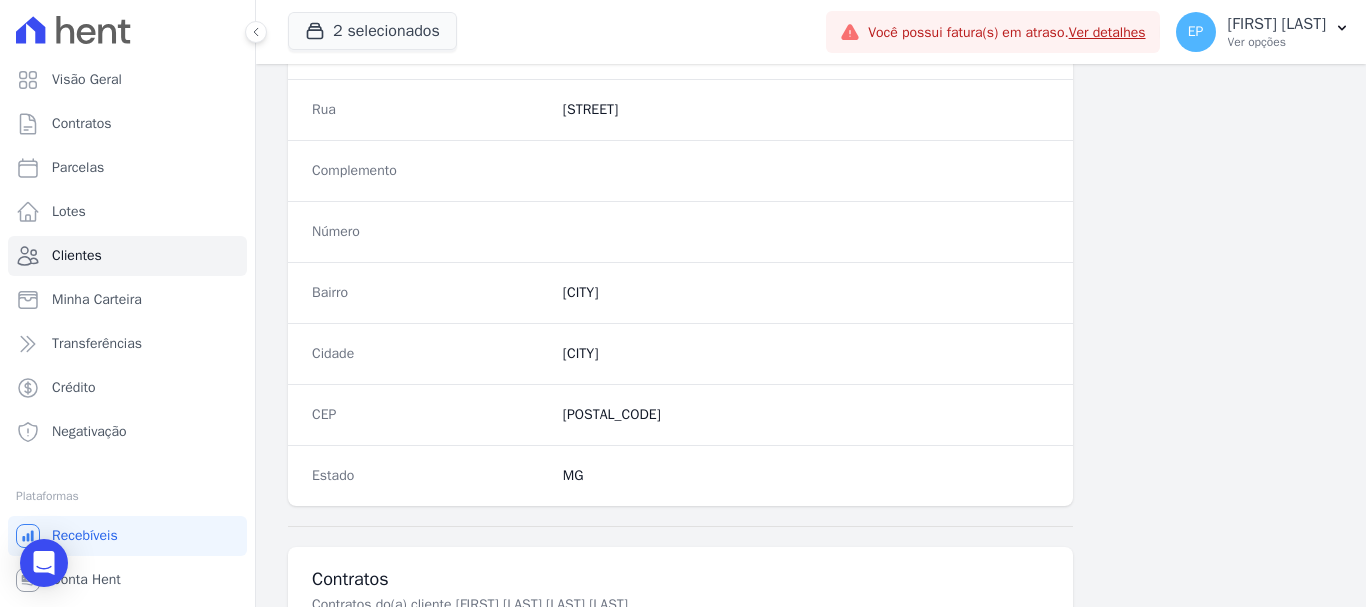 scroll, scrollTop: 1264, scrollLeft: 0, axis: vertical 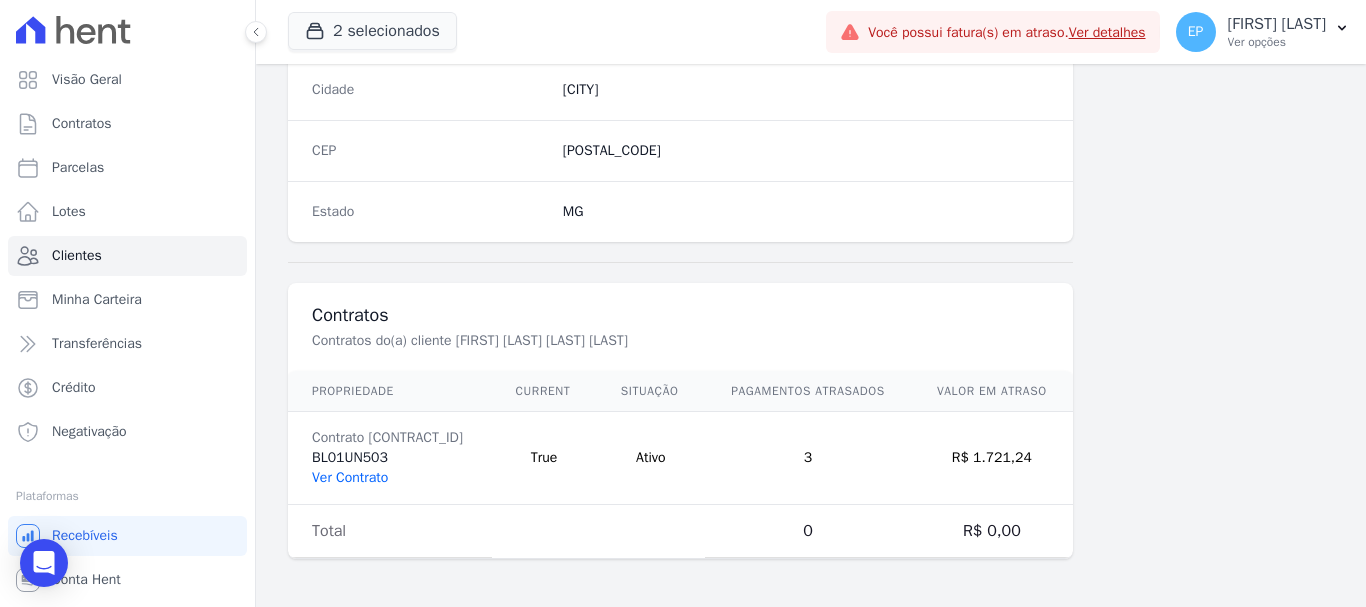 click on "Ver Contrato" at bounding box center (350, 477) 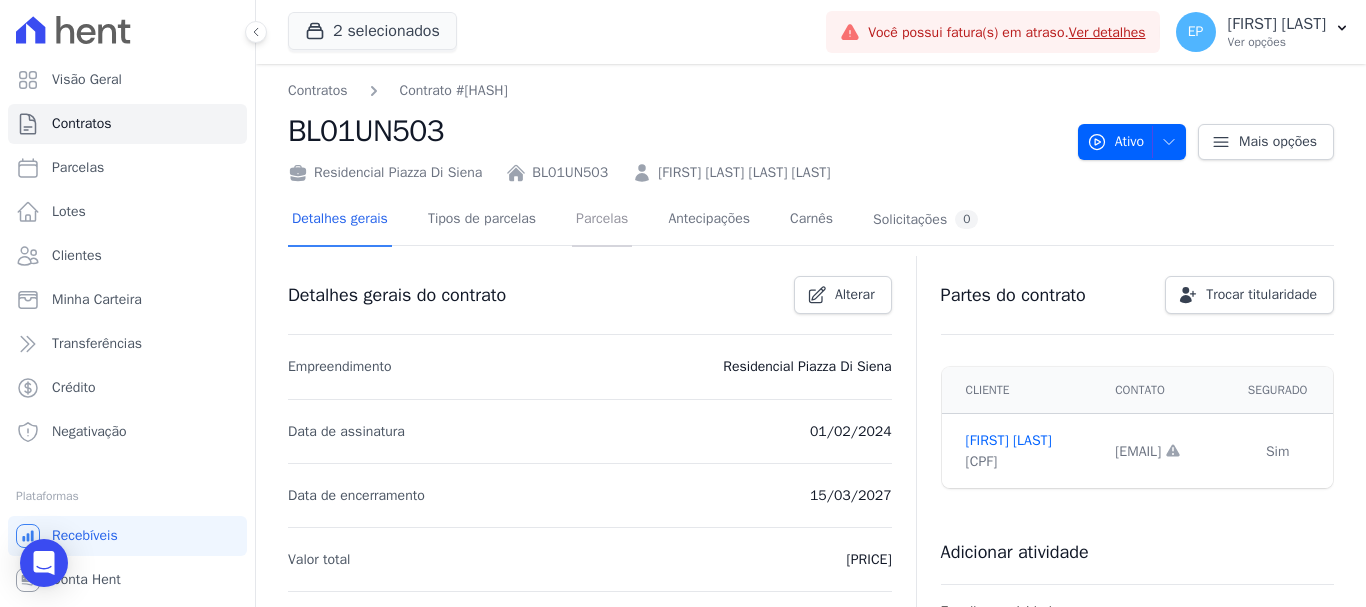 click on "Parcelas" at bounding box center (602, 220) 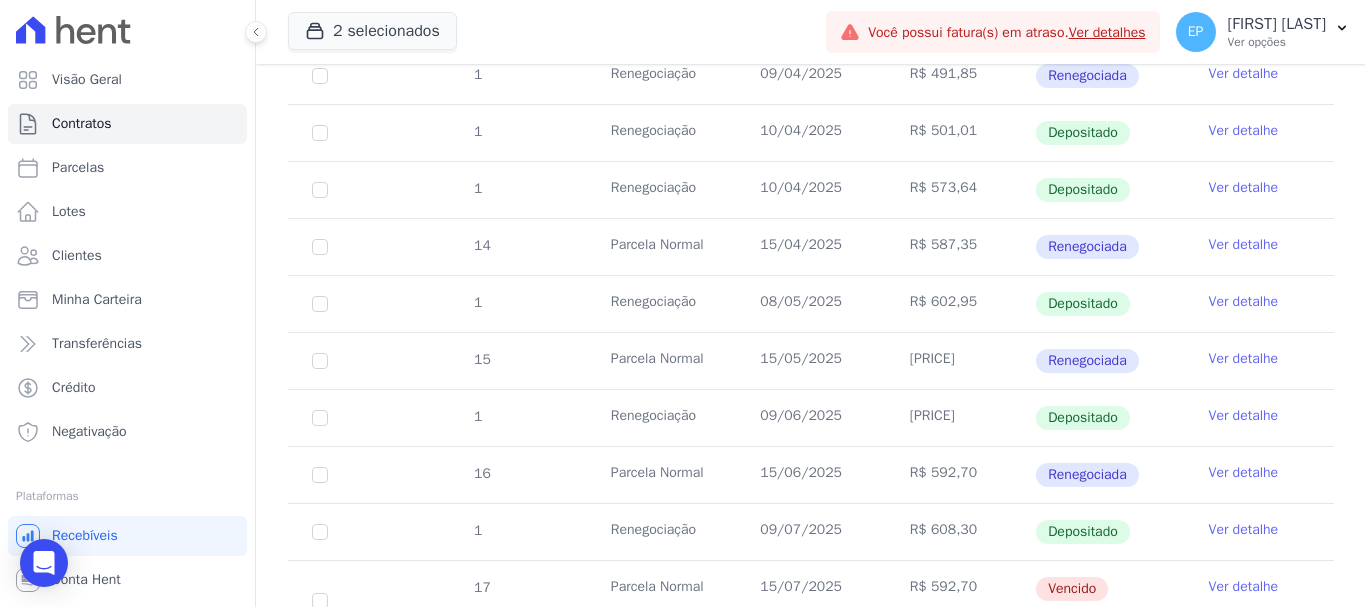 scroll, scrollTop: 1300, scrollLeft: 0, axis: vertical 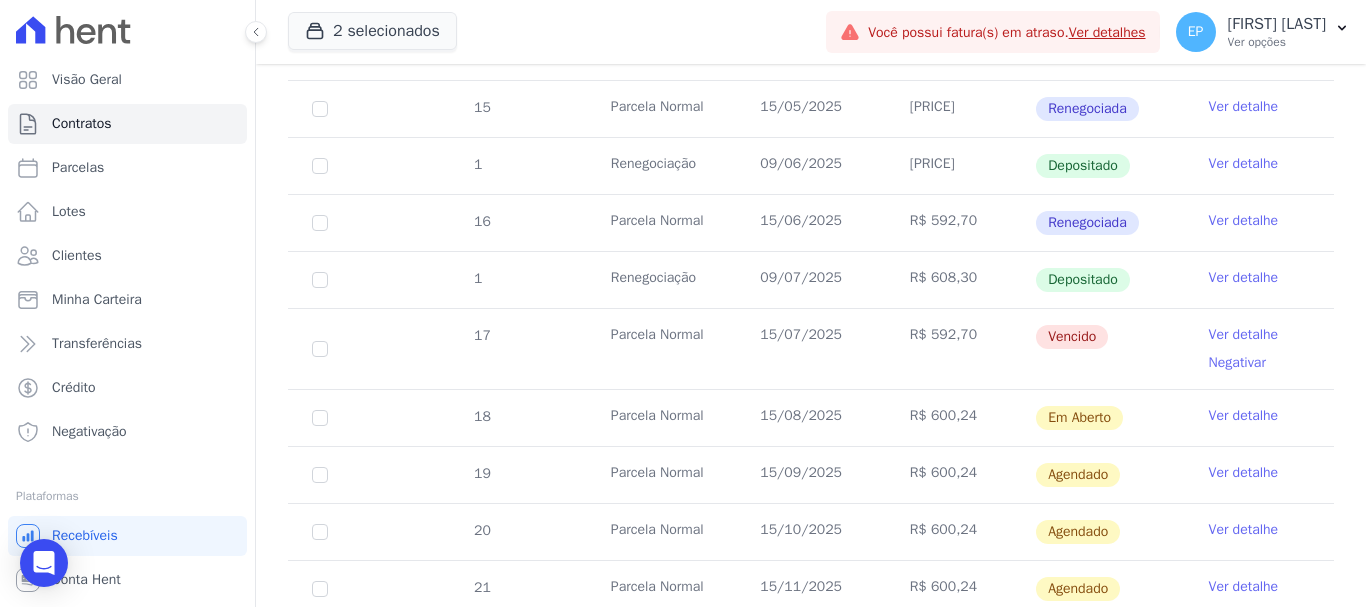click on "Ver detalhe" at bounding box center (1244, 335) 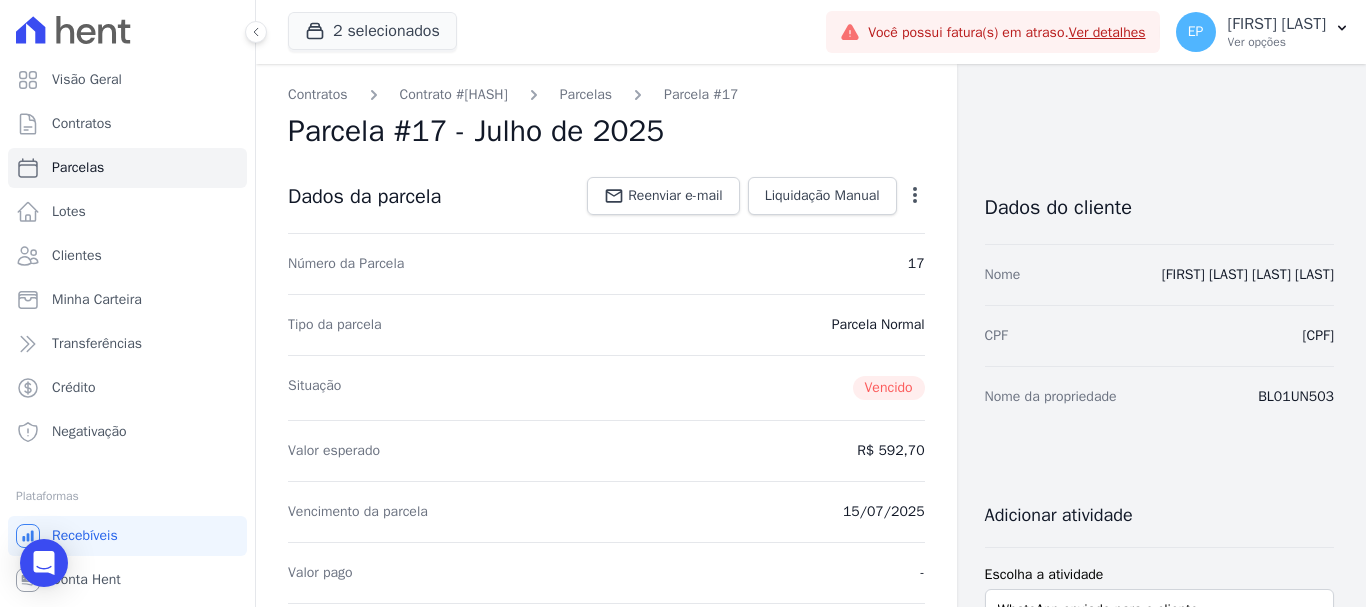 click 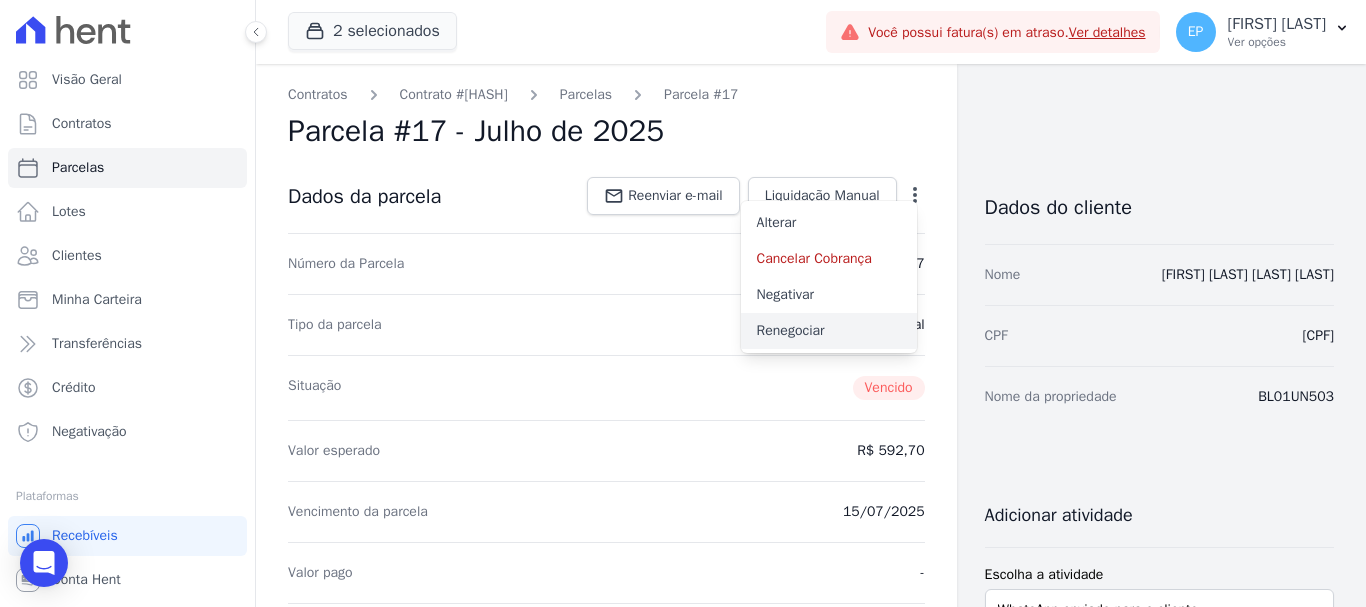click on "Renegociar" at bounding box center [829, 331] 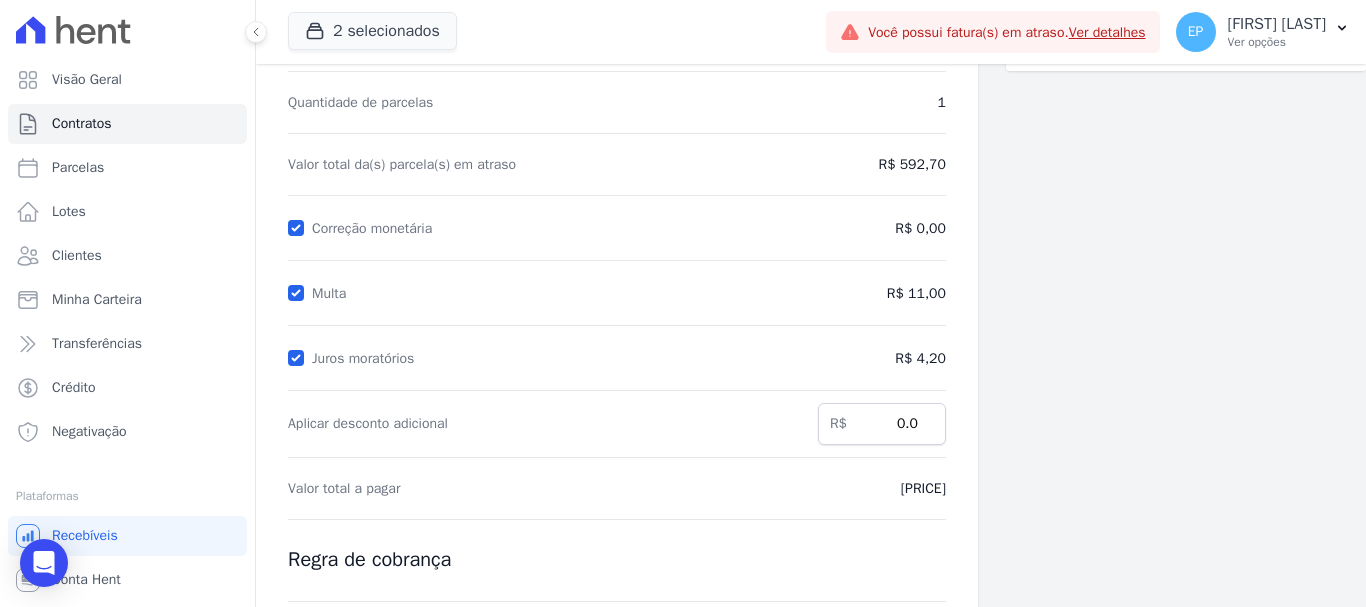scroll, scrollTop: 395, scrollLeft: 0, axis: vertical 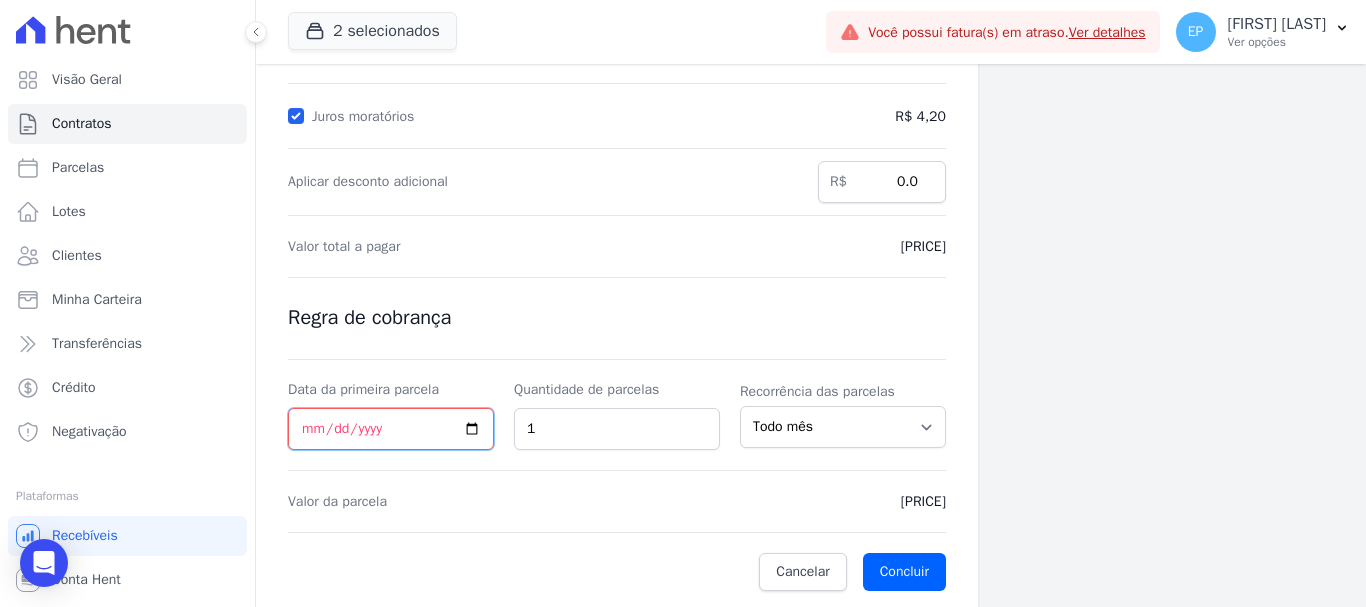 click on "Data da primeira parcela" at bounding box center (391, 429) 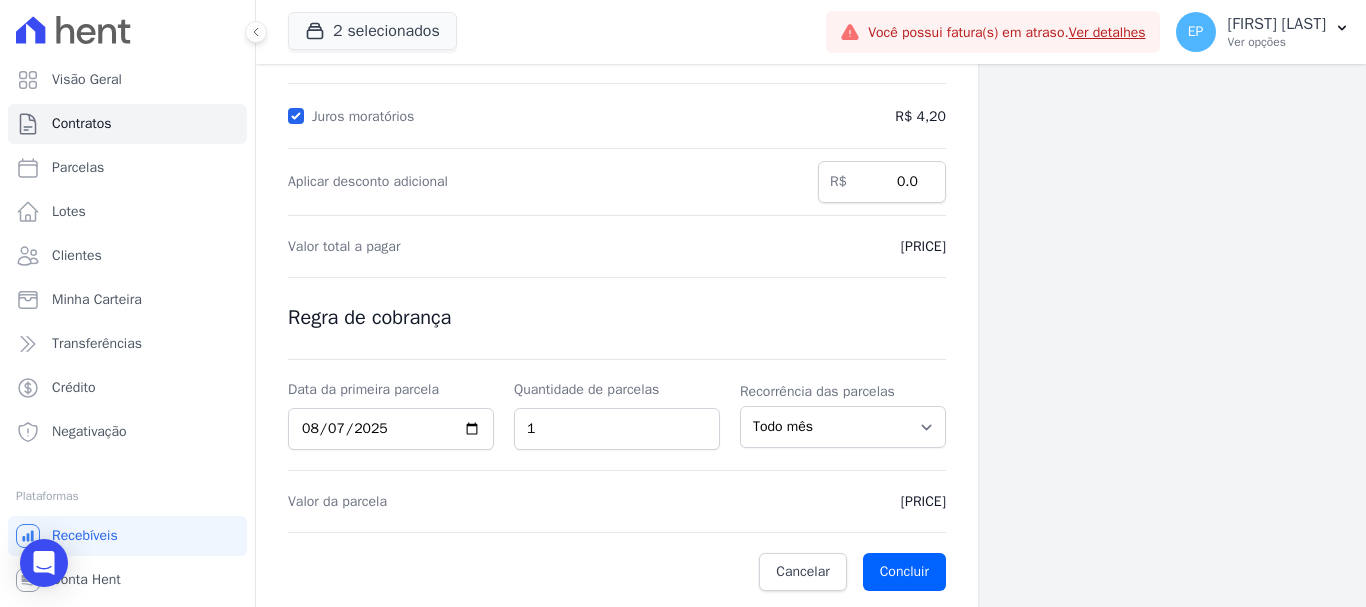 click on "Cálculo da renegociação
Quantidade de parcelas
1
Valor total da(s) parcela(s) em atraso
R$ 592,70
Correção monetária
R$ 0,00
Multa
R$ 11,00
Juros moratórios
R$ 4,20" at bounding box center (617, 187) 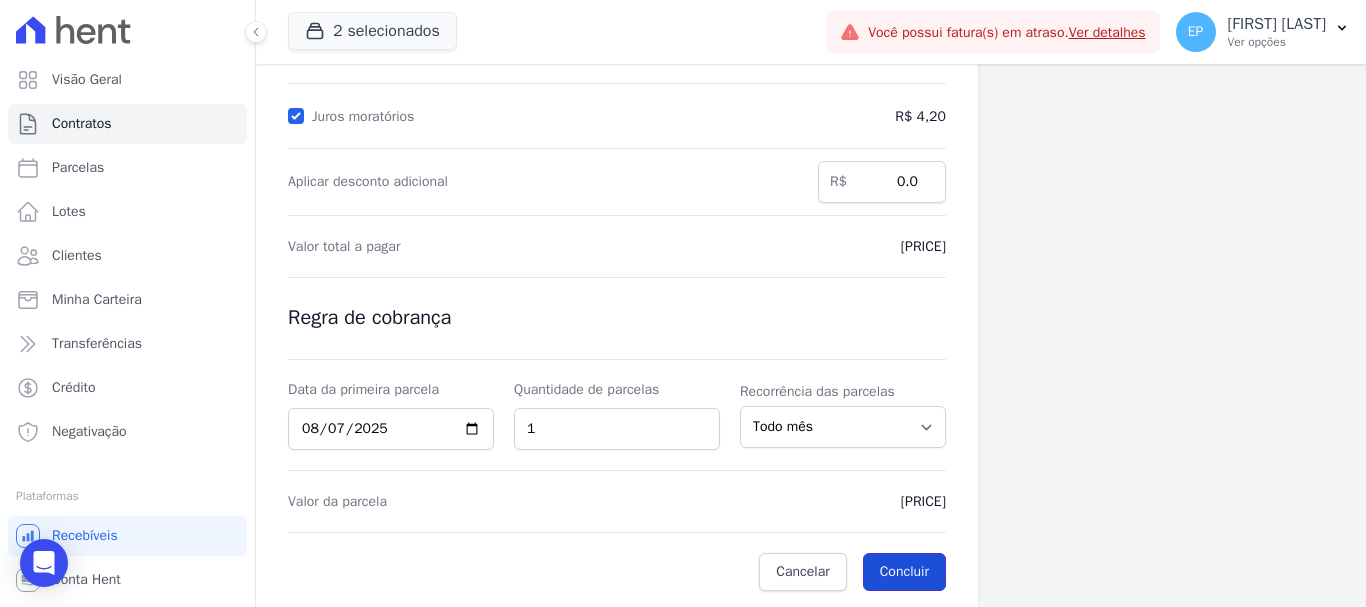 click on "Concluir" at bounding box center (904, 572) 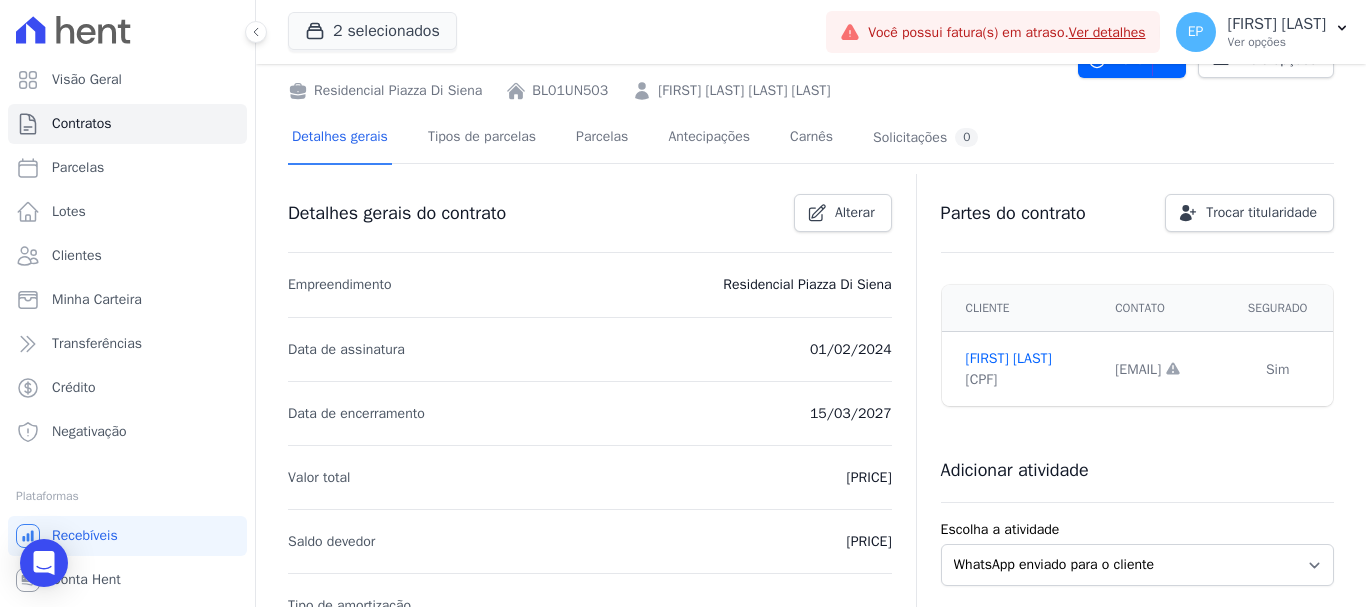 scroll, scrollTop: 0, scrollLeft: 0, axis: both 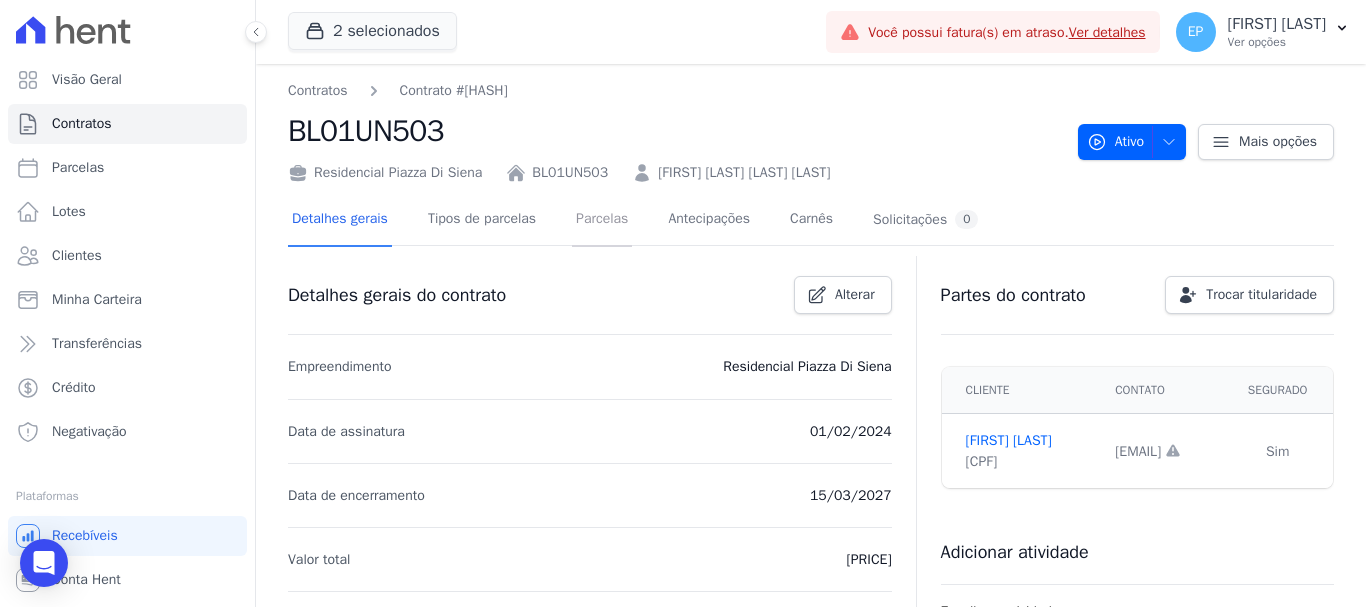 click on "Parcelas" at bounding box center [602, 220] 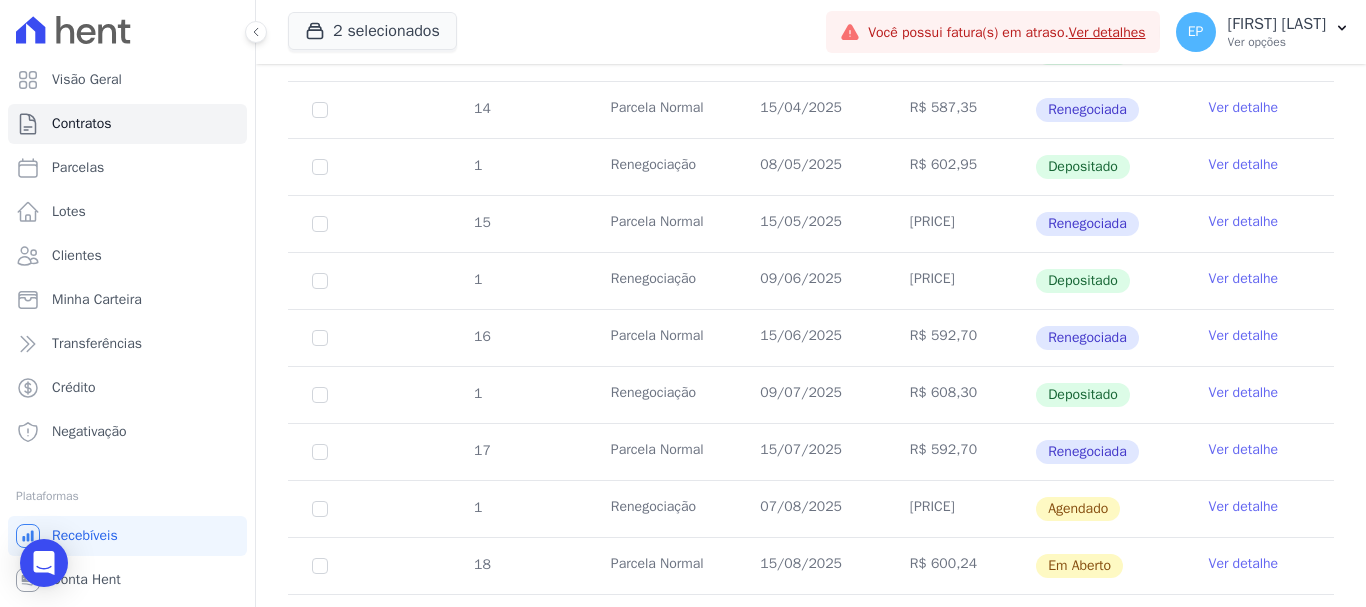 scroll, scrollTop: 1400, scrollLeft: 0, axis: vertical 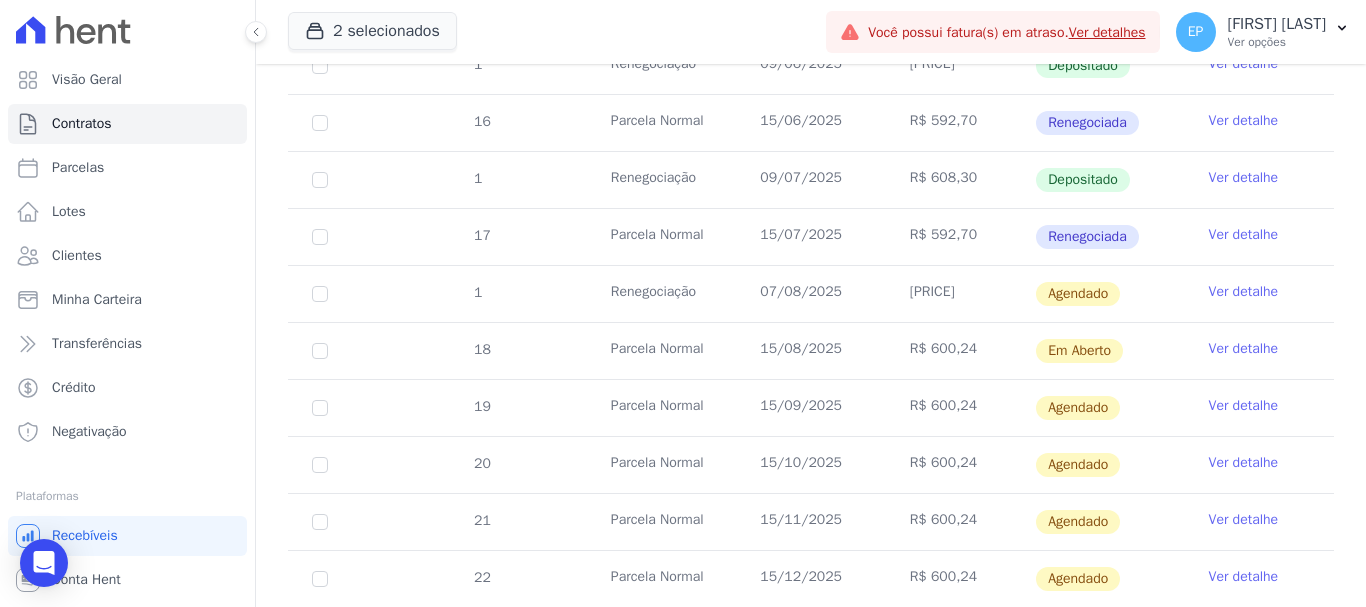 click on "Ver detalhe" at bounding box center [1244, 292] 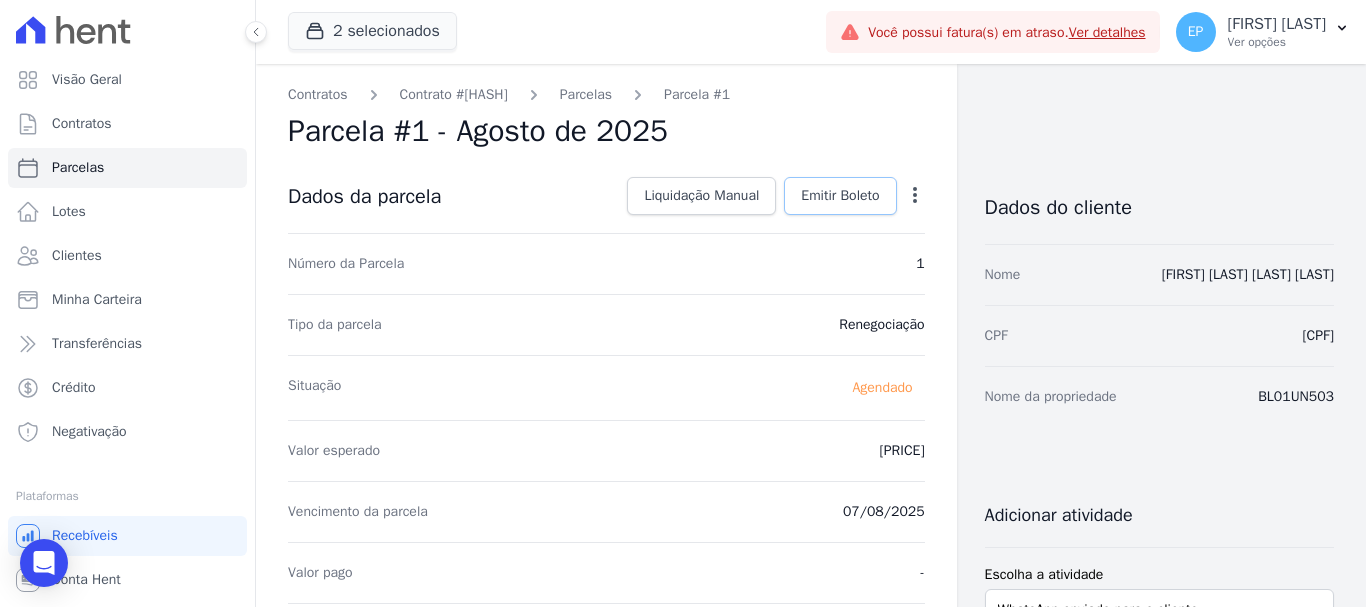 click on "Emitir Boleto" at bounding box center (840, 196) 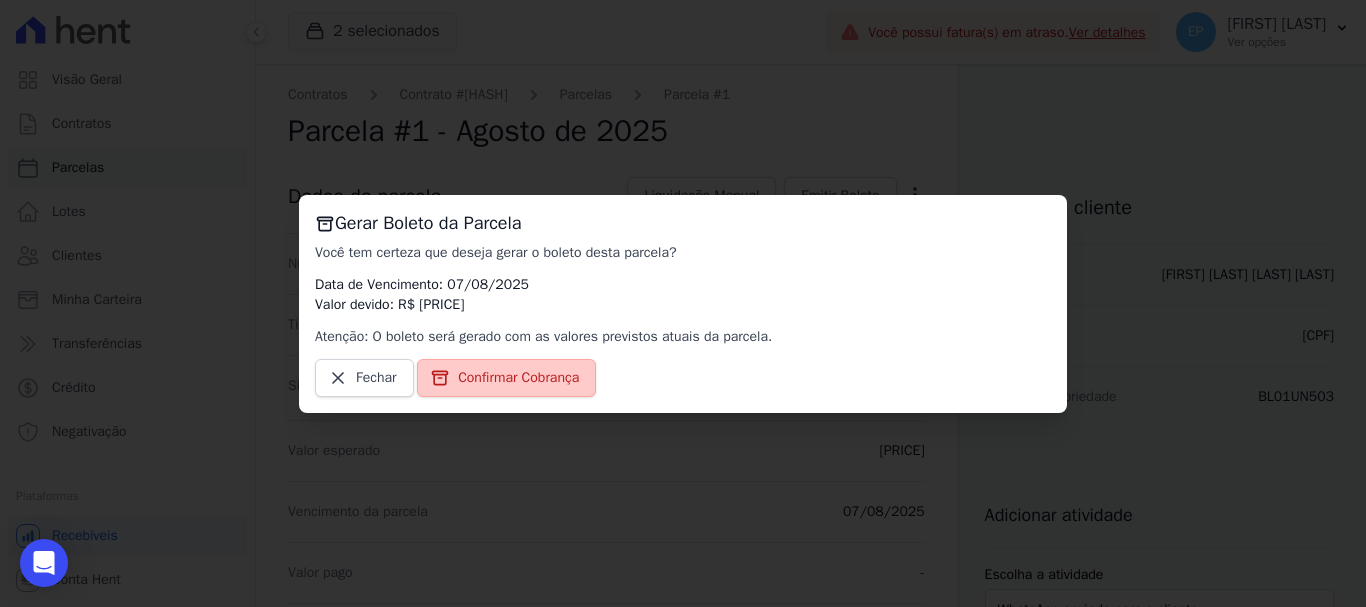 click on "Confirmar Cobrança" at bounding box center [518, 378] 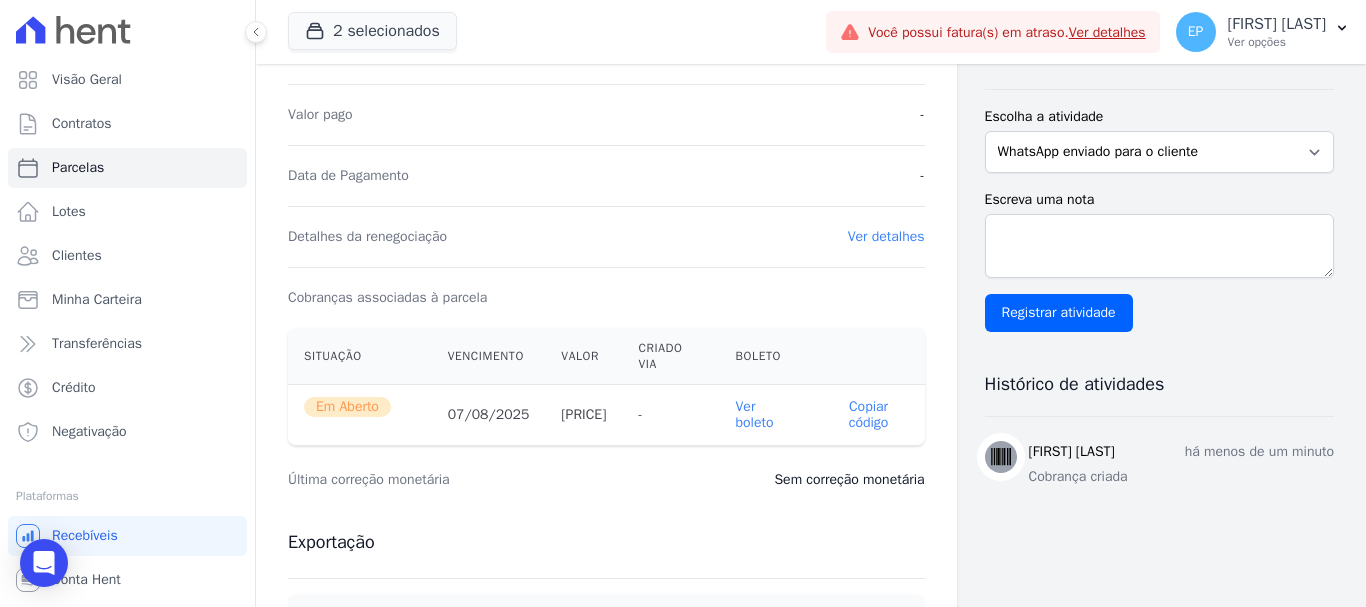 scroll, scrollTop: 500, scrollLeft: 0, axis: vertical 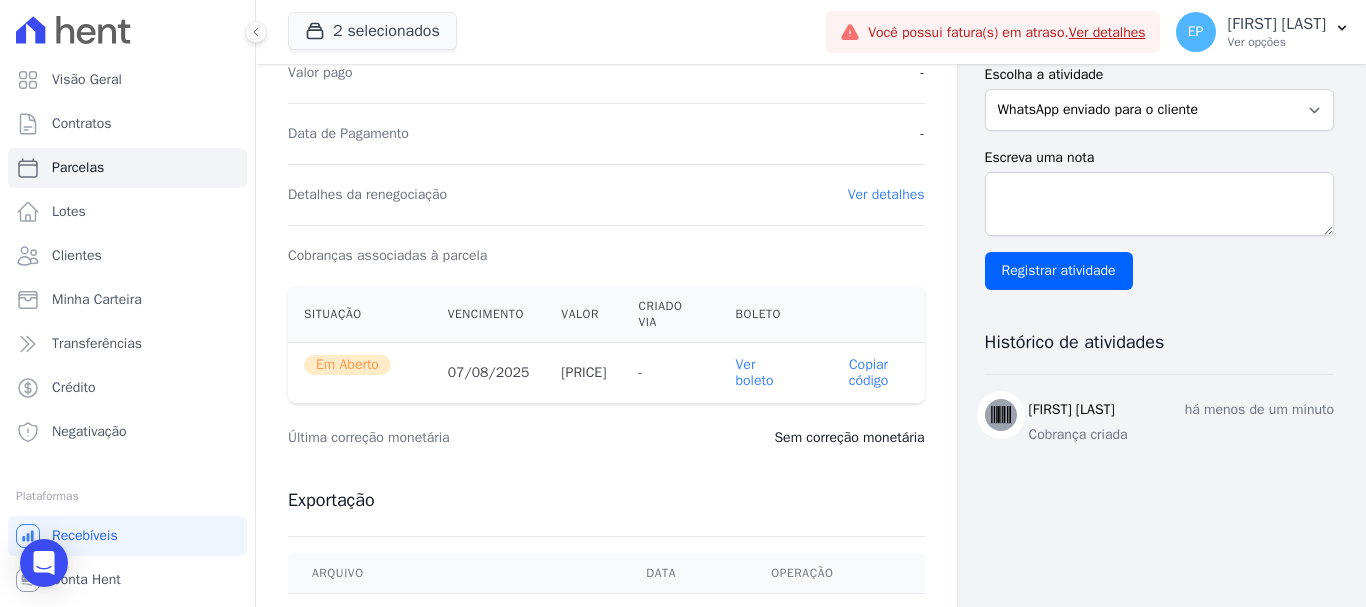 click on "Copiar código" at bounding box center (868, 373) 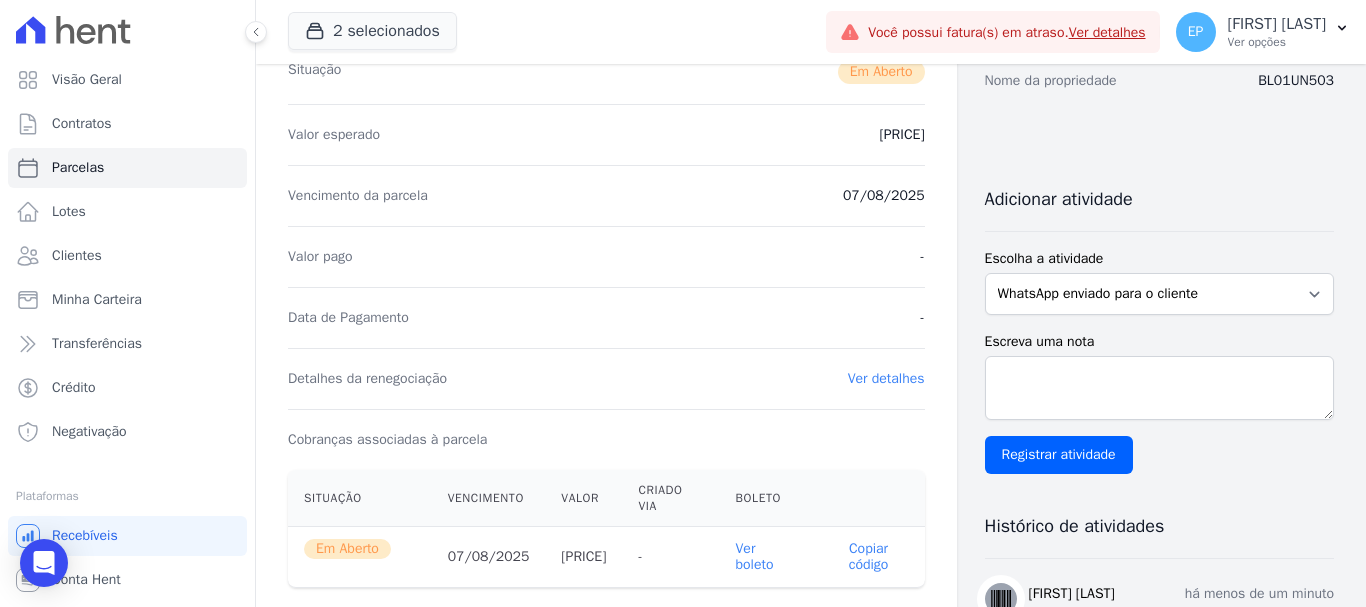 scroll, scrollTop: 0, scrollLeft: 0, axis: both 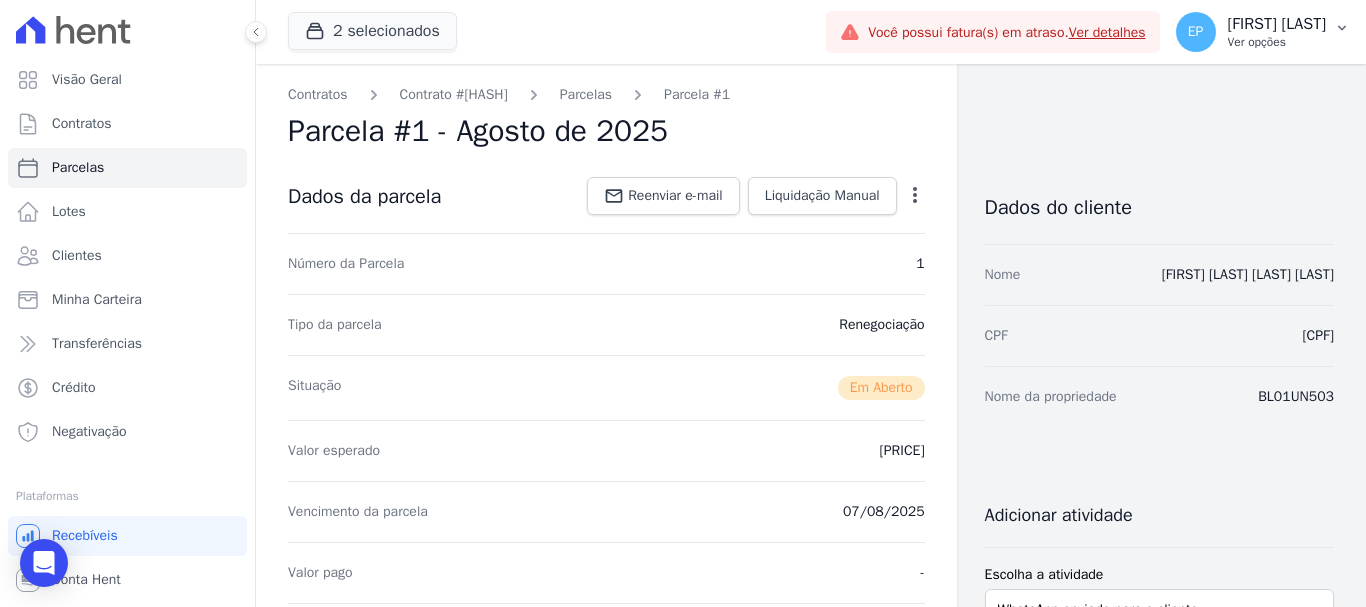 click on "Ver opções" at bounding box center [1277, 42] 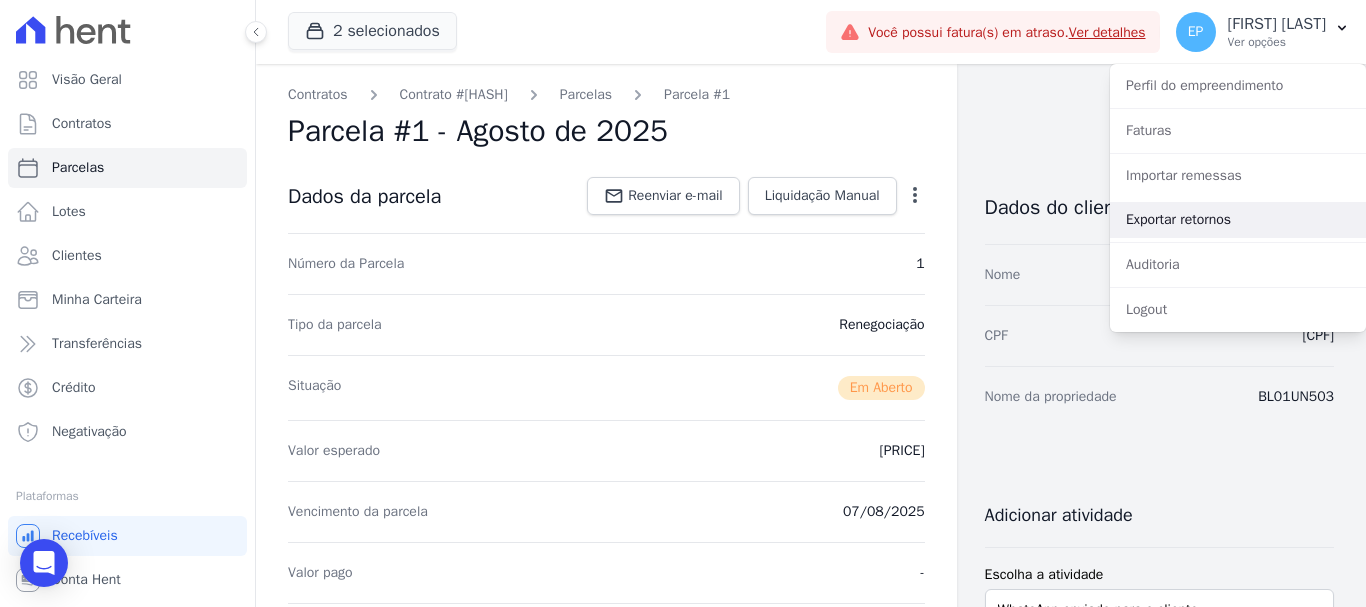 click on "Exportar retornos" at bounding box center [1238, 220] 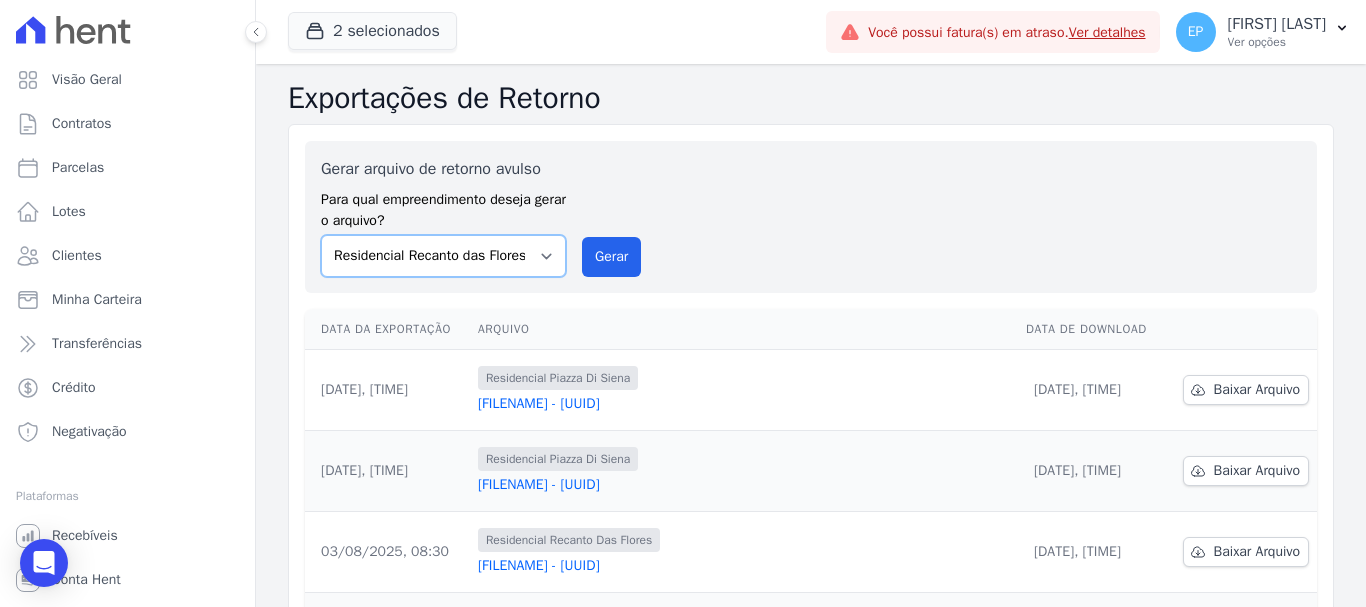 click on "[ADDRESS]
[ADDRESS]" at bounding box center [443, 256] 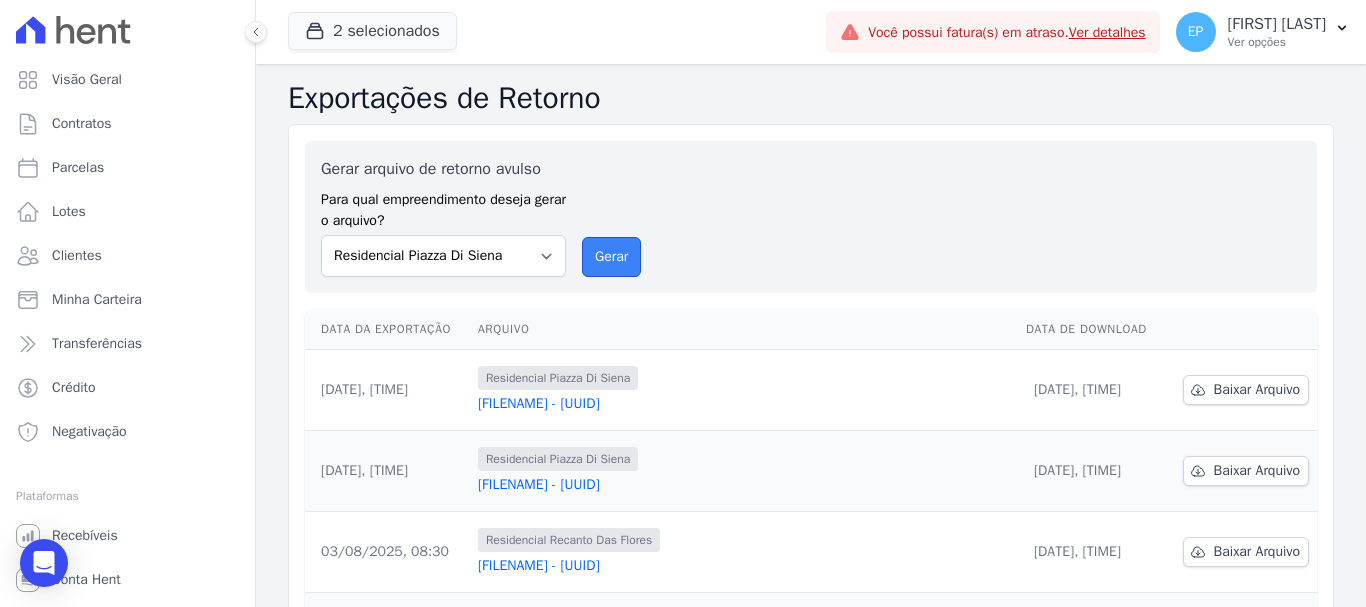 click on "Gerar" at bounding box center [611, 257] 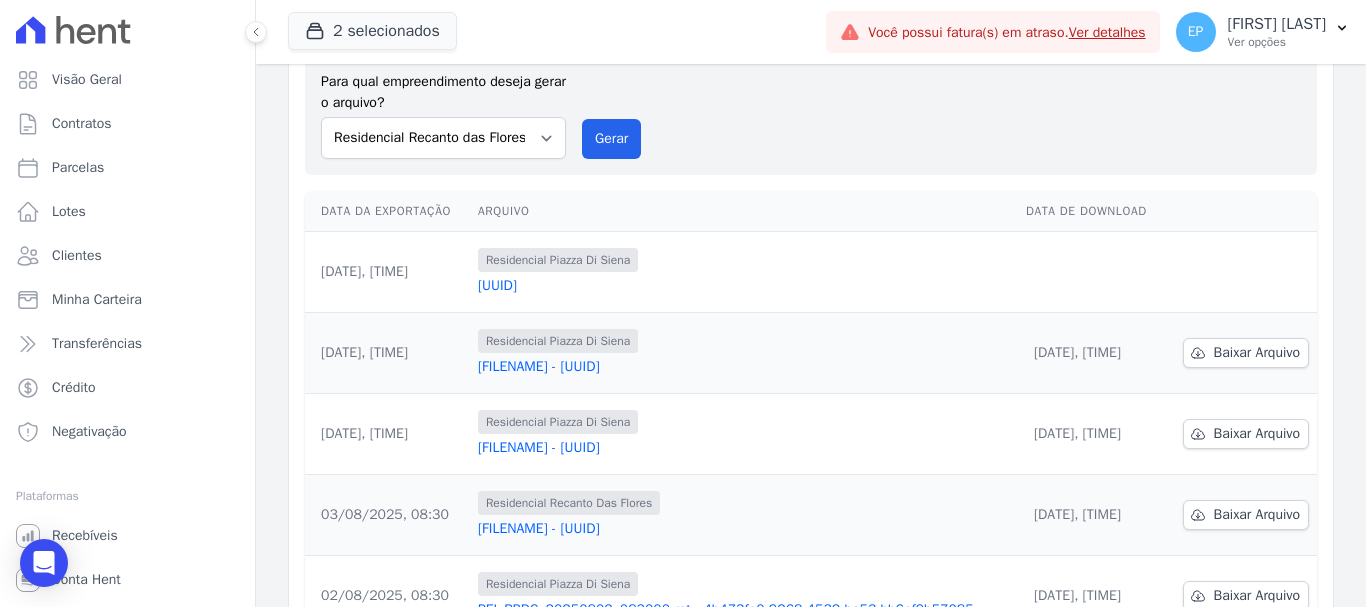 scroll, scrollTop: 200, scrollLeft: 0, axis: vertical 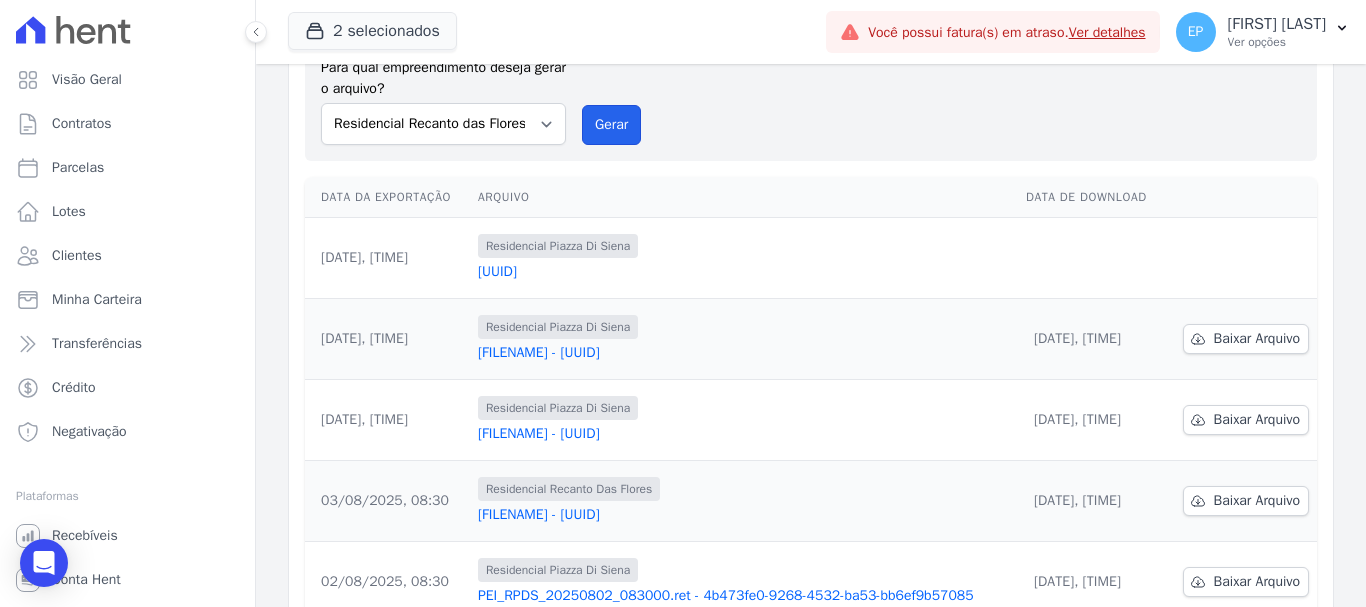 click on "Gerar" at bounding box center [611, 125] 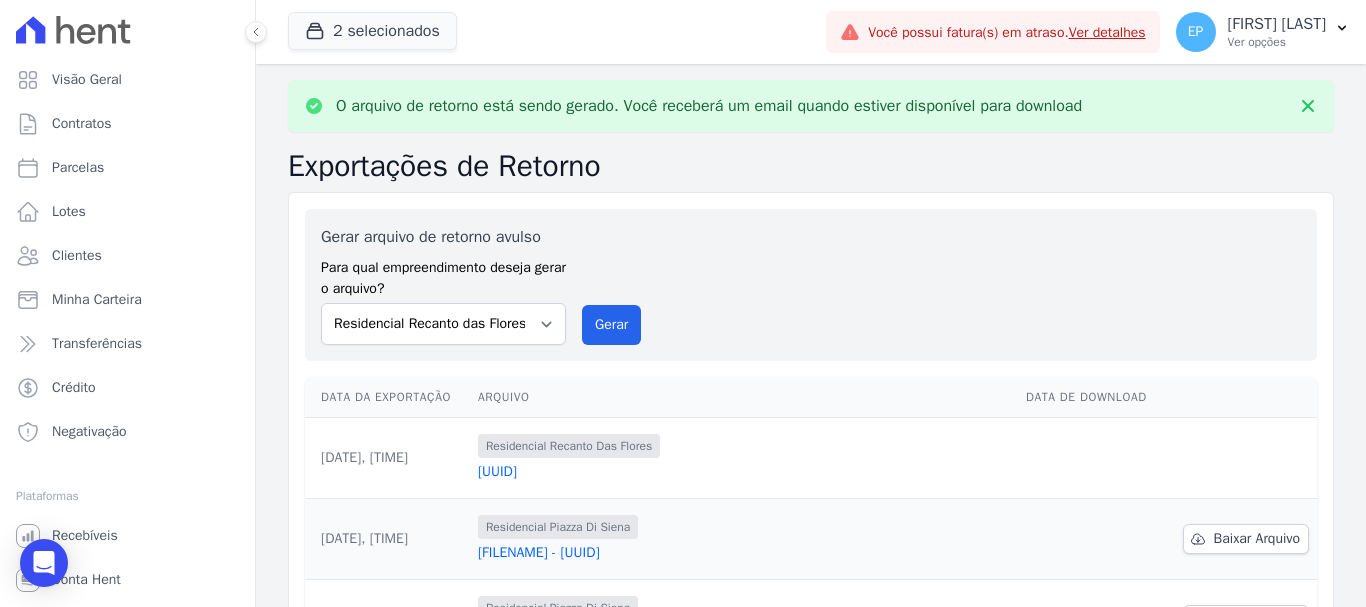 scroll, scrollTop: 100, scrollLeft: 0, axis: vertical 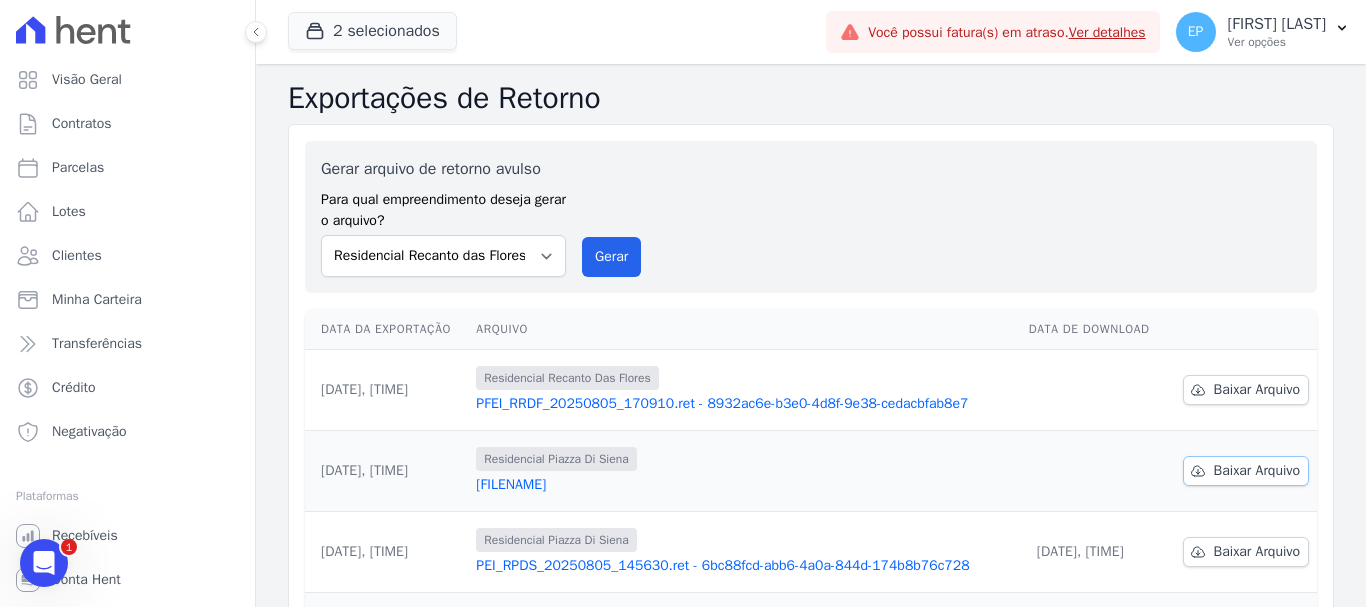 click on "Baixar Arquivo" at bounding box center (1257, 471) 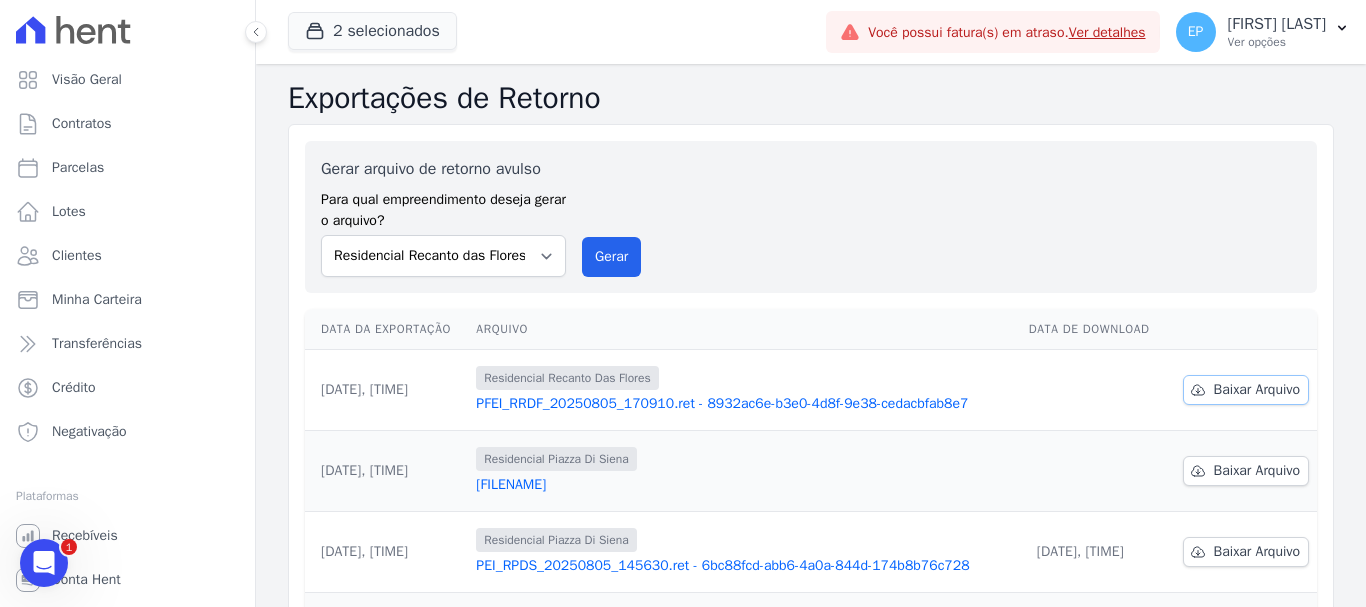 click on "Baixar Arquivo" at bounding box center (1246, 390) 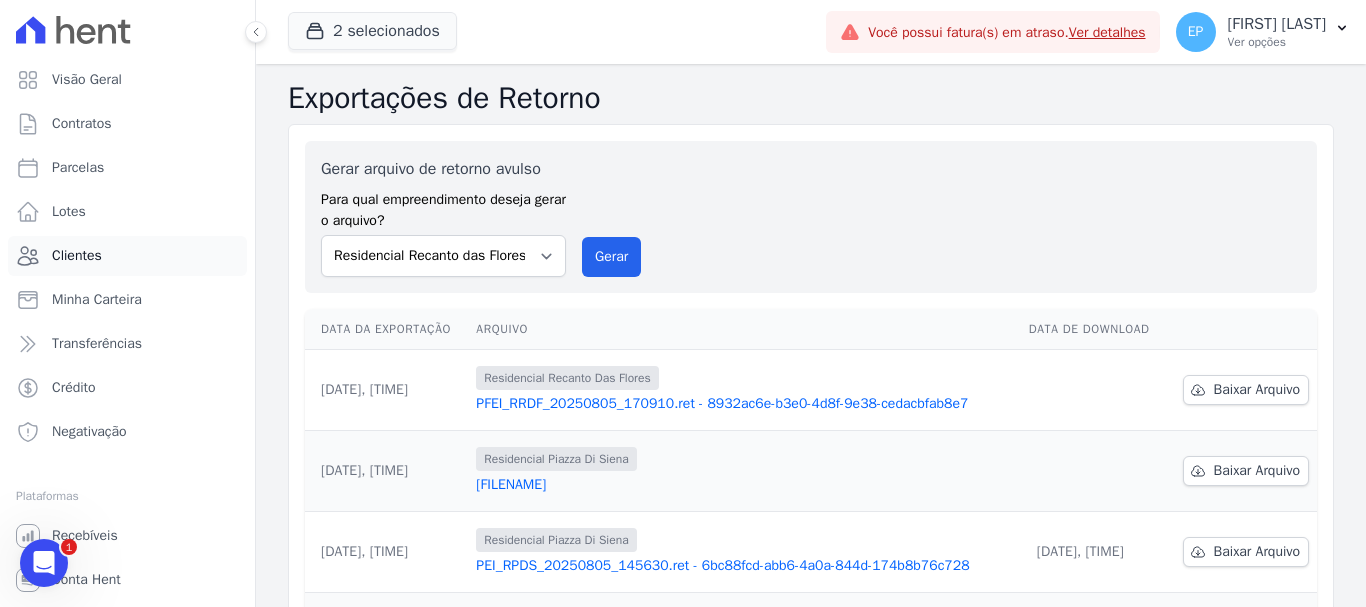 click on "Clientes" at bounding box center (77, 256) 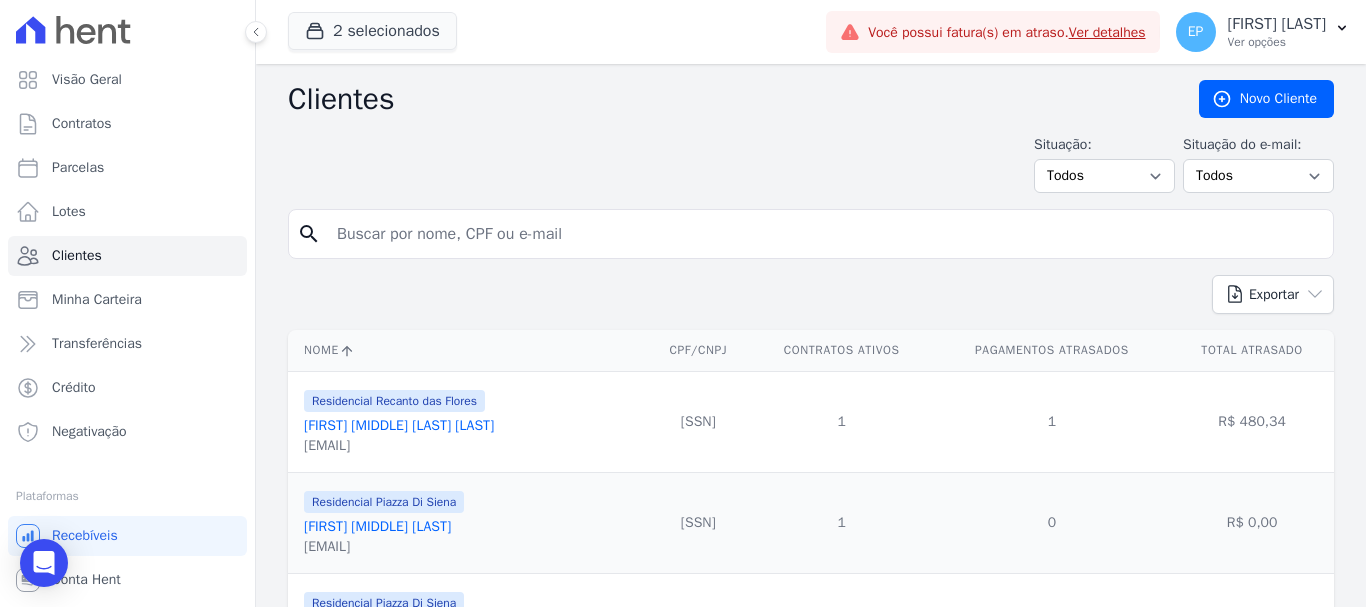 click at bounding box center (825, 234) 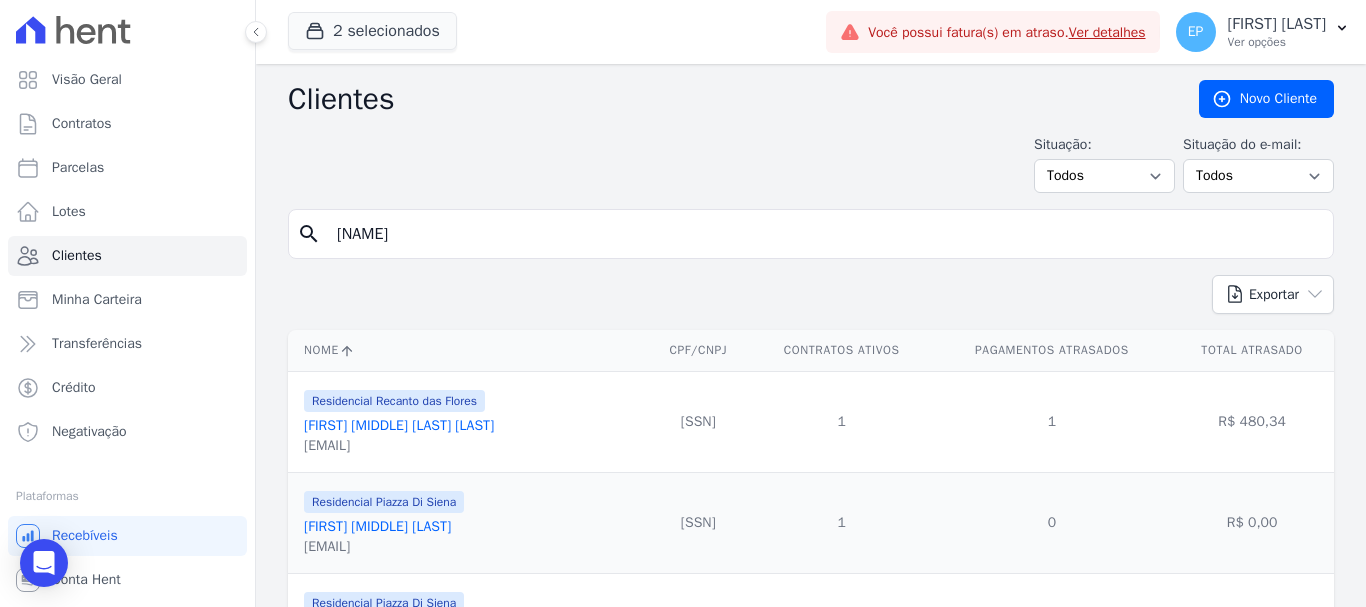 type on "[NAME]" 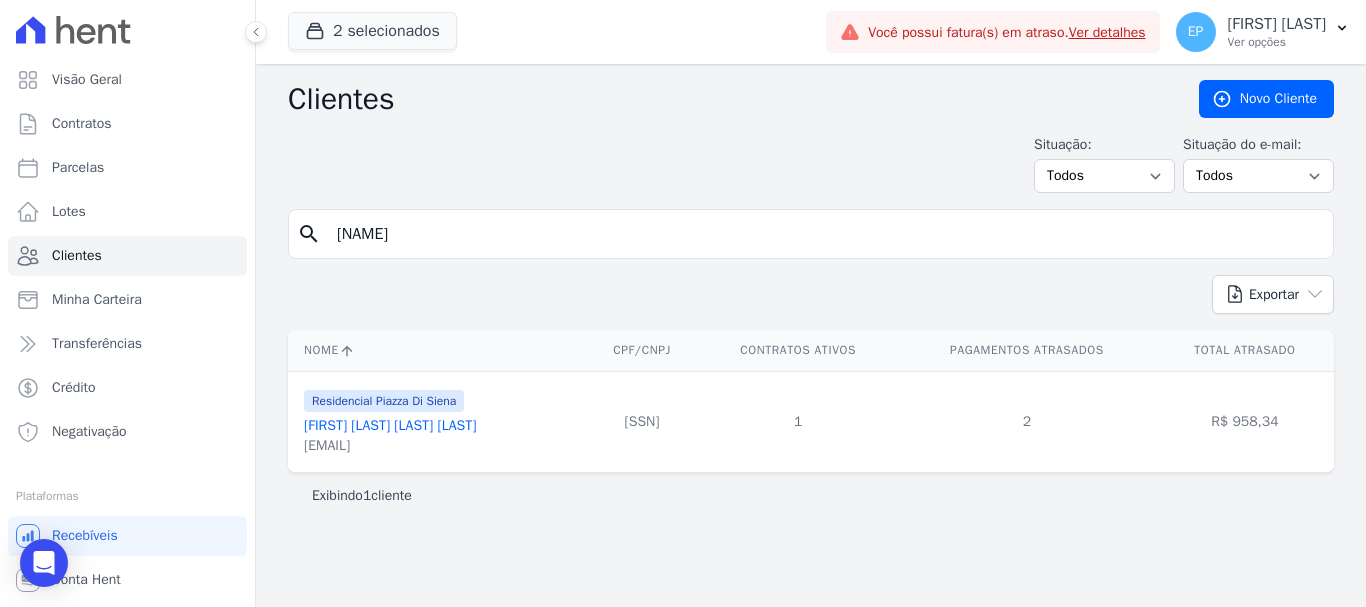 click on "[FIRST] [LAST] [LAST] [LAST]" at bounding box center [390, 425] 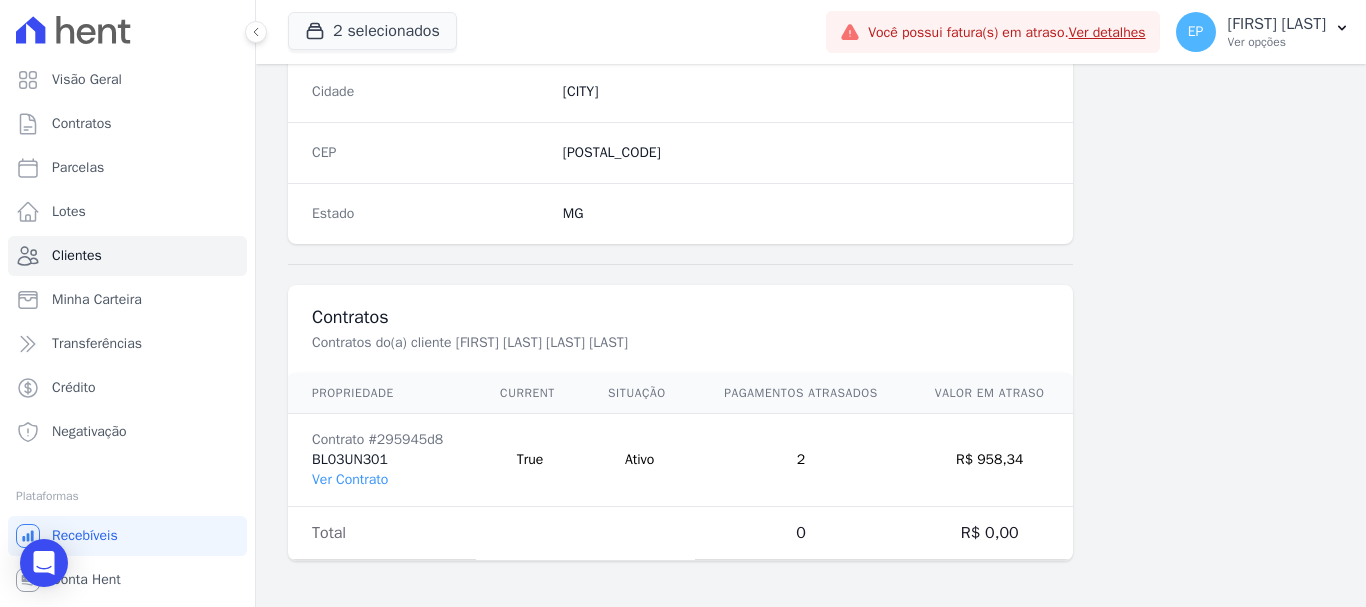 scroll, scrollTop: 1264, scrollLeft: 0, axis: vertical 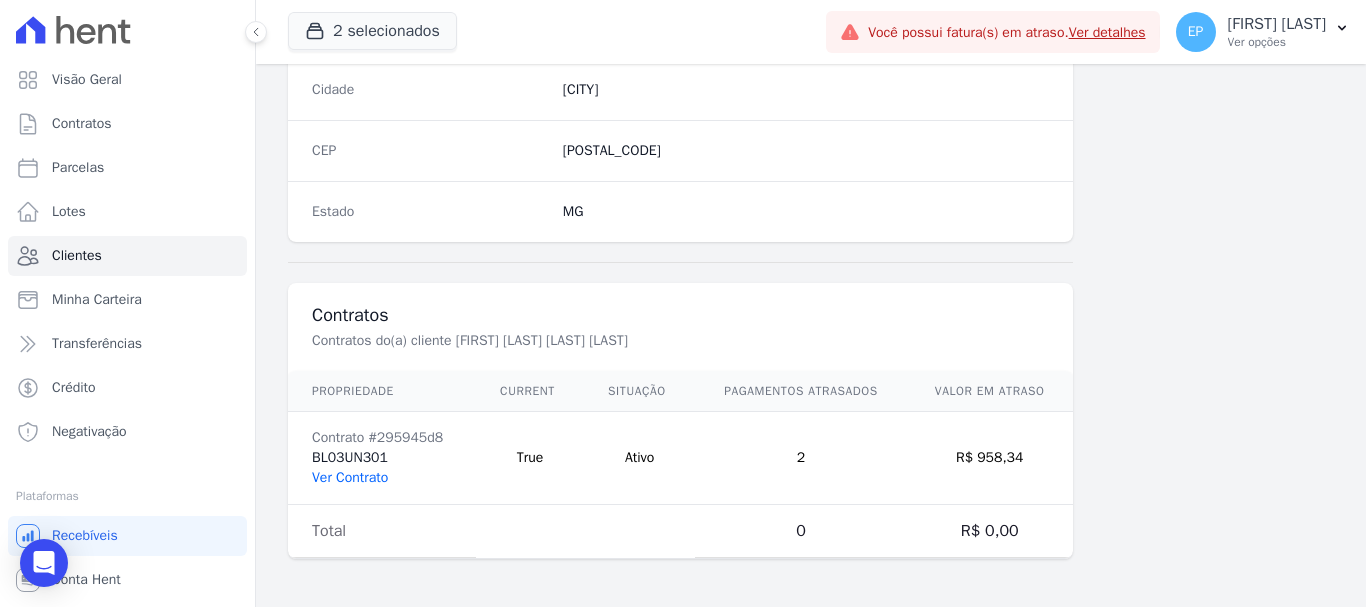 click on "Ver Contrato" at bounding box center (350, 477) 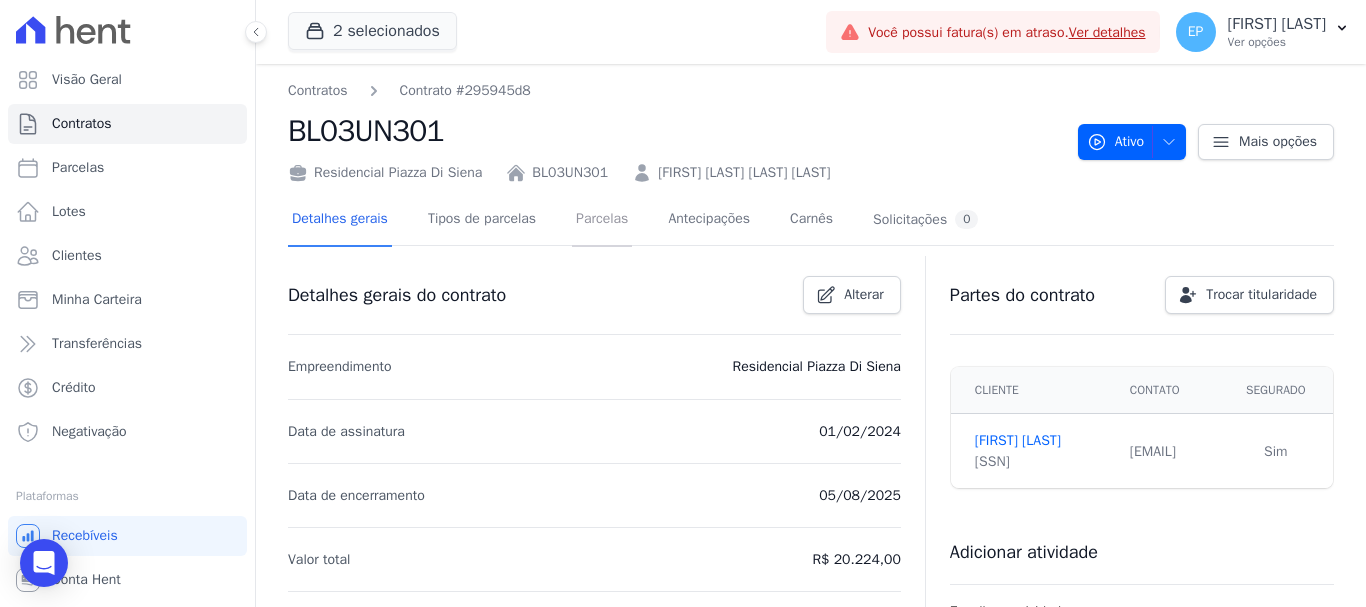 click on "Parcelas" at bounding box center [602, 220] 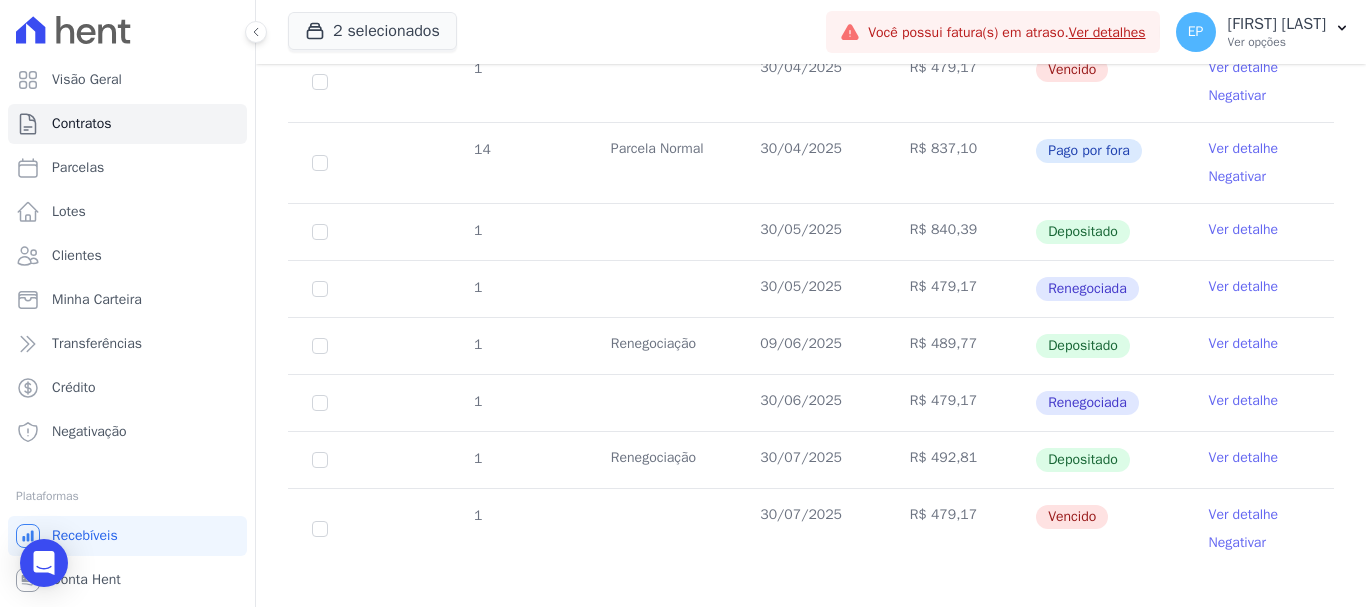 scroll, scrollTop: 962, scrollLeft: 0, axis: vertical 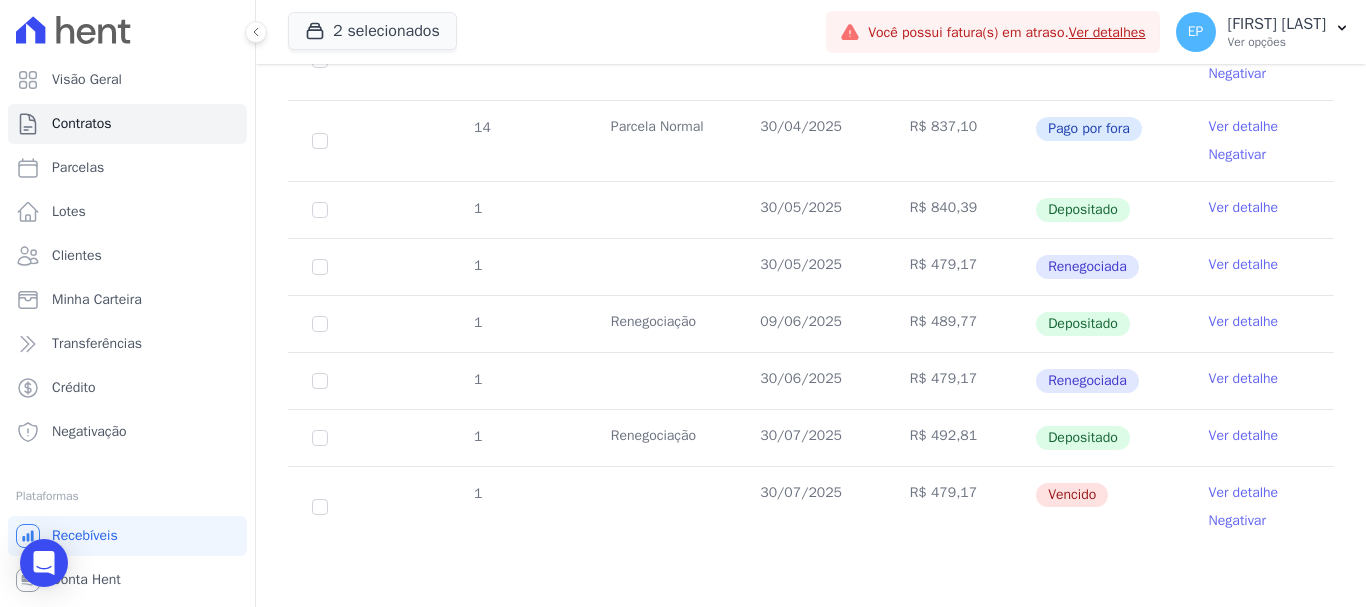 click on "Ver detalhe" at bounding box center (1244, 436) 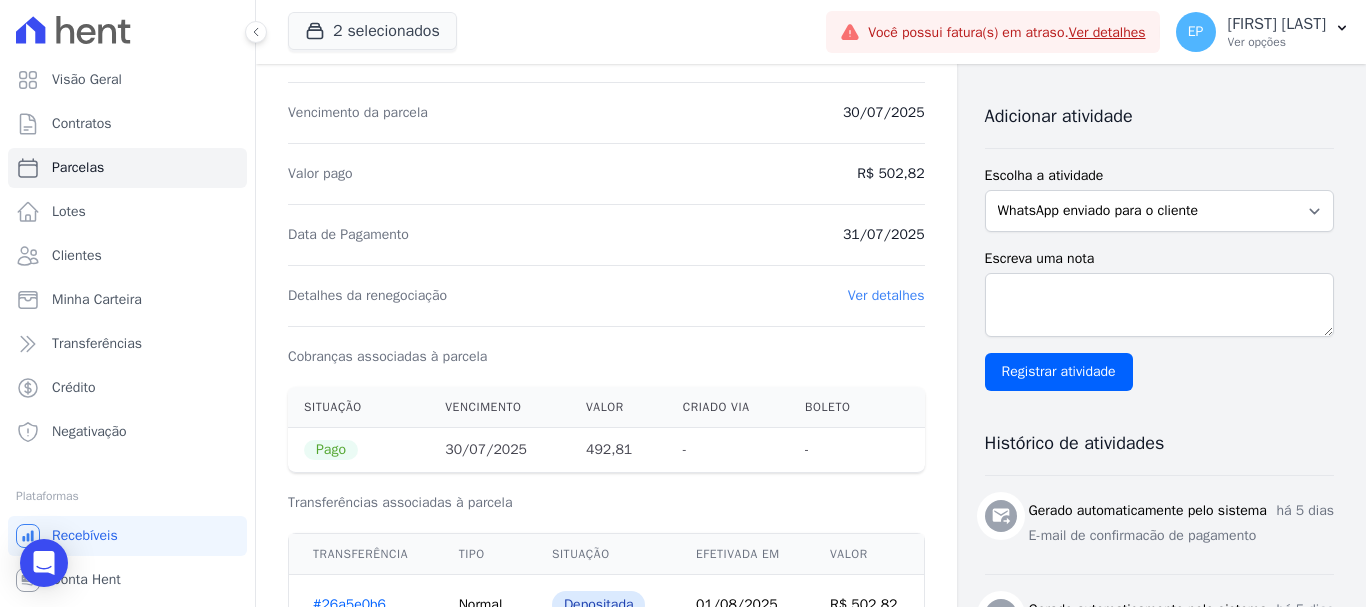 scroll, scrollTop: 400, scrollLeft: 0, axis: vertical 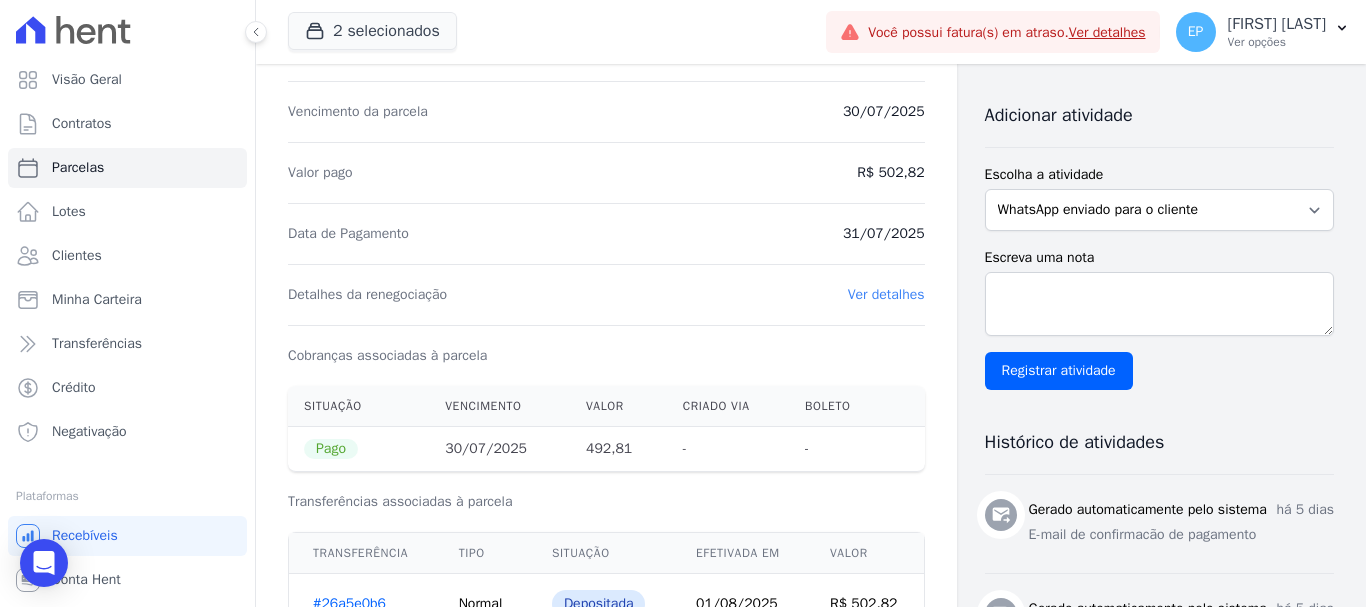 click on "Ver detalhes" at bounding box center (886, 294) 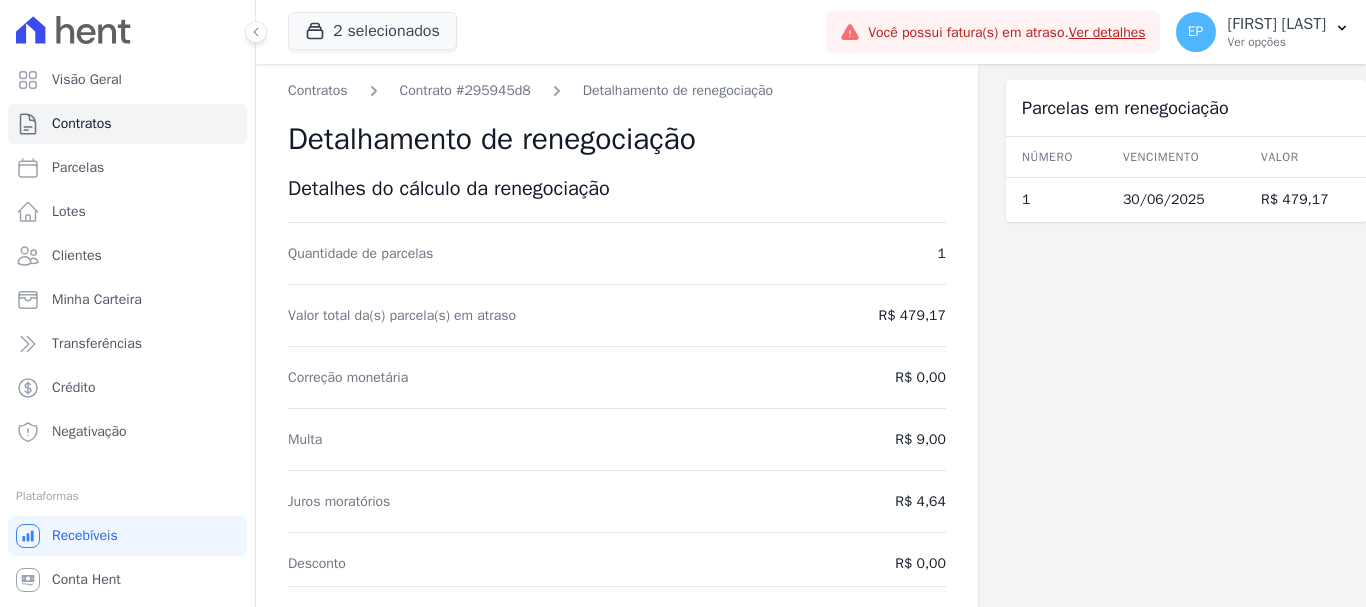 scroll, scrollTop: 0, scrollLeft: 0, axis: both 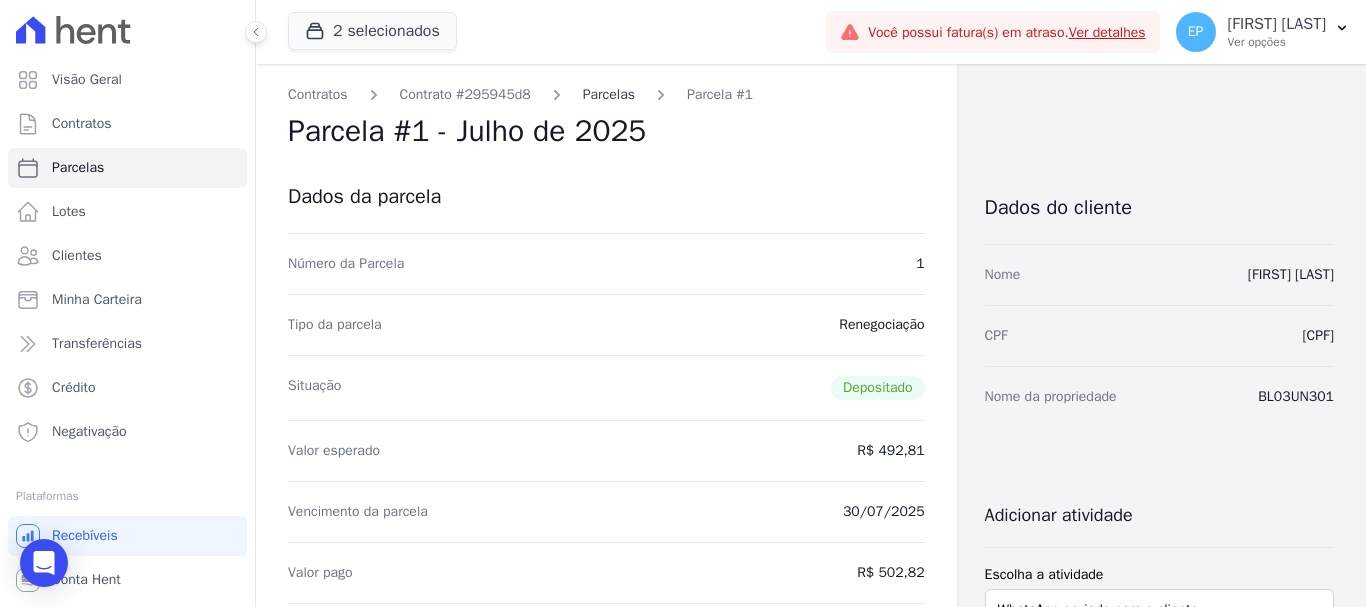 click on "Parcelas" at bounding box center [609, 94] 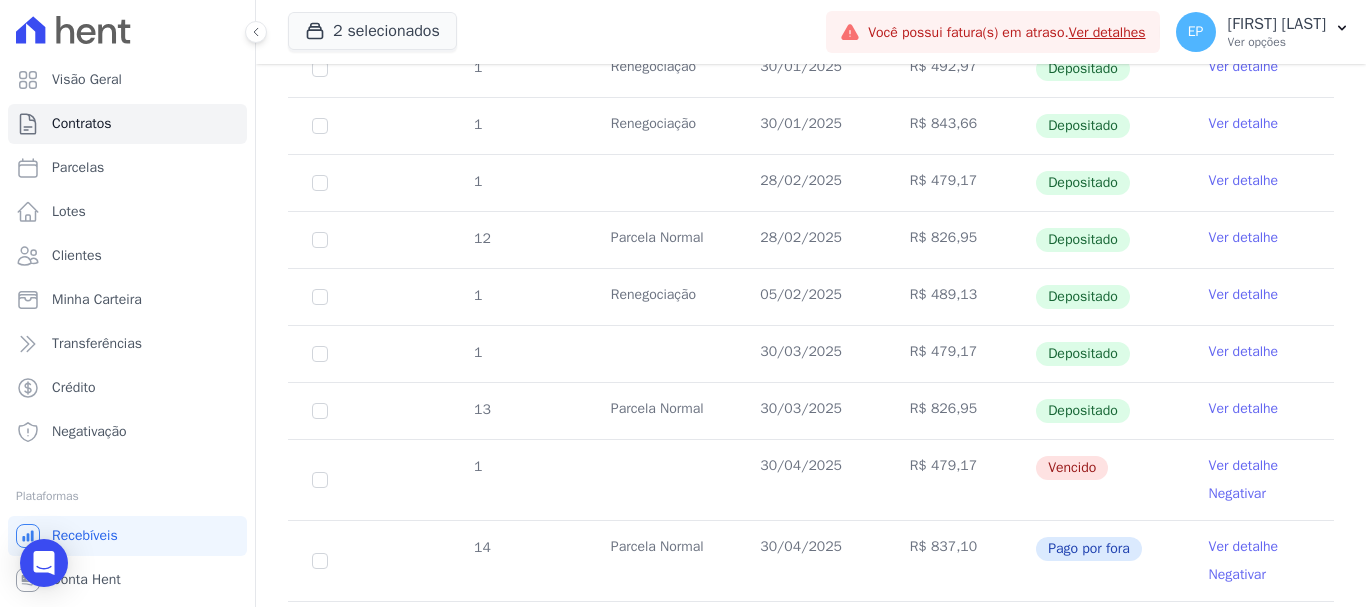 scroll, scrollTop: 600, scrollLeft: 0, axis: vertical 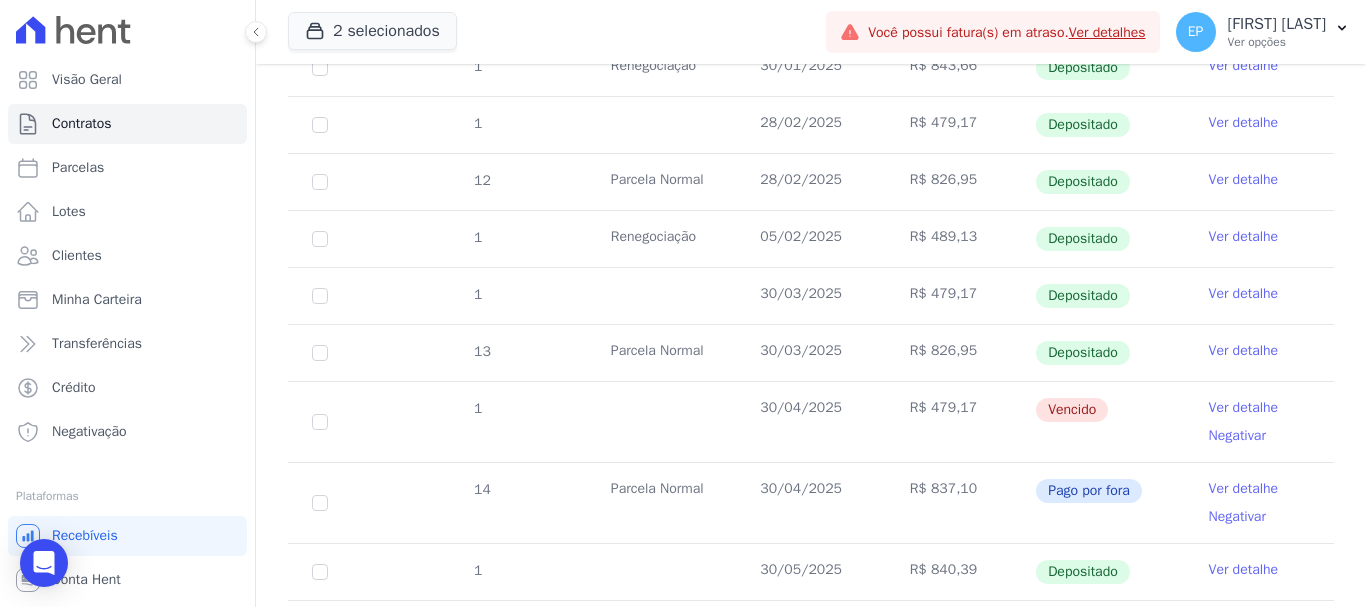 click on "Ver detalhe" at bounding box center [1244, 408] 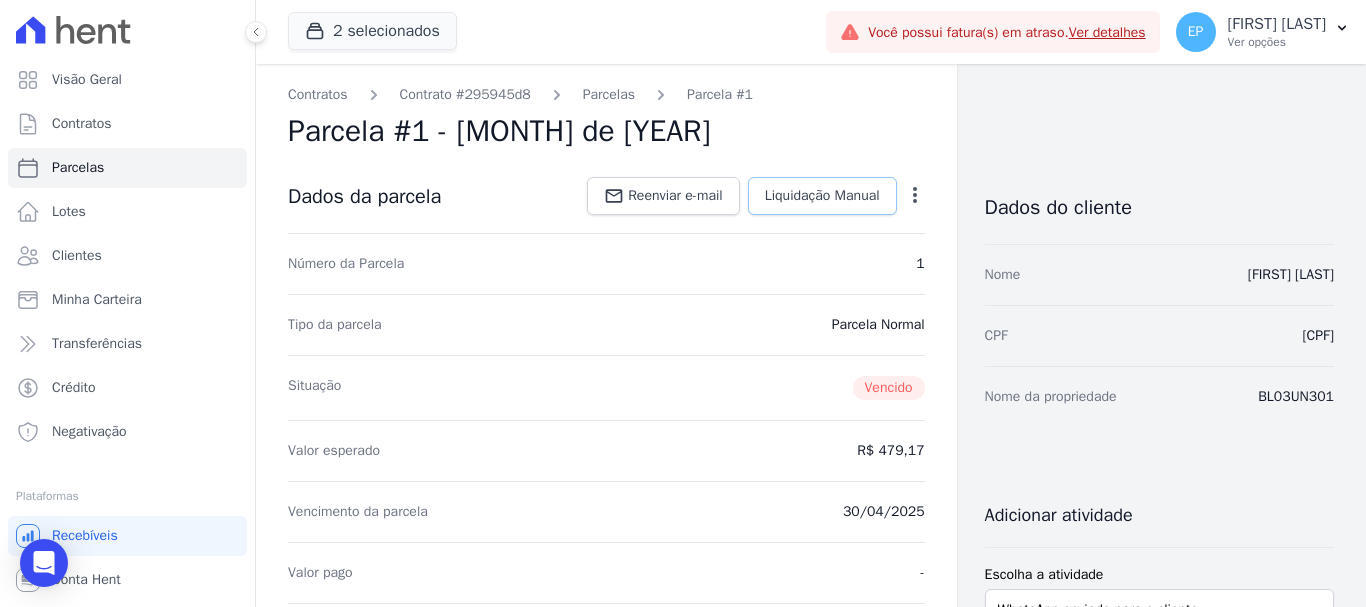 click on "Liquidação Manual" at bounding box center (822, 196) 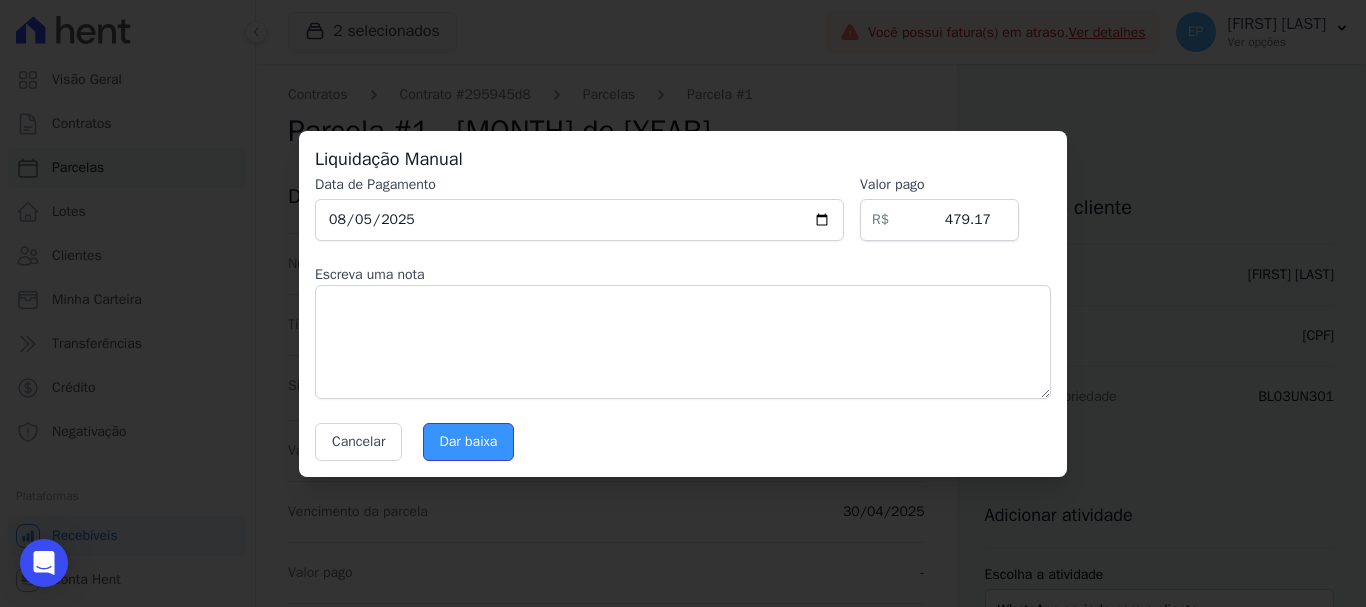 click on "Dar baixa" at bounding box center (469, 442) 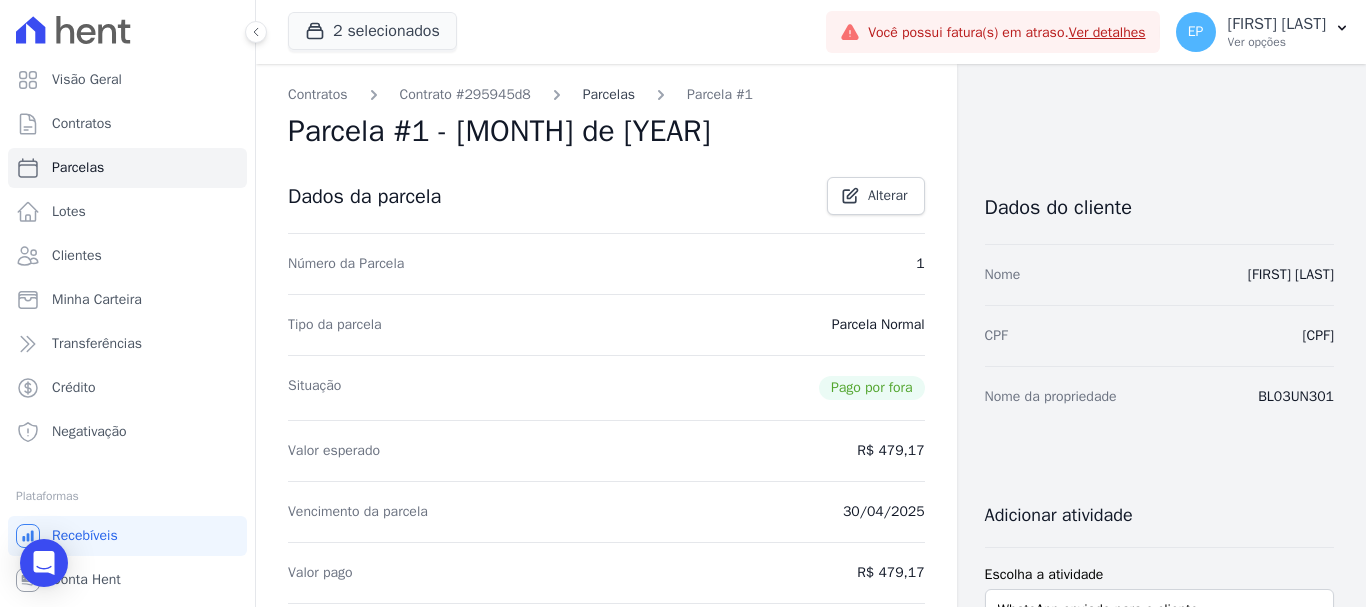 click on "Parcelas" at bounding box center [609, 94] 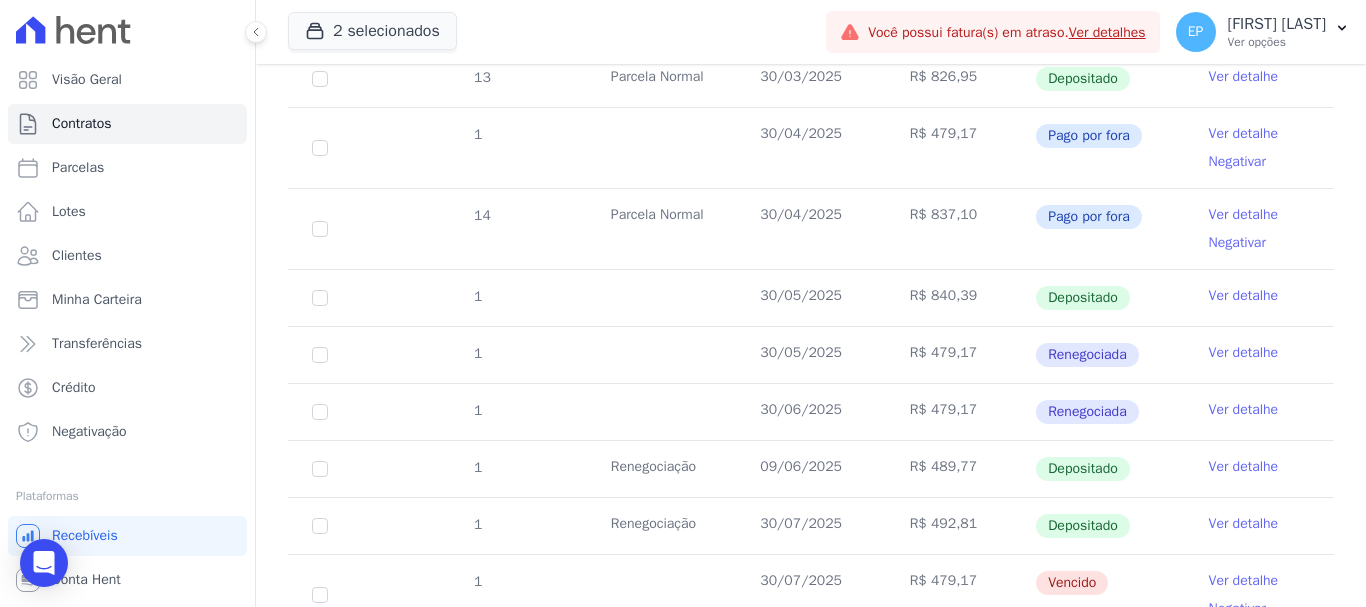 scroll, scrollTop: 962, scrollLeft: 0, axis: vertical 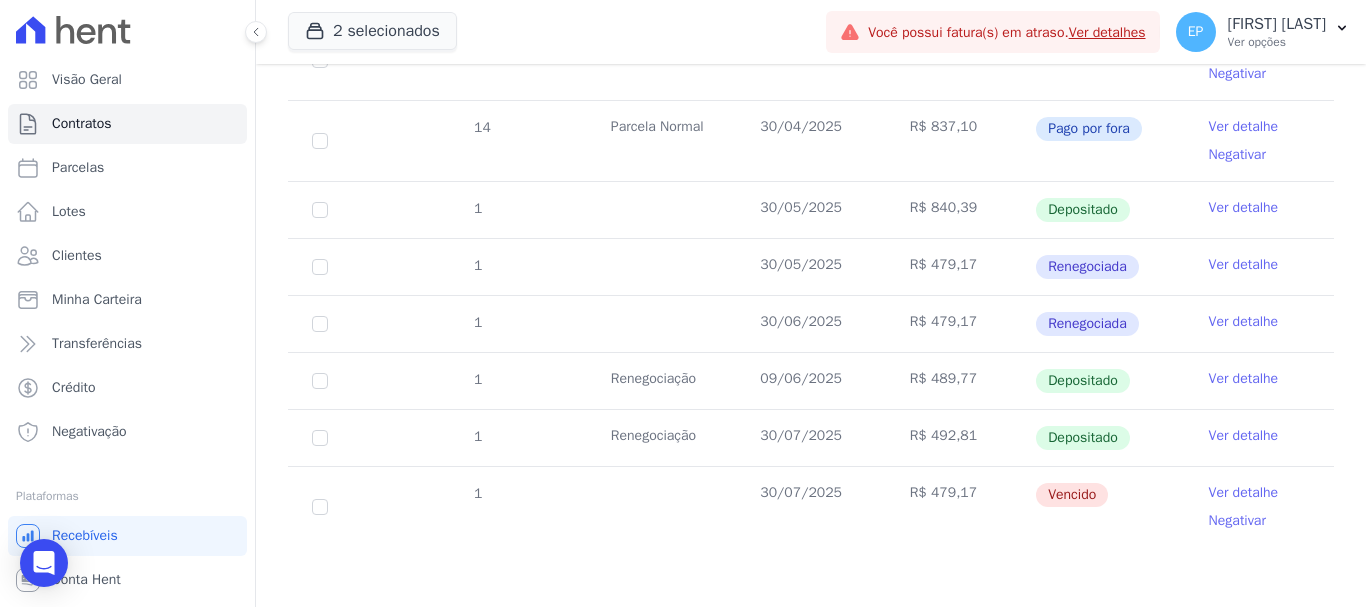 click on "Ver detalhe" at bounding box center [1244, 493] 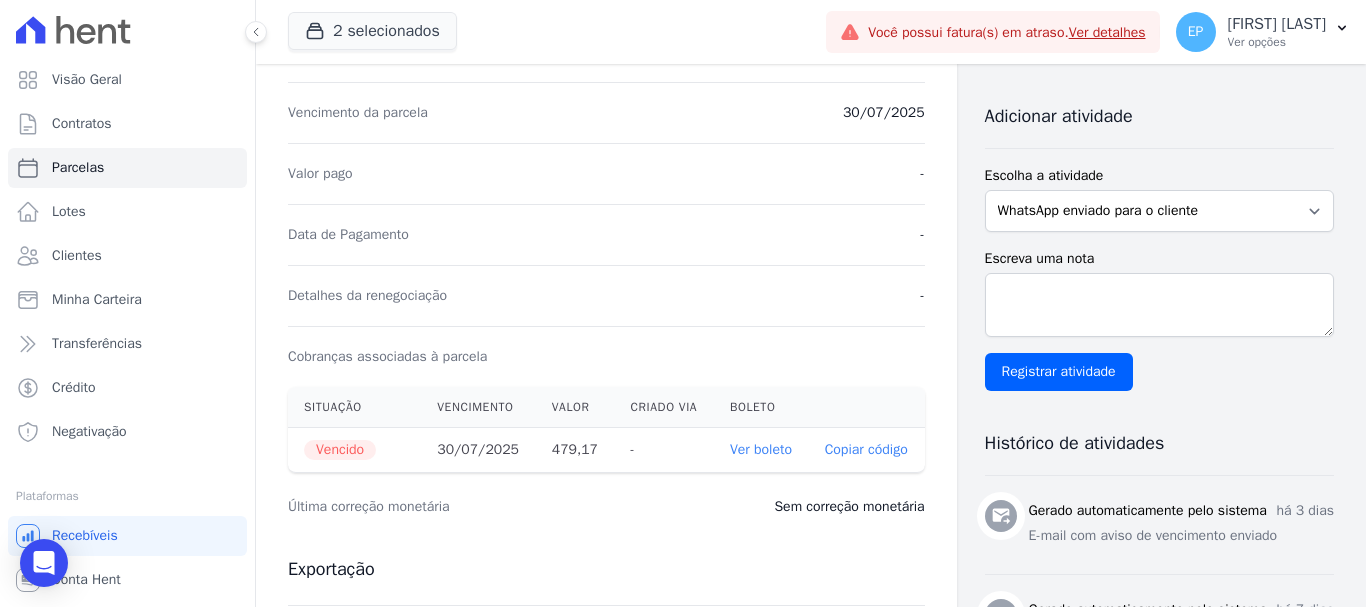 scroll, scrollTop: 400, scrollLeft: 0, axis: vertical 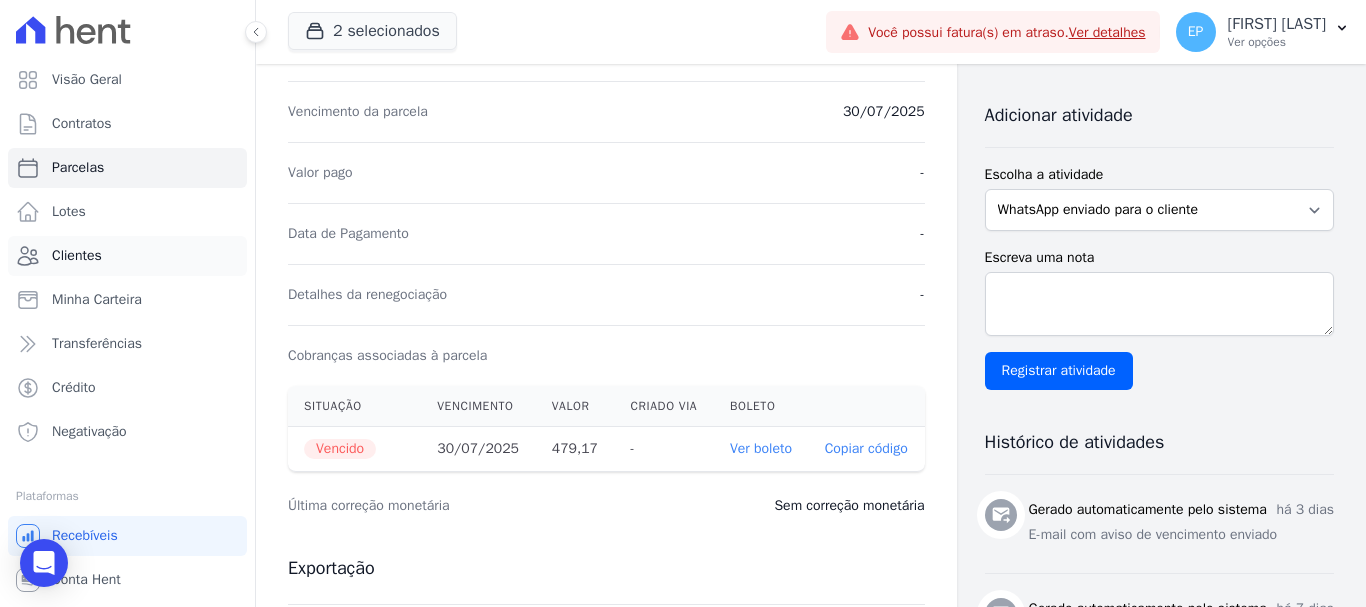 click on "Clientes" at bounding box center (77, 256) 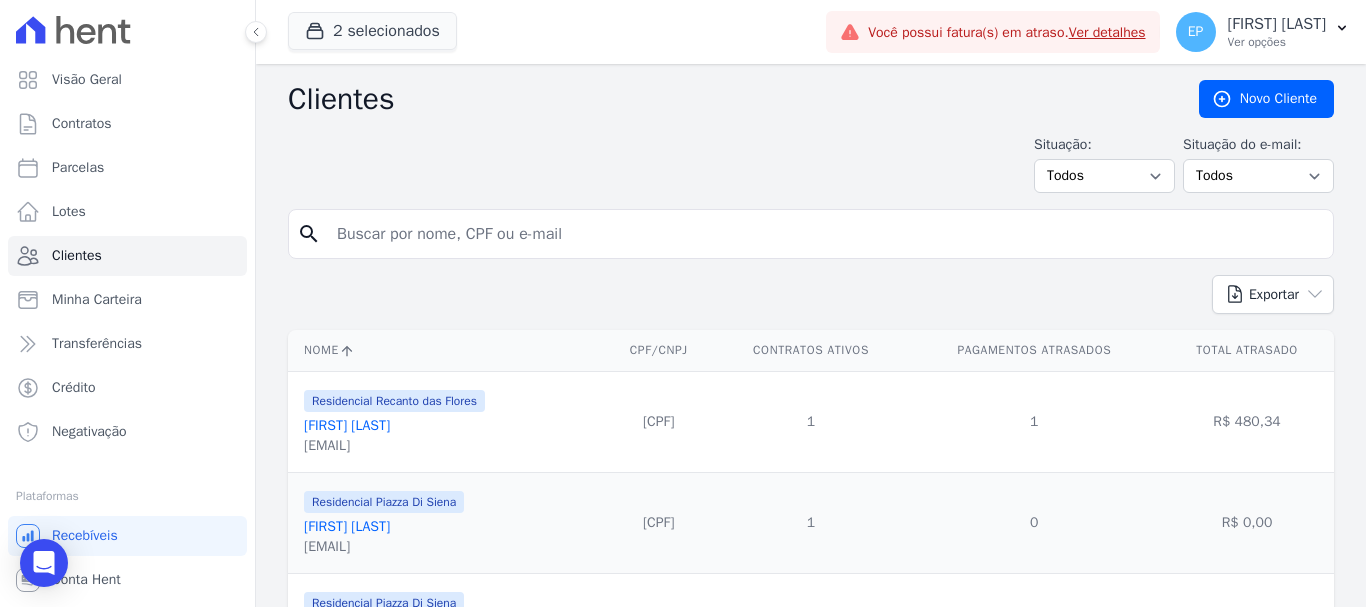 click at bounding box center [825, 234] 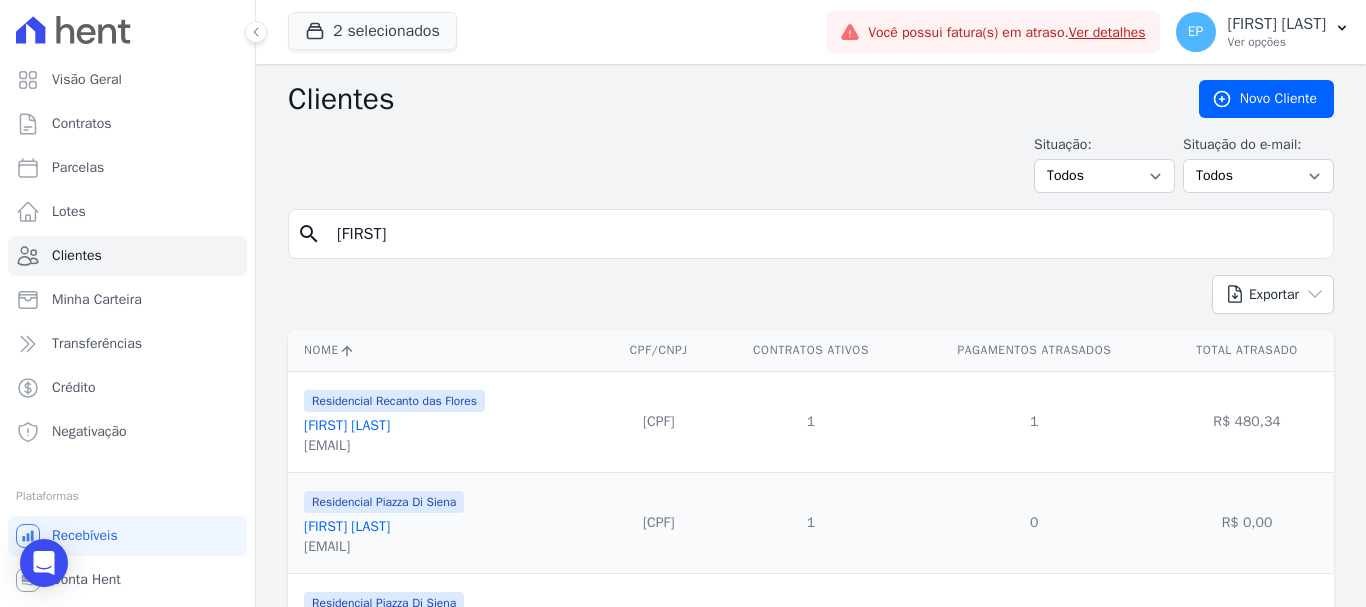 type on "mariel" 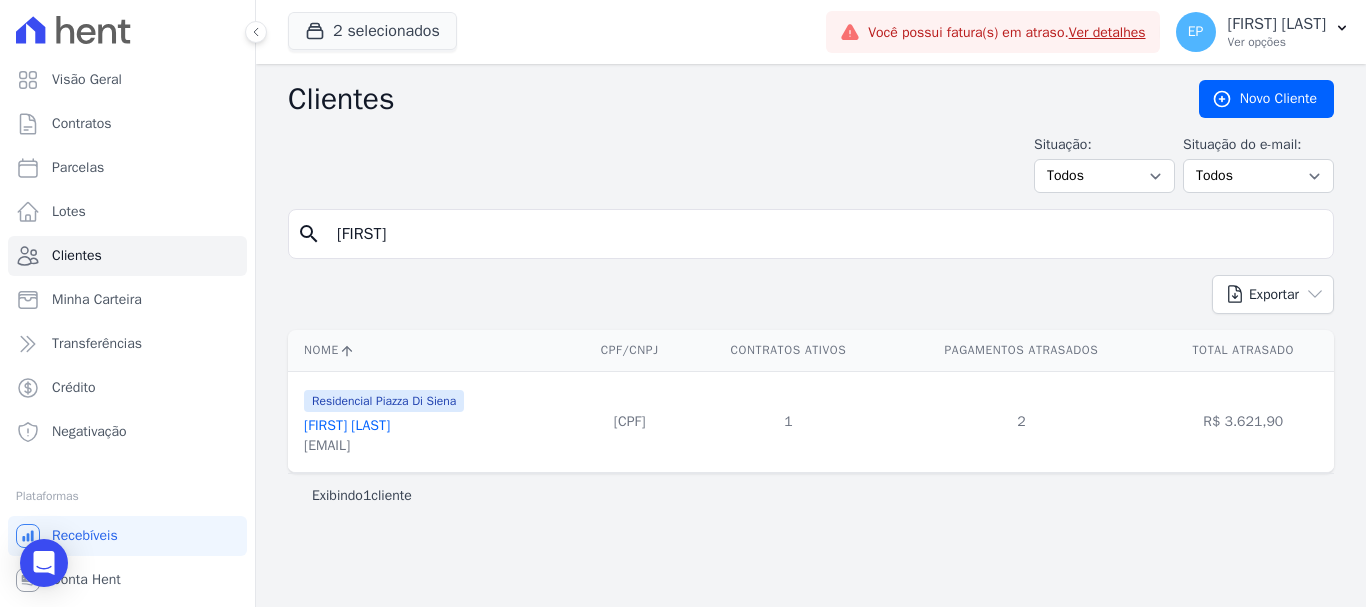 click on "Mariel Santiago Neves De Oliveira" at bounding box center [347, 425] 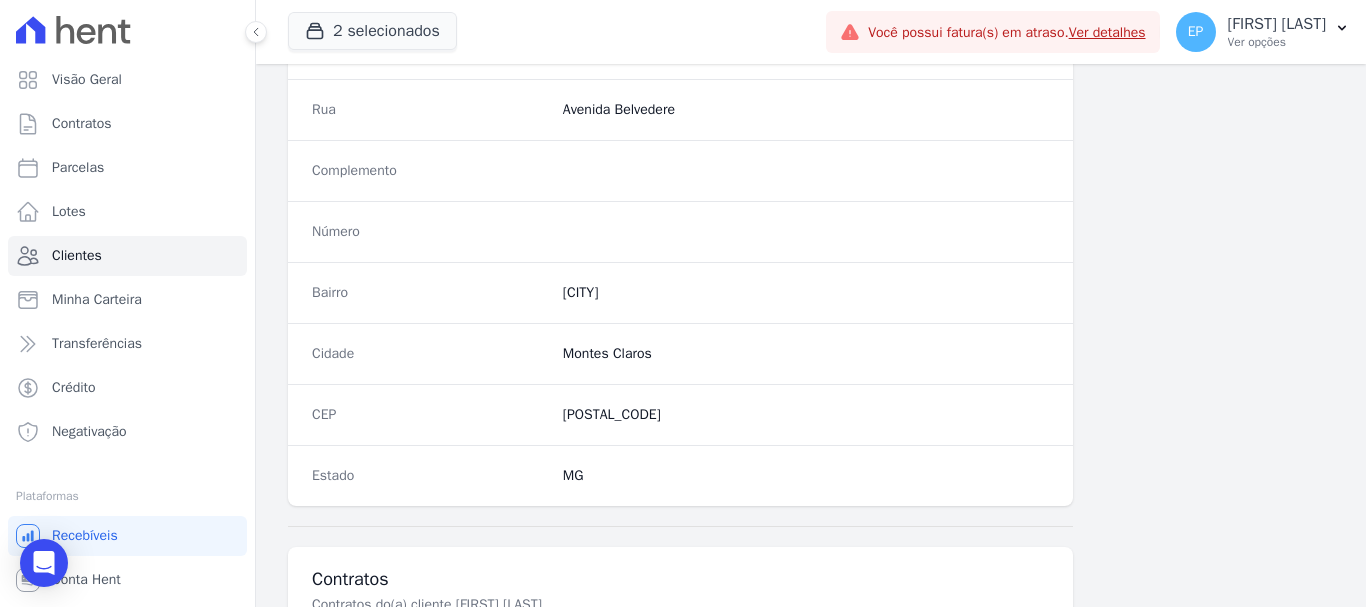 scroll, scrollTop: 1264, scrollLeft: 0, axis: vertical 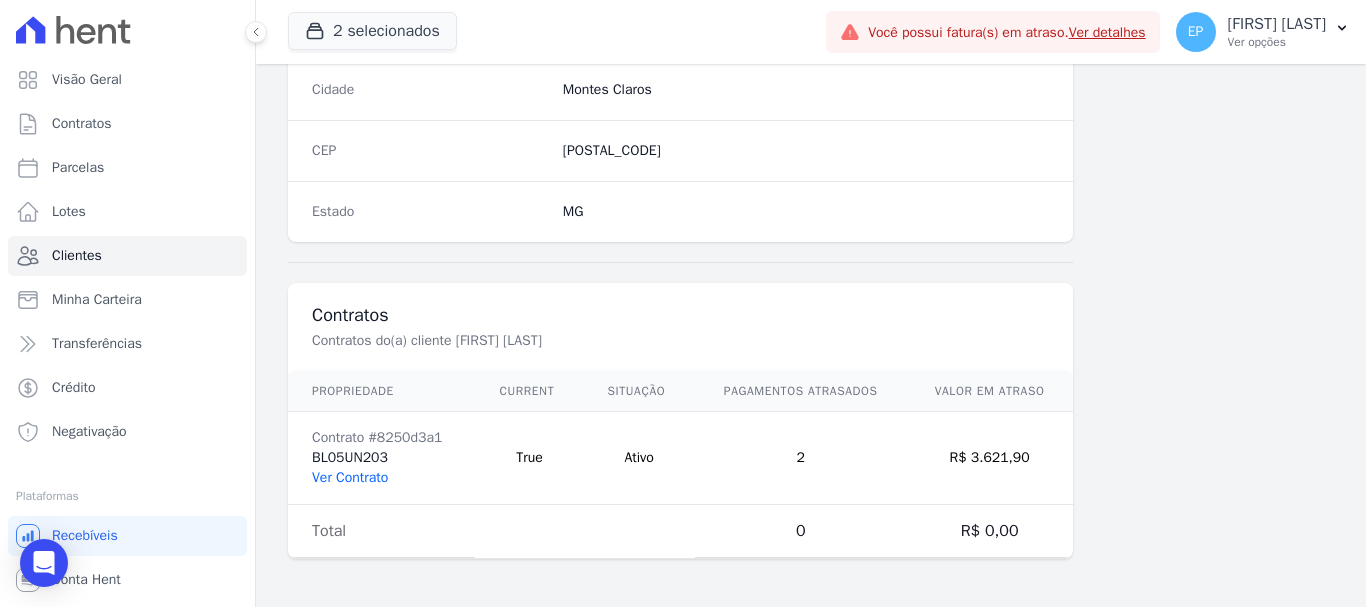 click on "Ver Contrato" at bounding box center [350, 477] 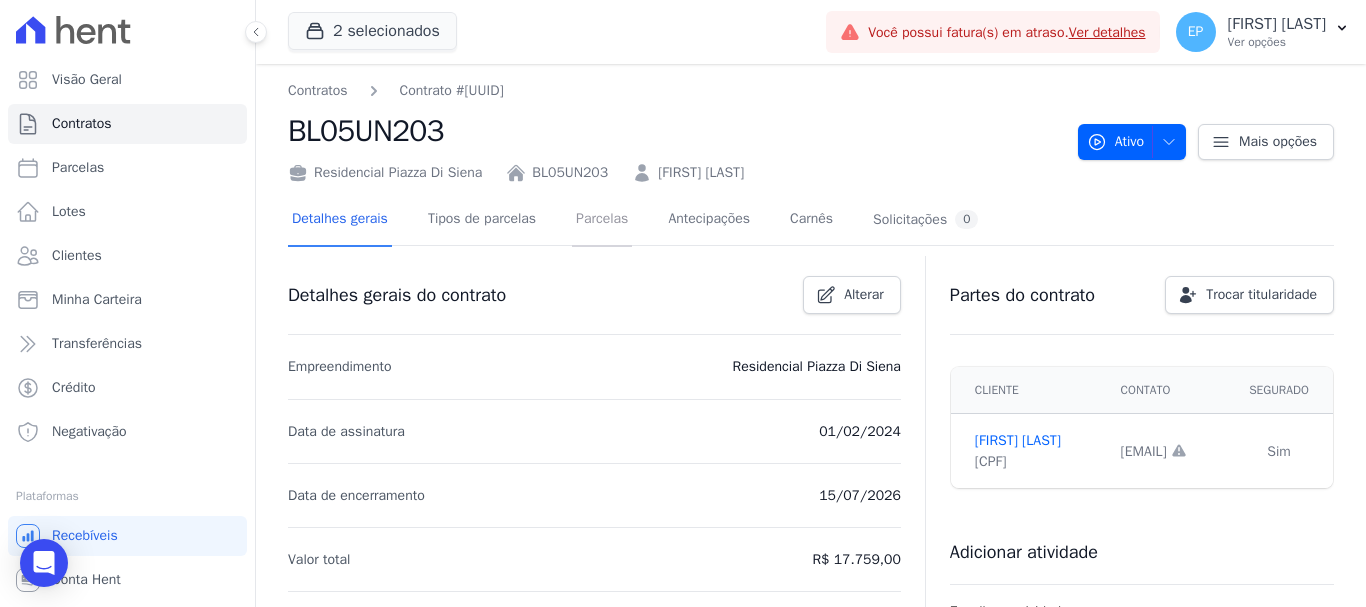 click on "Parcelas" at bounding box center [602, 220] 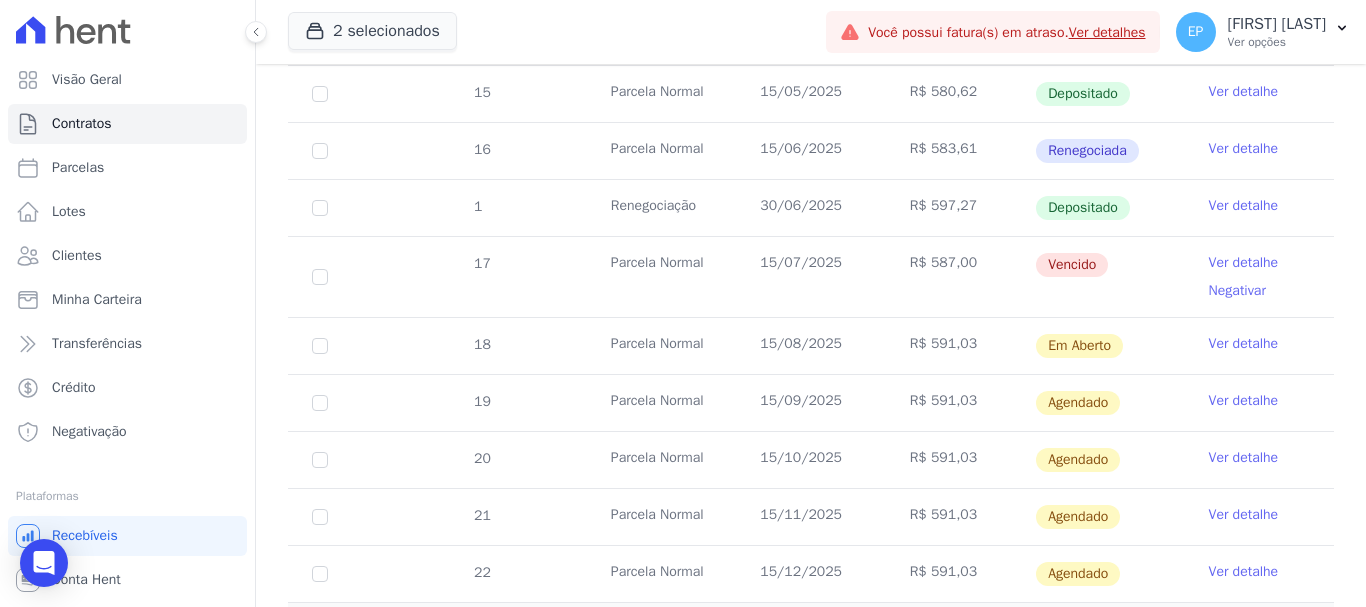 scroll, scrollTop: 700, scrollLeft: 0, axis: vertical 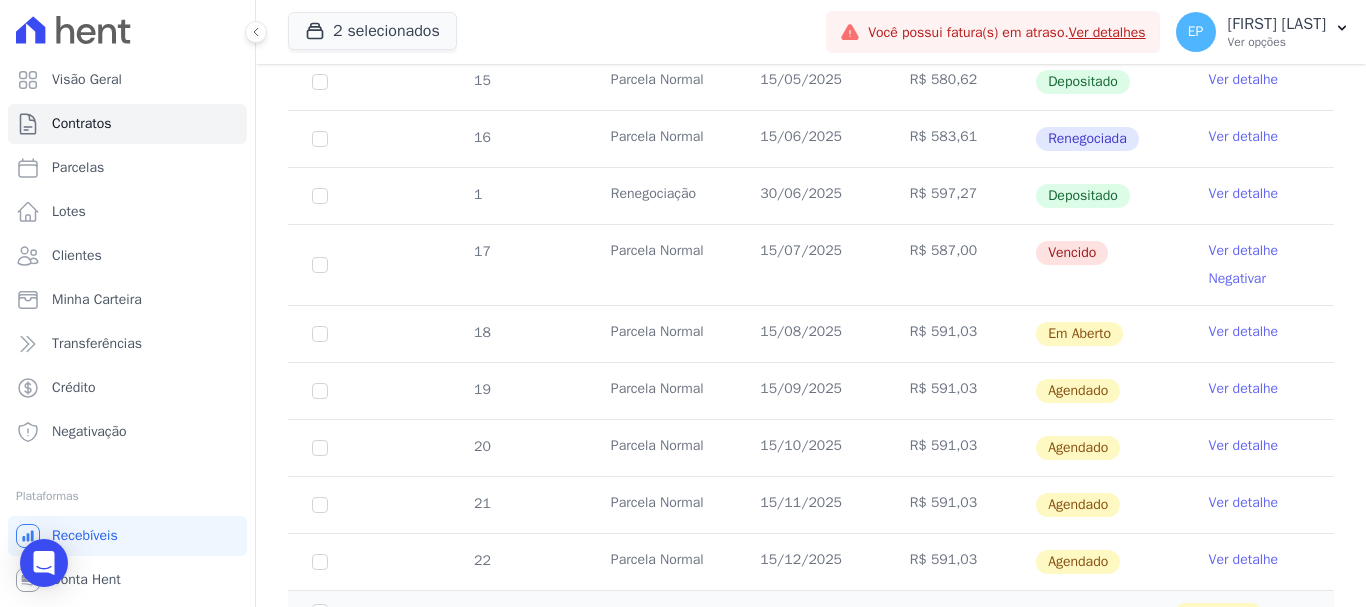 click on "Ver detalhe" at bounding box center (1244, 251) 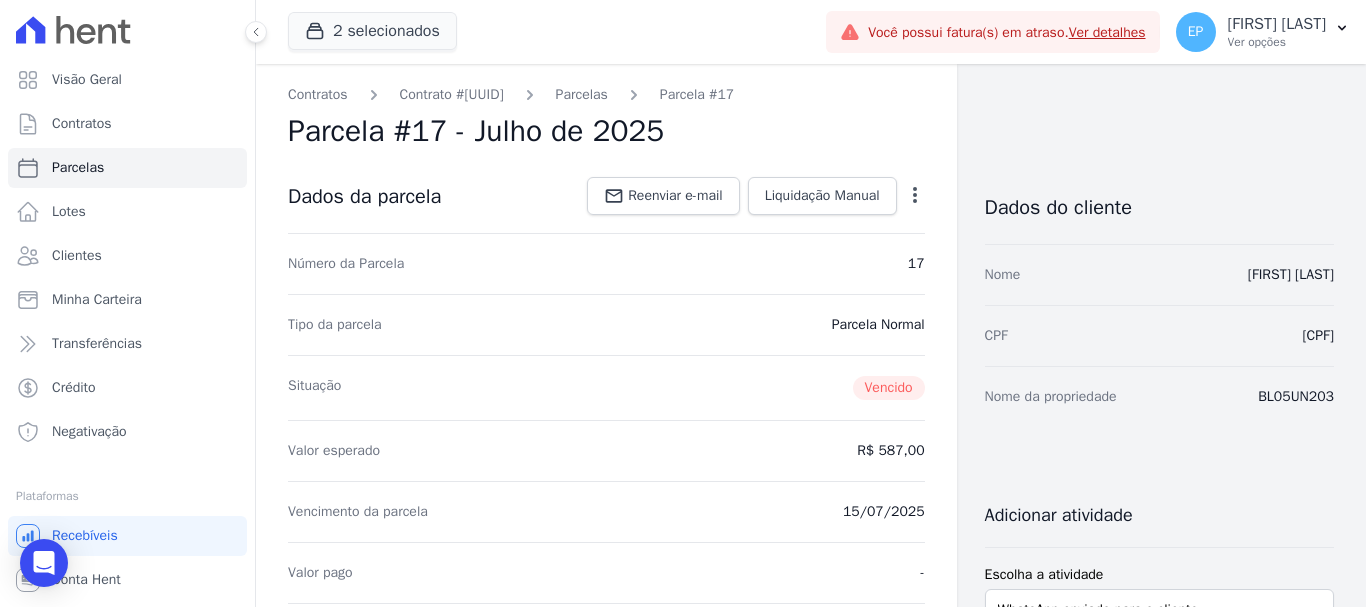 click 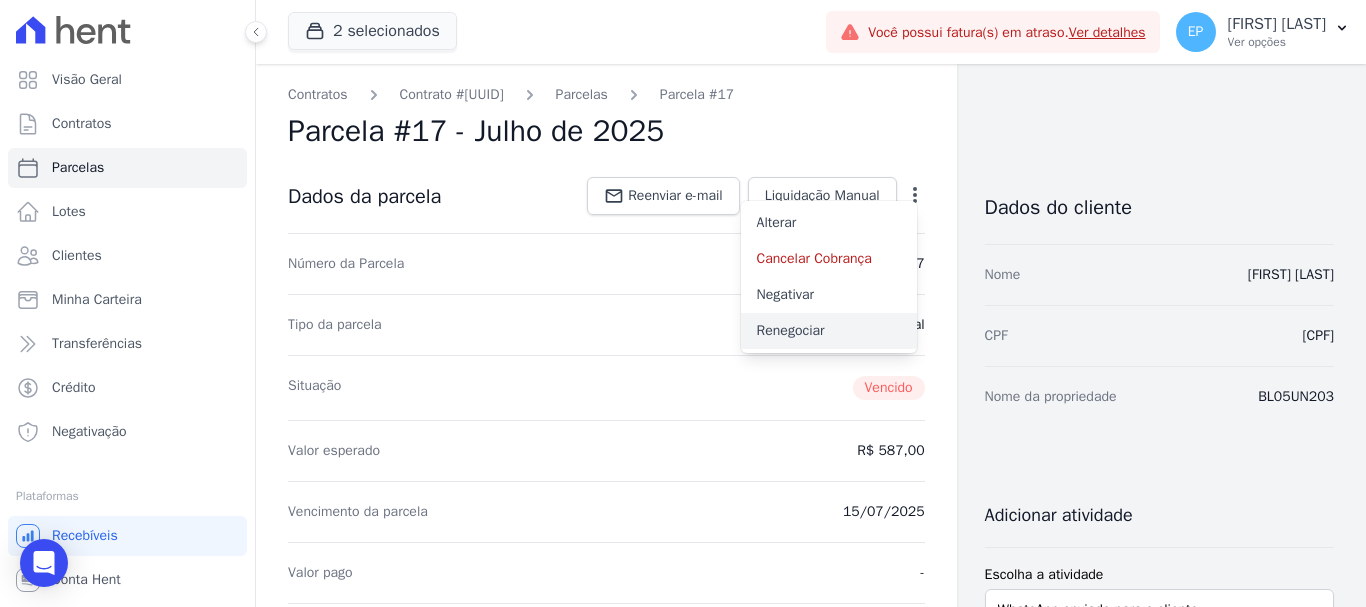 click on "Renegociar" at bounding box center (829, 331) 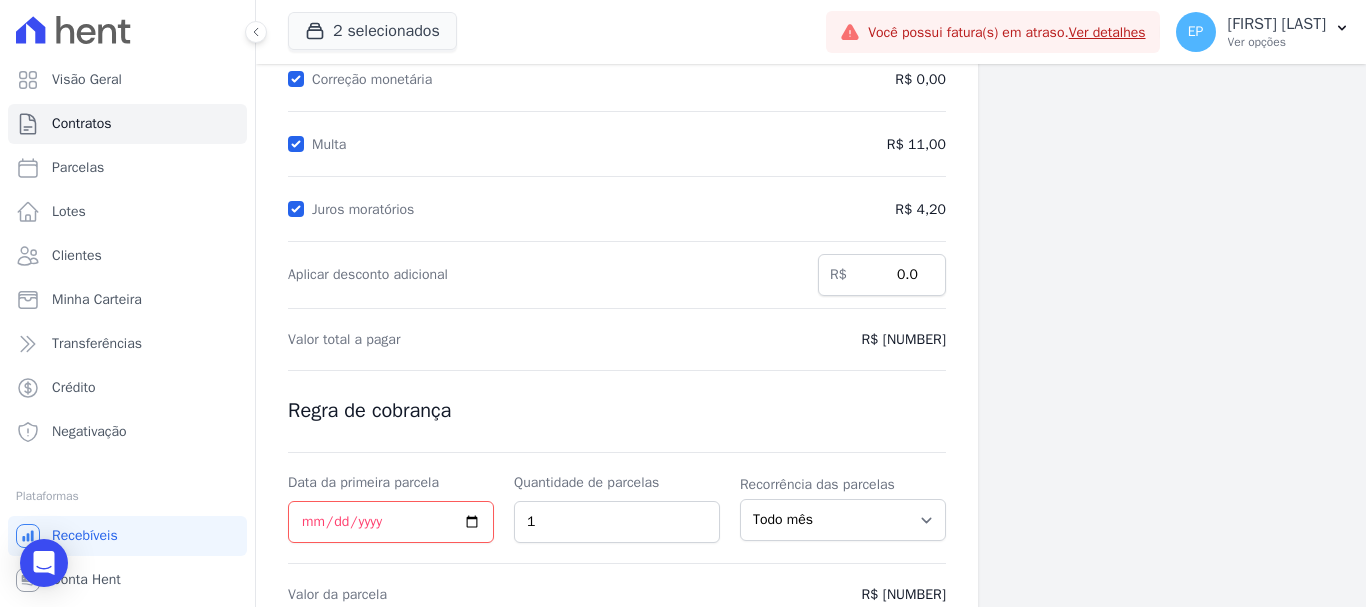 scroll, scrollTop: 395, scrollLeft: 0, axis: vertical 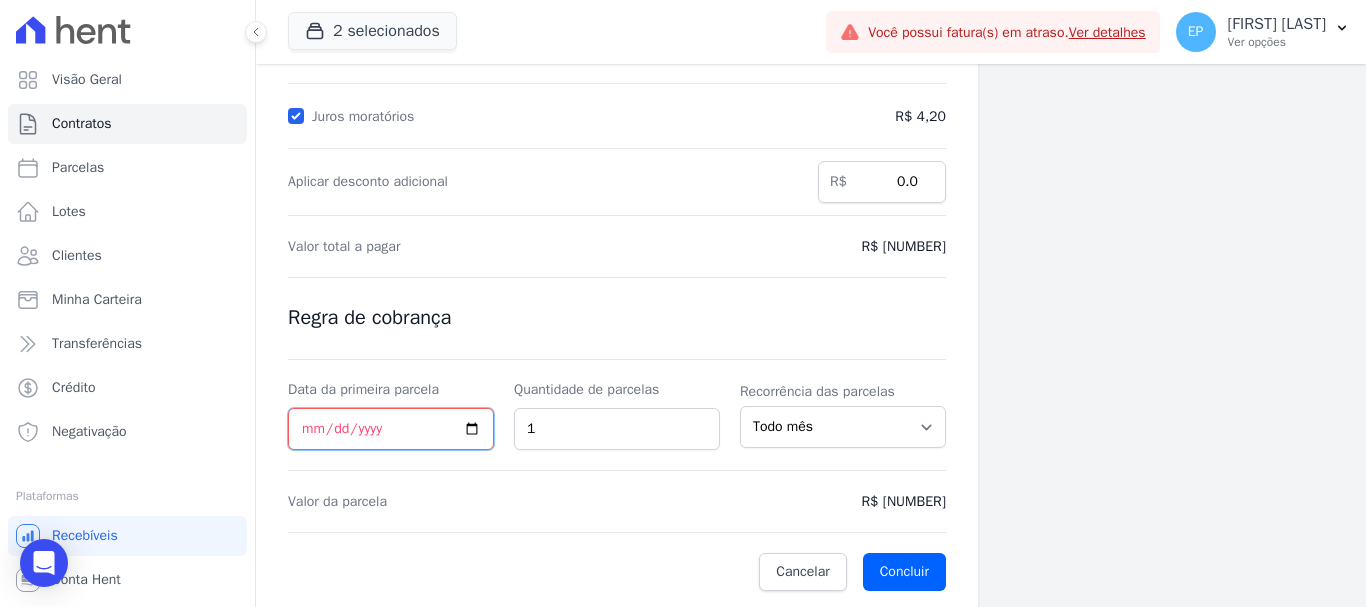 click on "Data da primeira parcela" at bounding box center (391, 429) 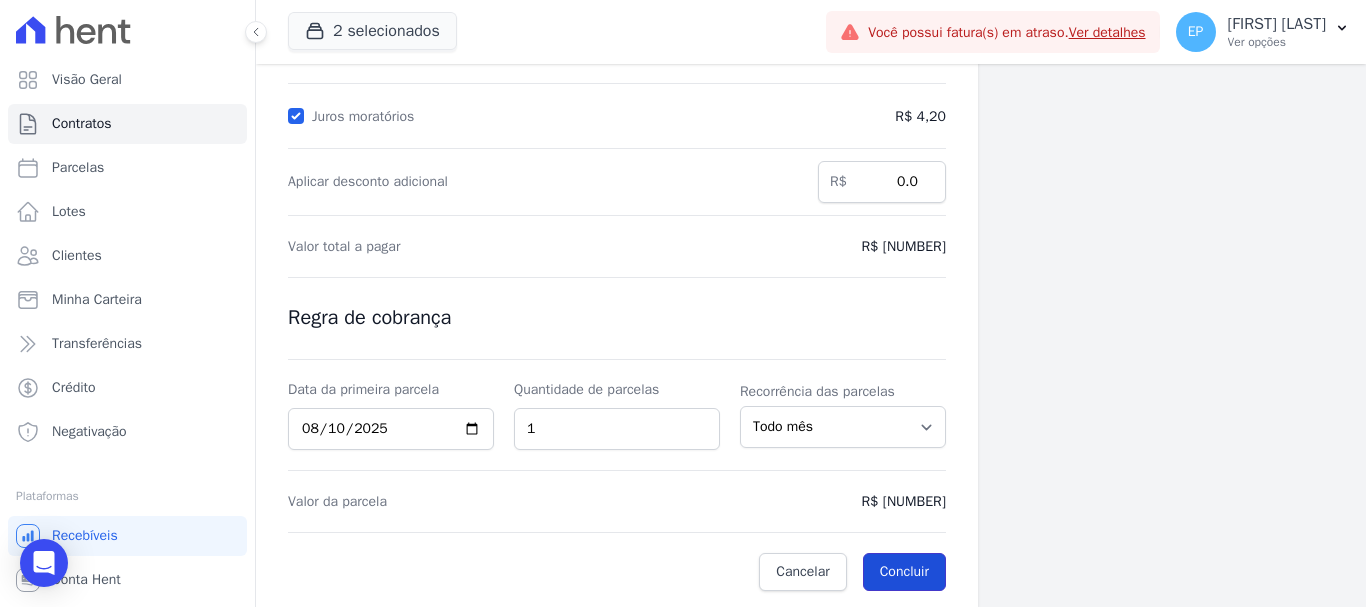 click on "Concluir" at bounding box center [904, 572] 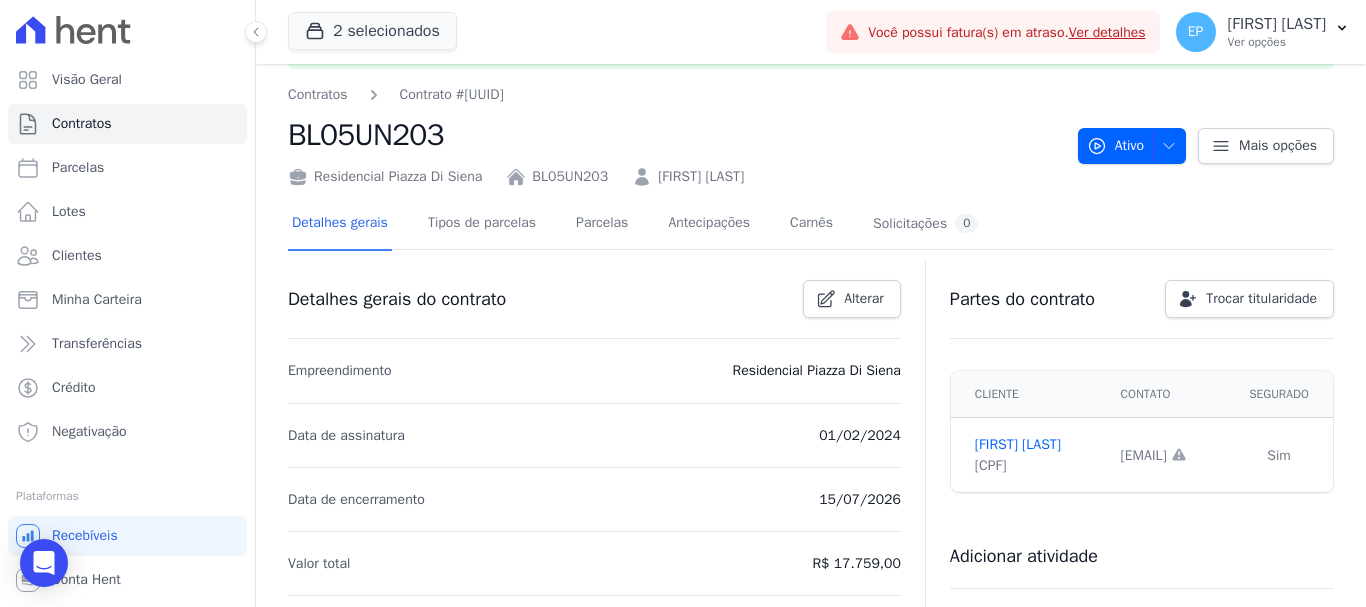 scroll, scrollTop: 0, scrollLeft: 0, axis: both 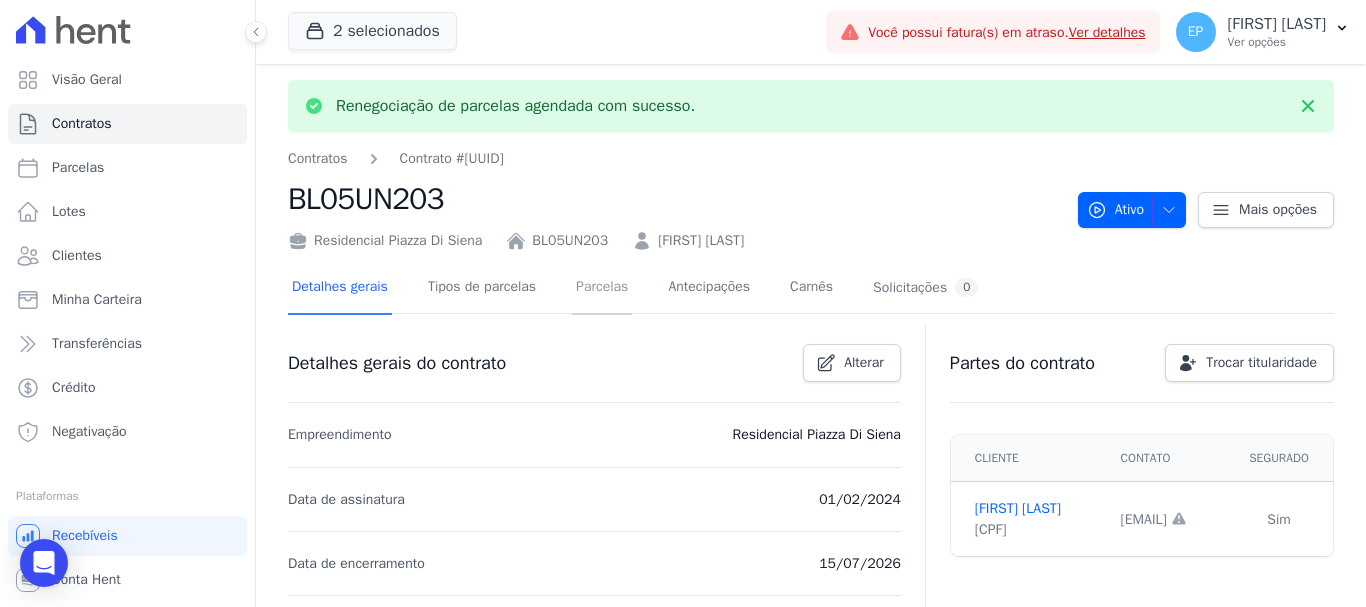 click on "Parcelas" at bounding box center (602, 288) 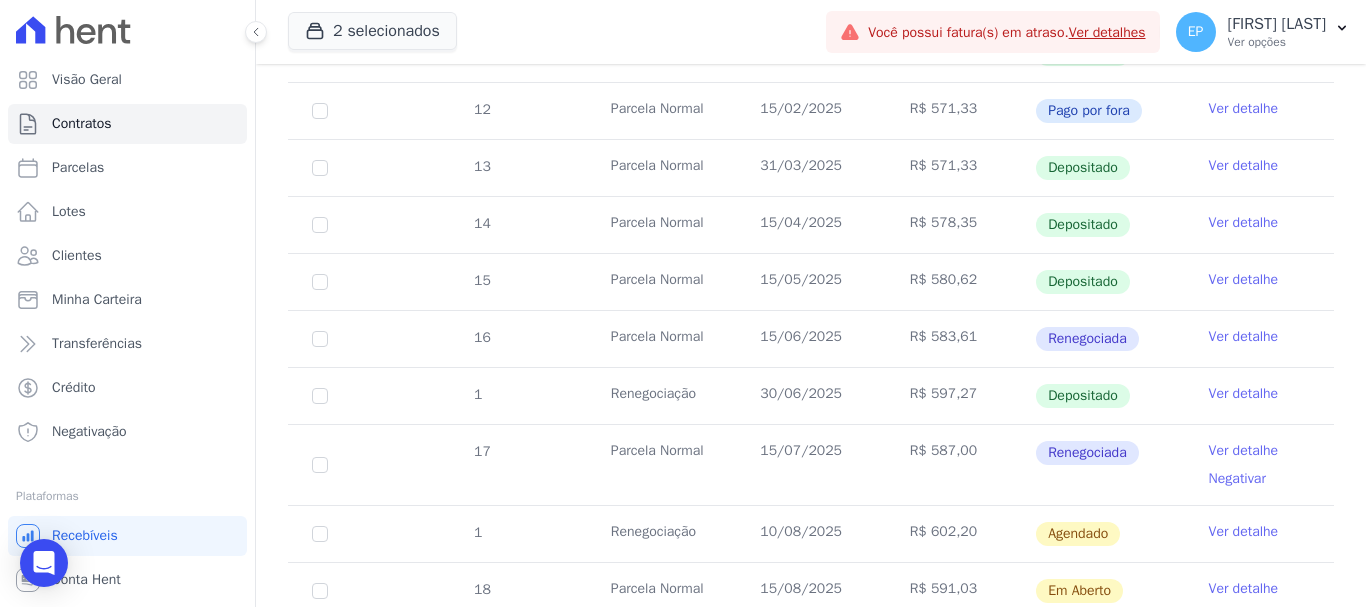 scroll, scrollTop: 847, scrollLeft: 0, axis: vertical 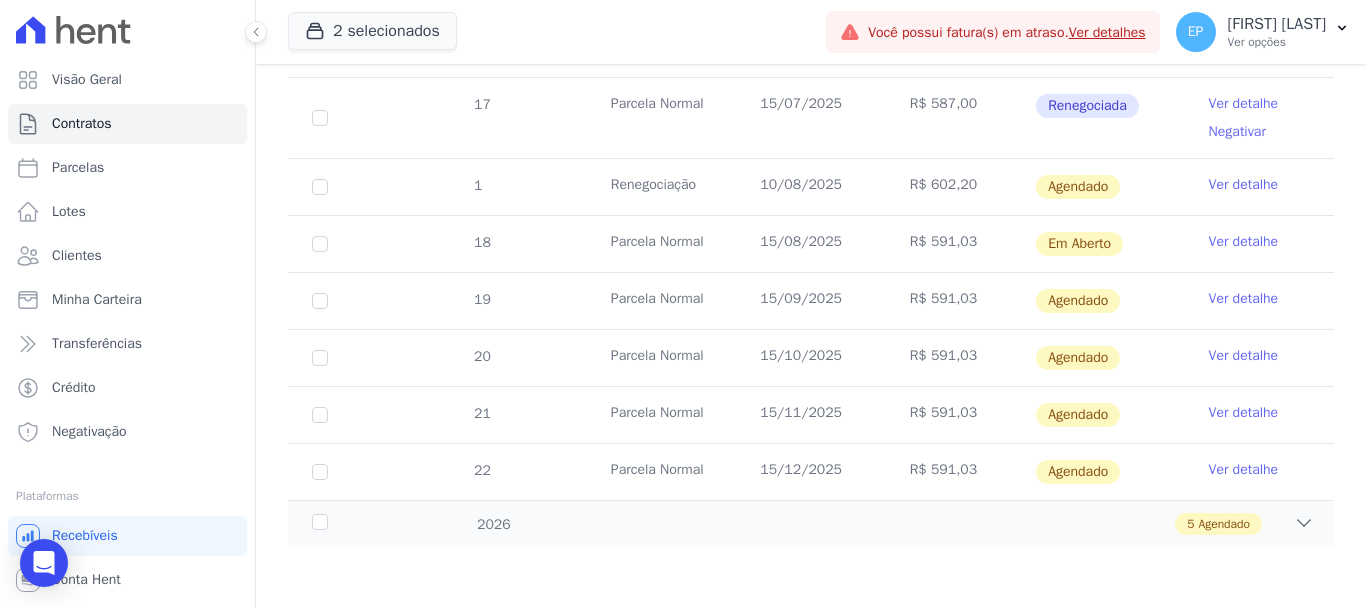 click on "Ver detalhe" at bounding box center (1244, 185) 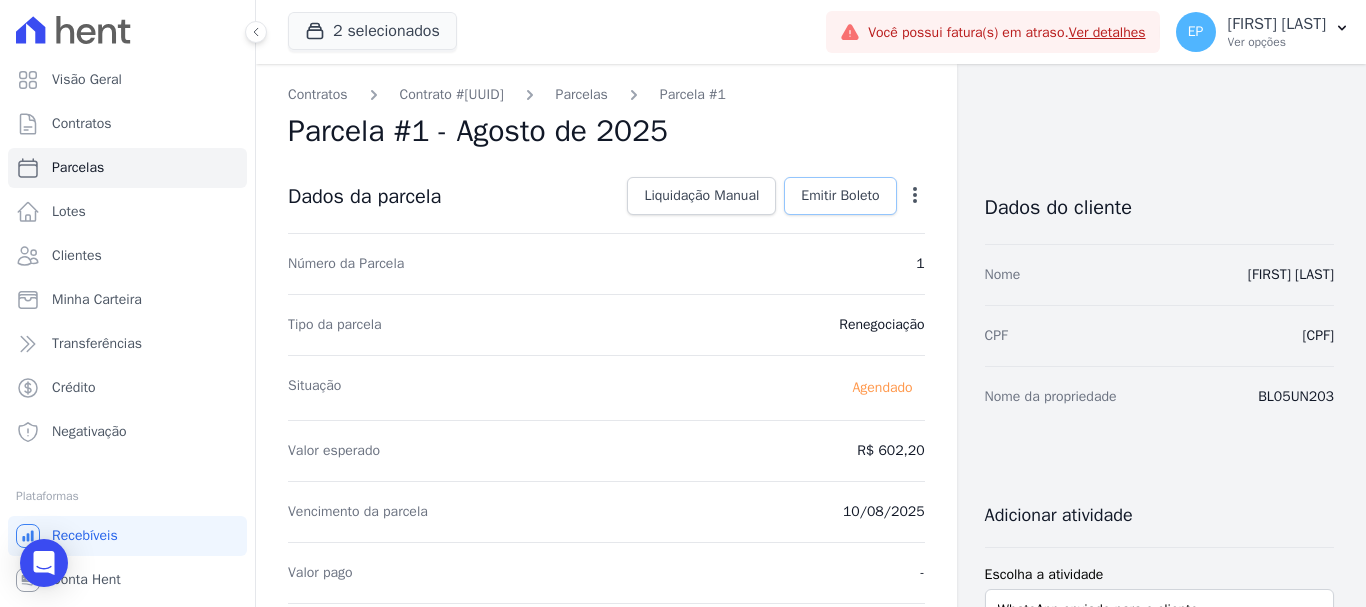 click on "Emitir Boleto" at bounding box center [840, 196] 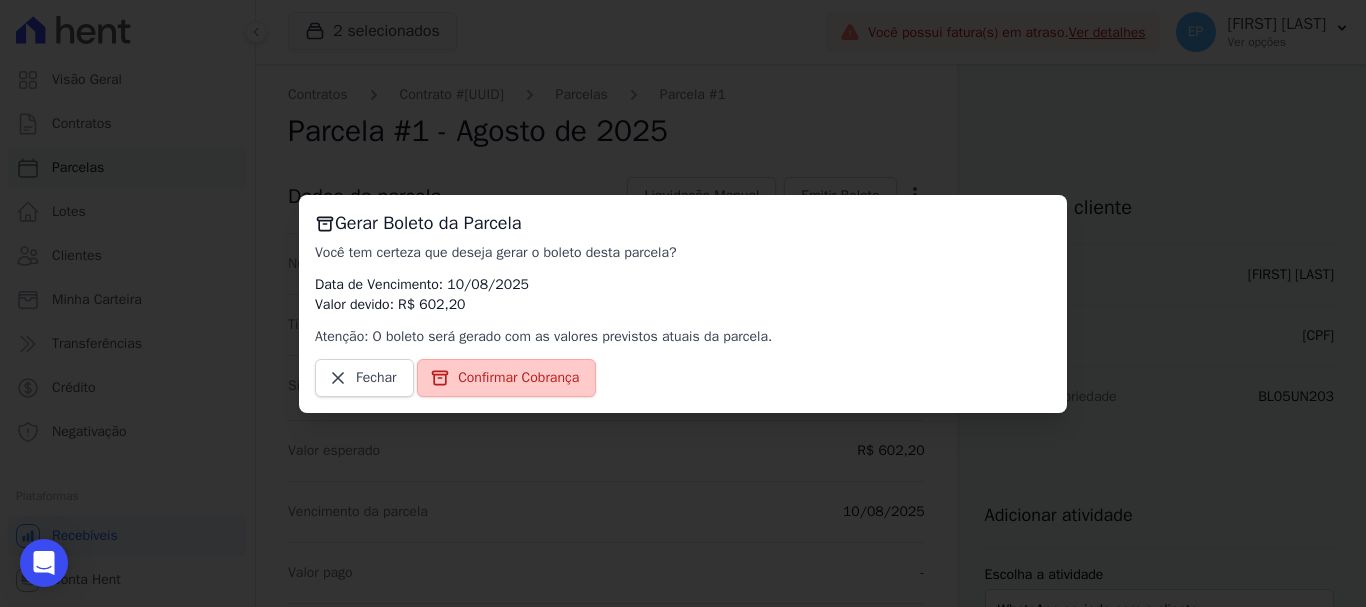 click on "Confirmar Cobrança" at bounding box center [518, 378] 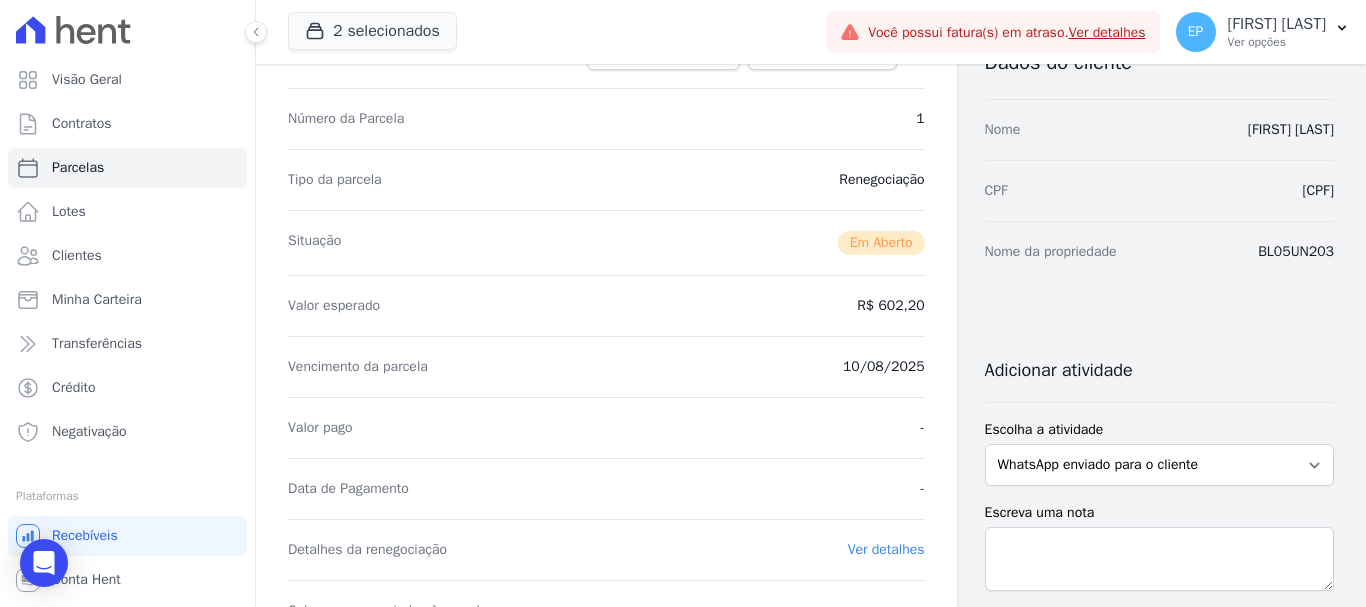 scroll, scrollTop: 400, scrollLeft: 0, axis: vertical 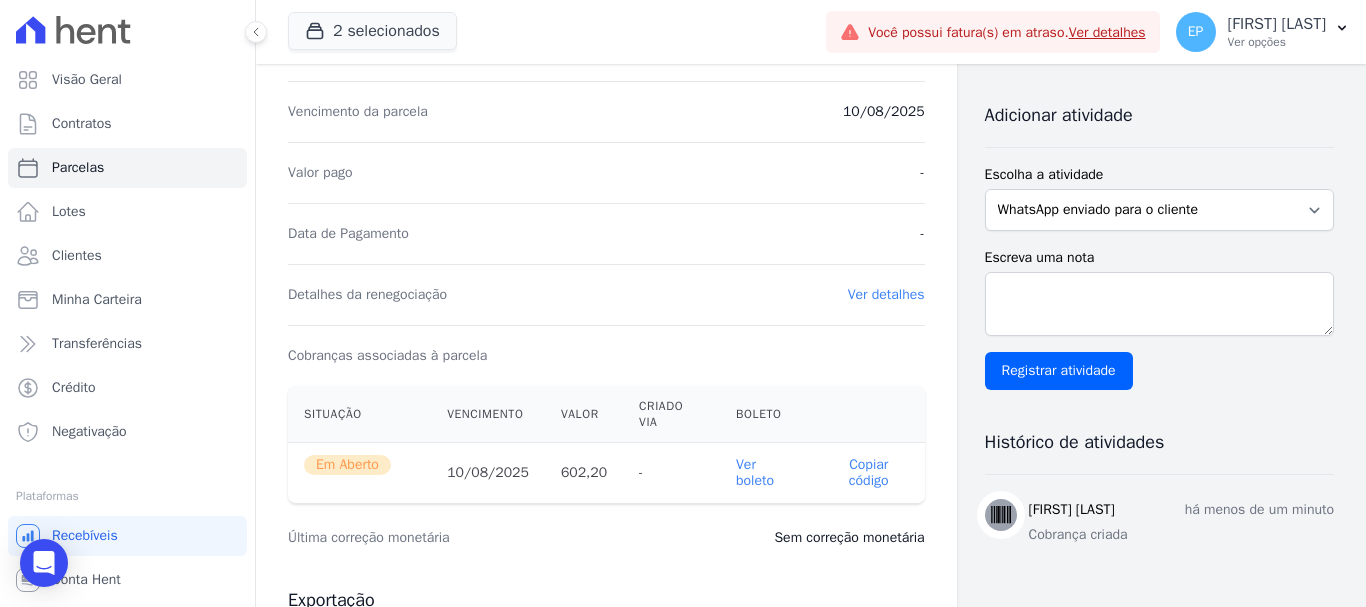 click on "Copiar código" at bounding box center (869, 473) 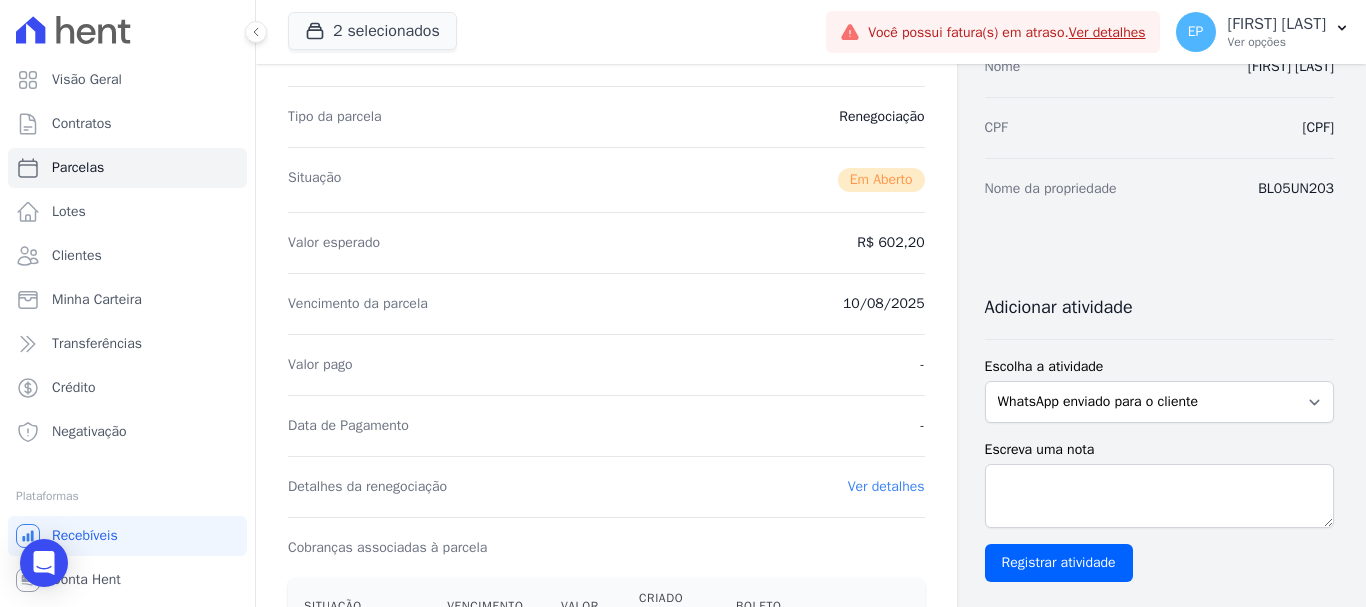 scroll, scrollTop: 0, scrollLeft: 0, axis: both 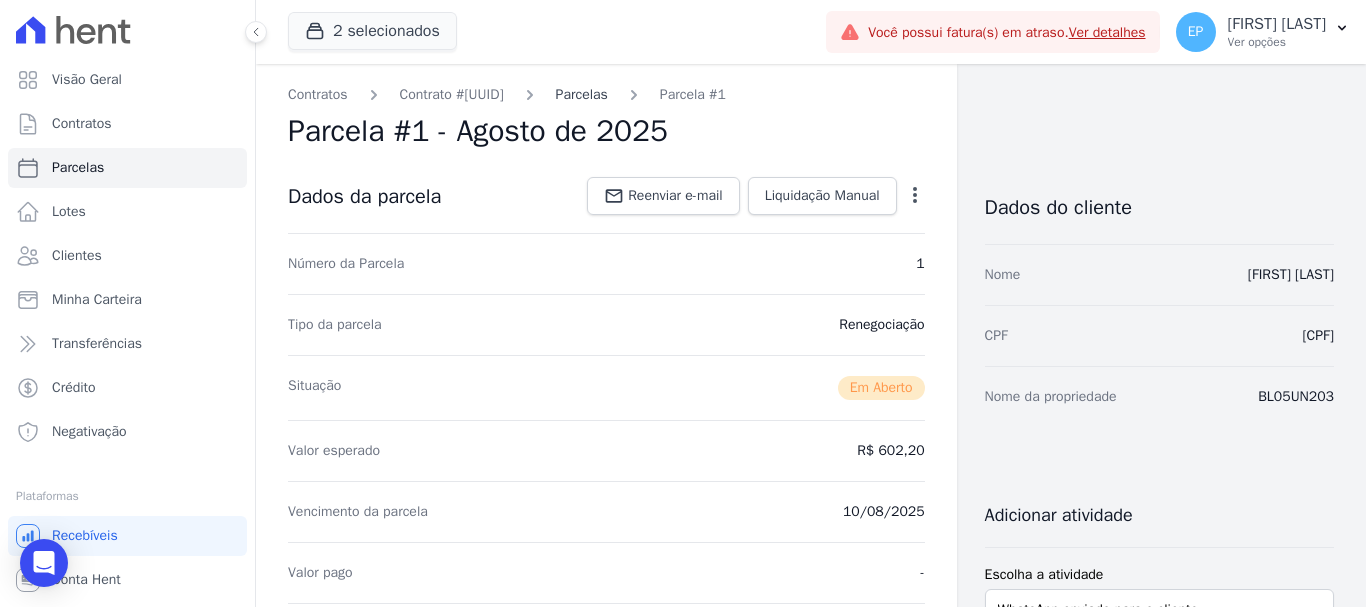 click on "Parcelas" at bounding box center [582, 94] 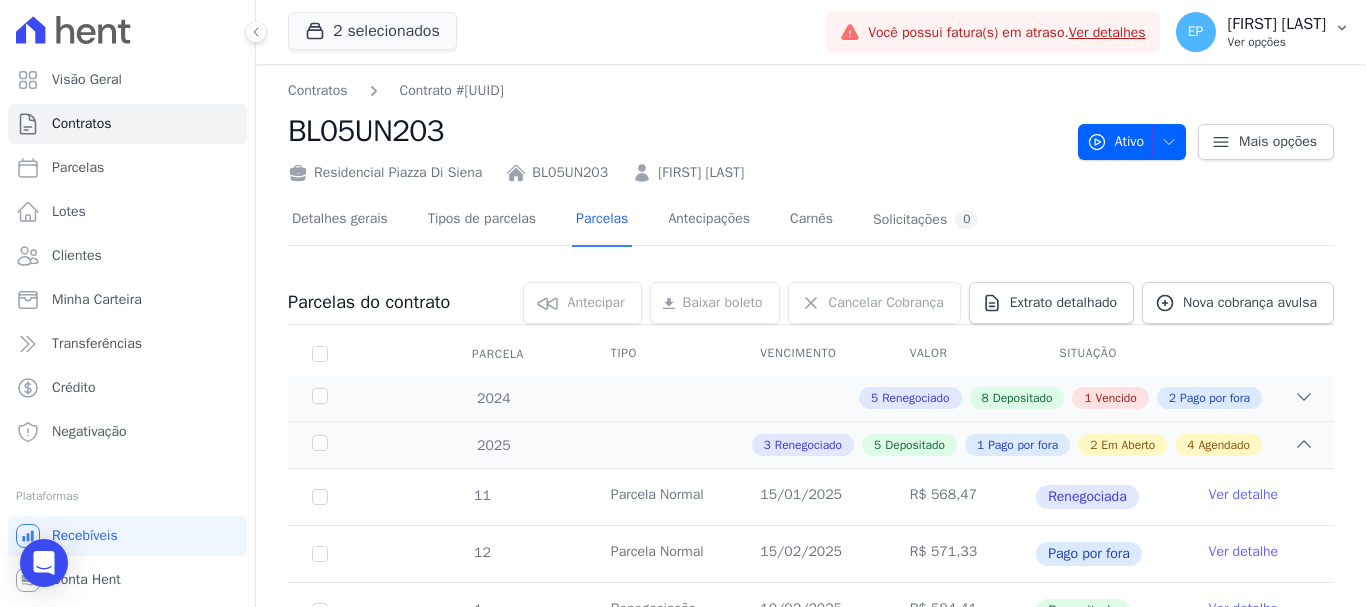 click on "Ver opções" at bounding box center [1277, 42] 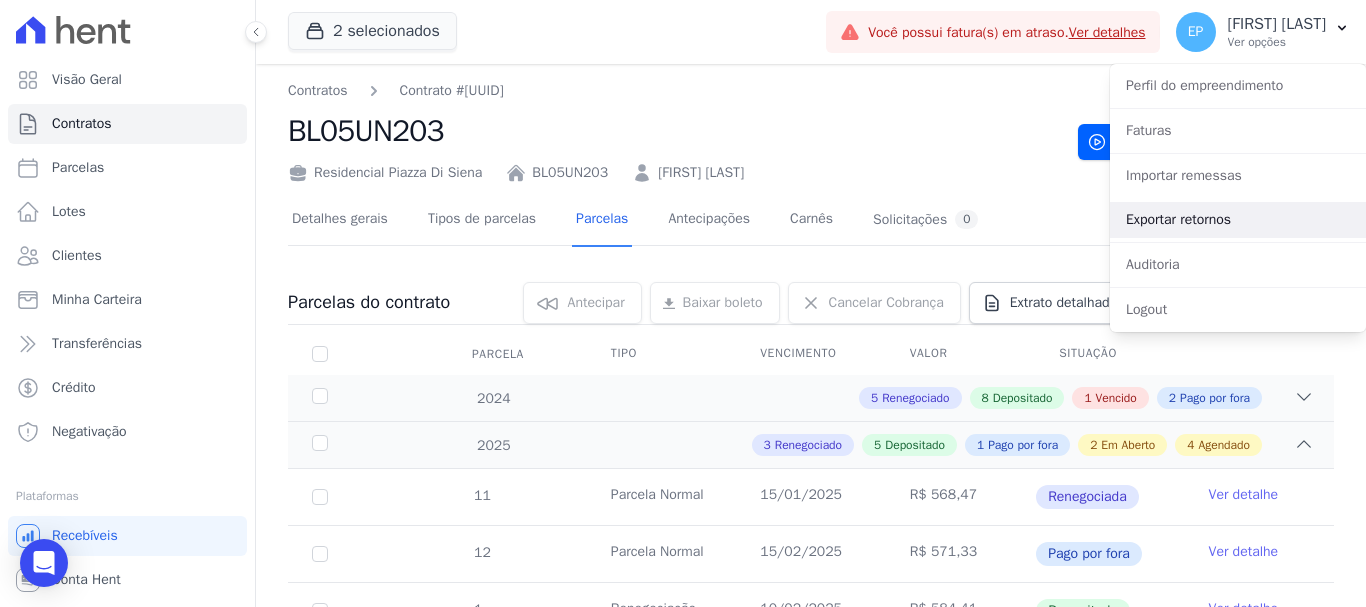 click on "Exportar retornos" at bounding box center (1238, 220) 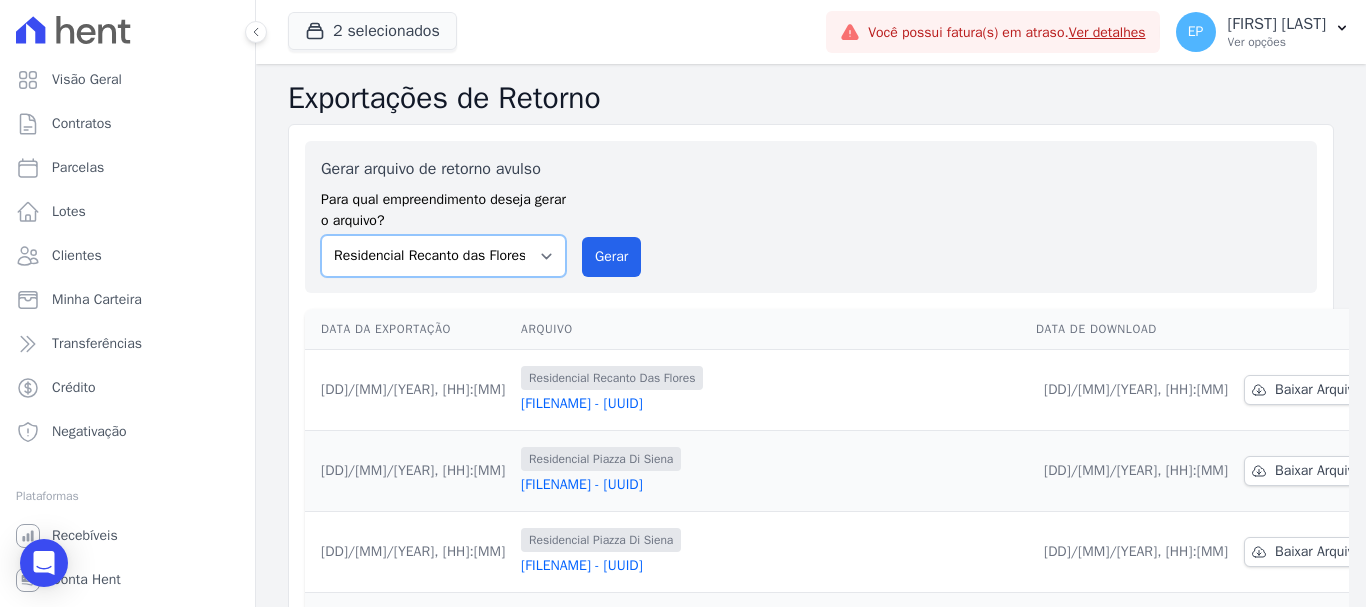 click on "[ADDRESS]
[ADDRESS]" at bounding box center (443, 256) 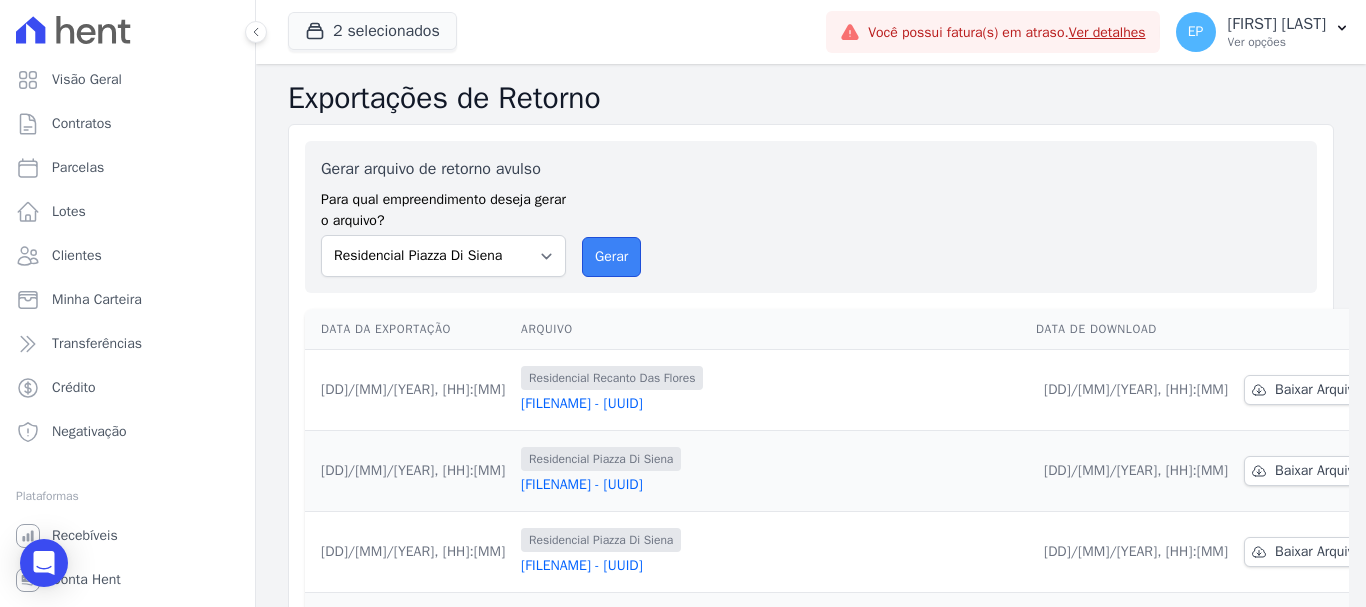 click on "Gerar" at bounding box center (611, 257) 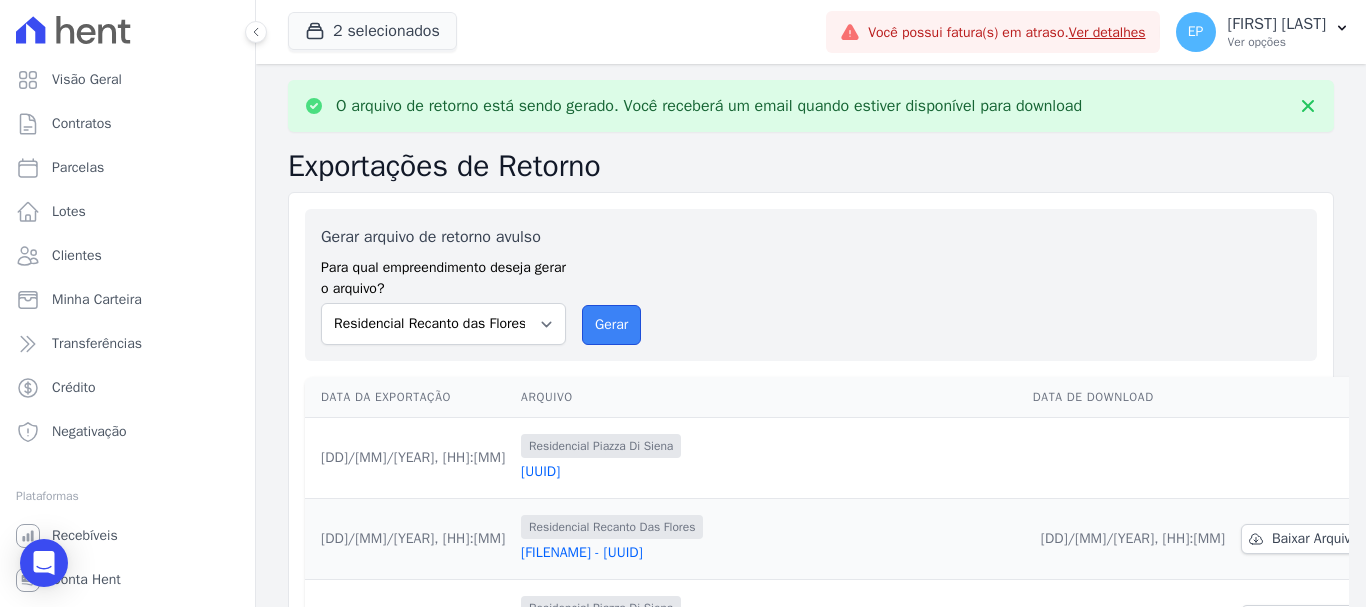 click on "Gerar" at bounding box center [611, 325] 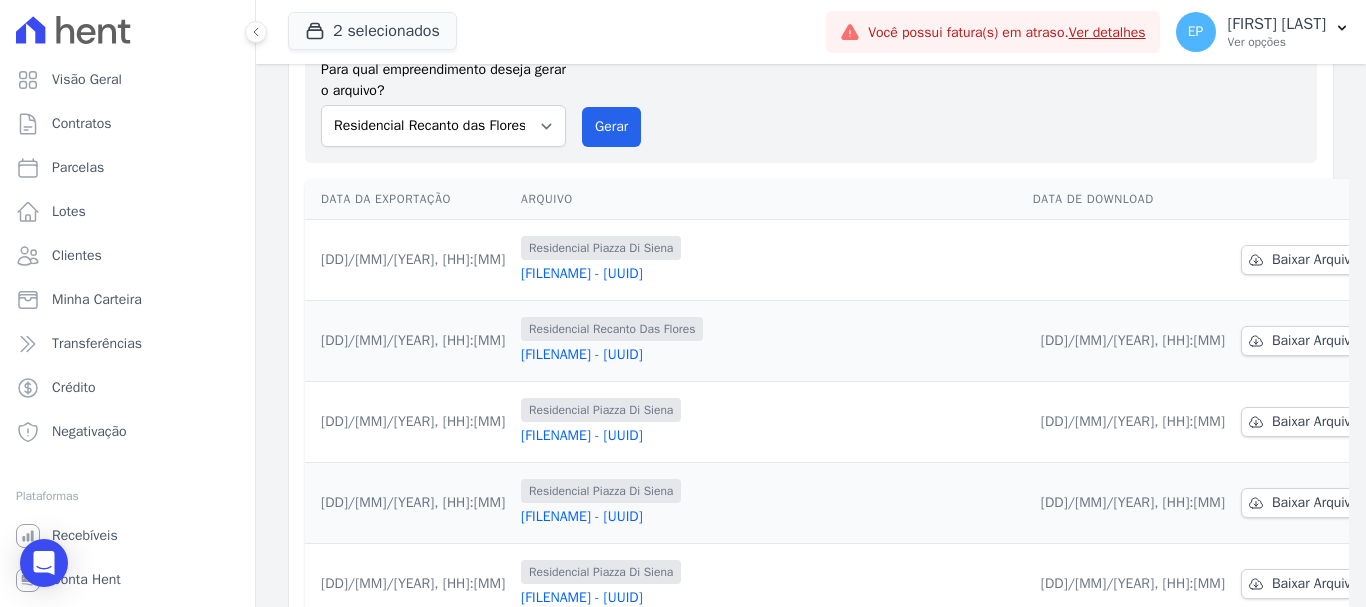 scroll, scrollTop: 200, scrollLeft: 0, axis: vertical 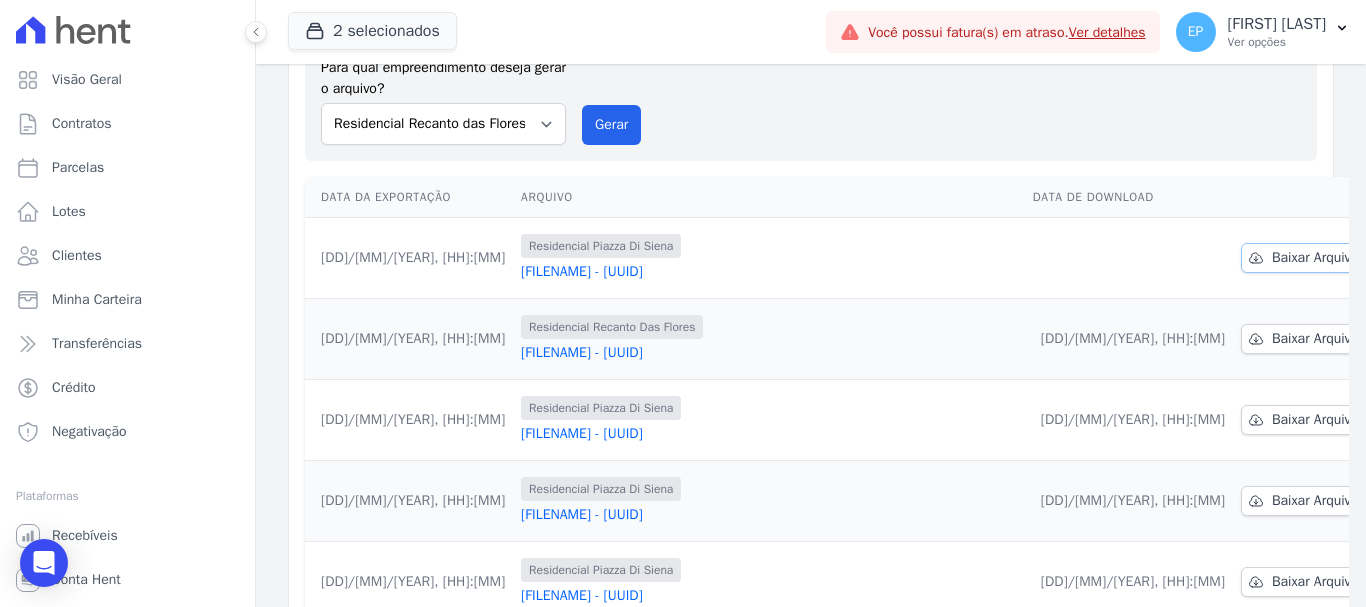 click on "Baixar Arquivo" at bounding box center [1315, 258] 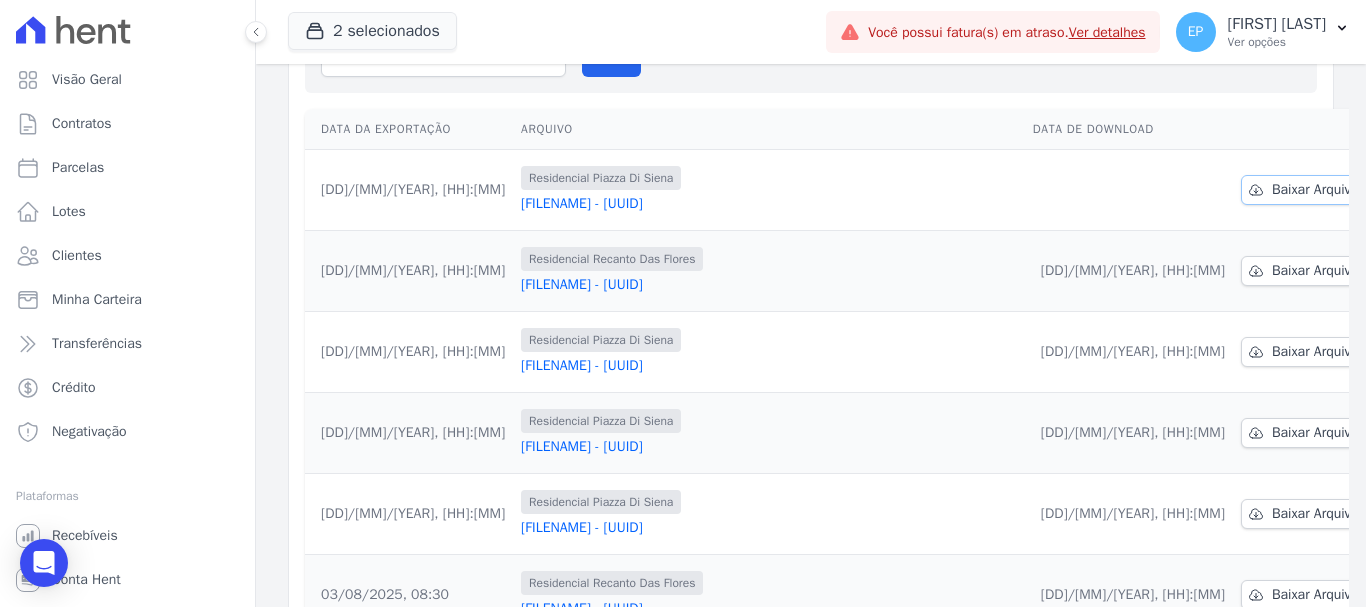 scroll, scrollTop: 132, scrollLeft: 0, axis: vertical 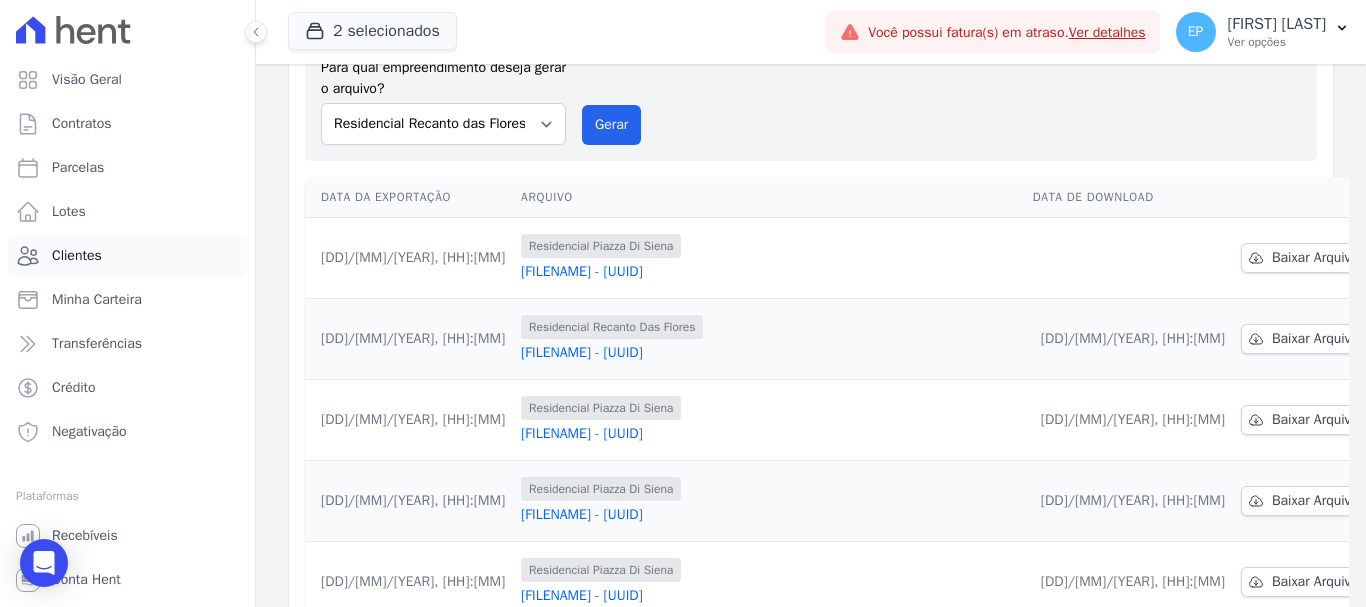 click on "Clientes" at bounding box center [77, 256] 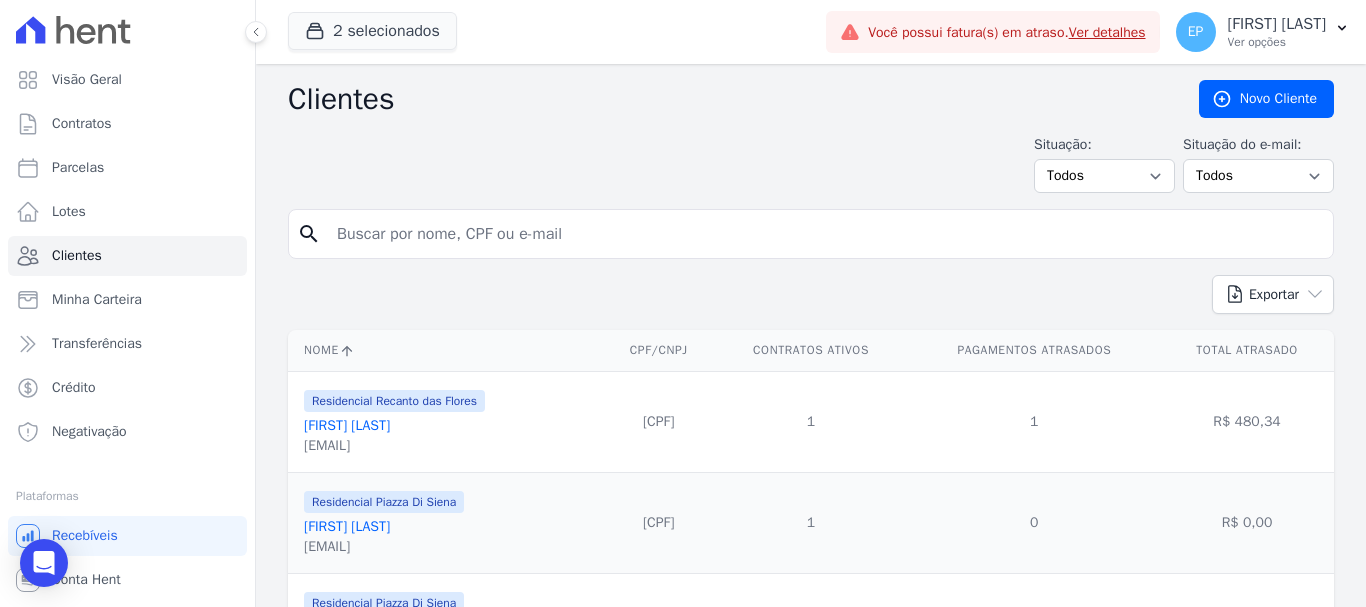 drag, startPoint x: 364, startPoint y: 235, endPoint x: 381, endPoint y: 233, distance: 17.117243 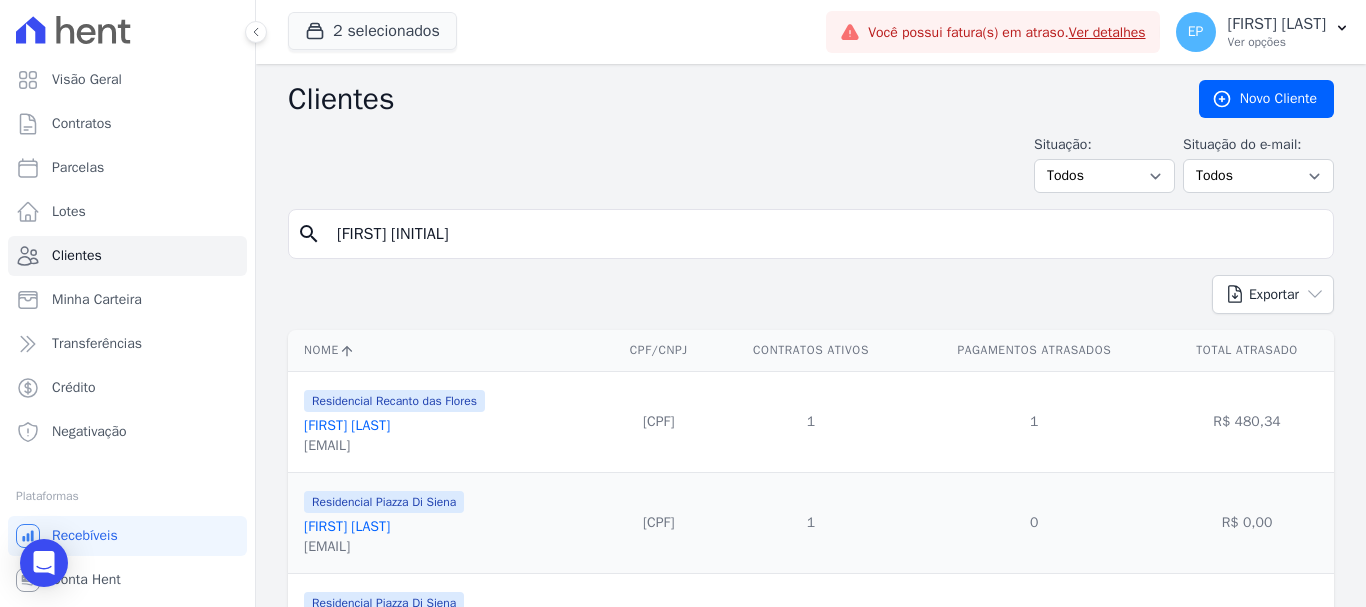 type on "paulo m" 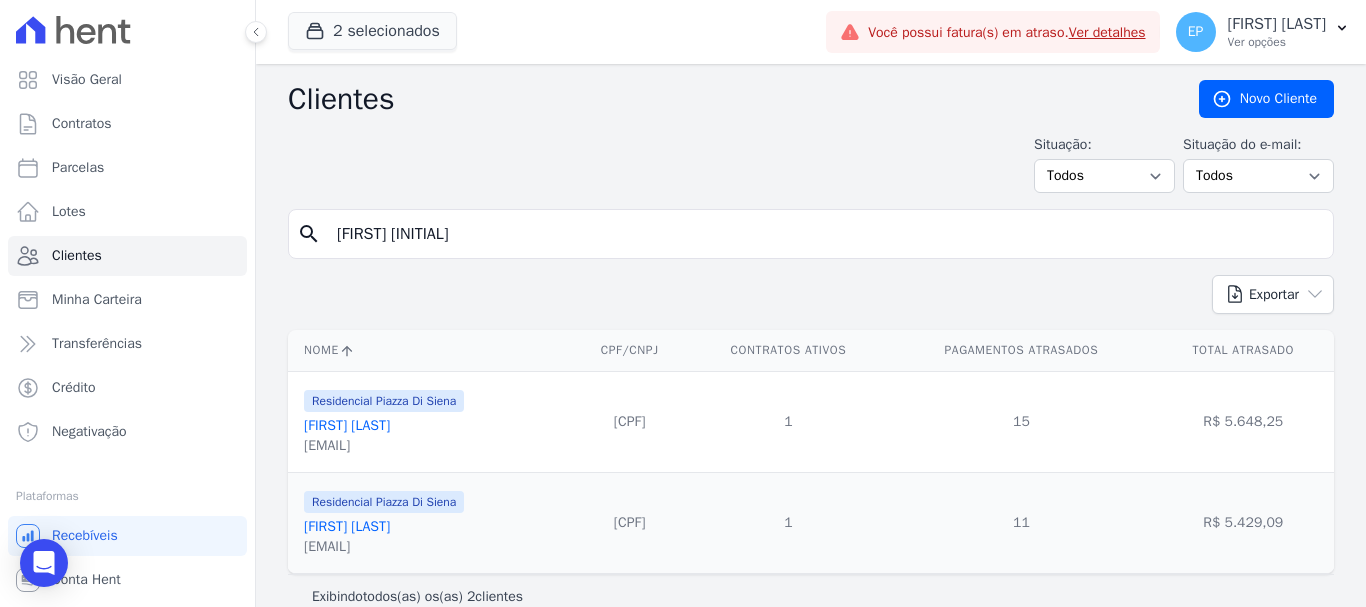 click on "[FIRST] [LAST] [LAST]" at bounding box center [347, 425] 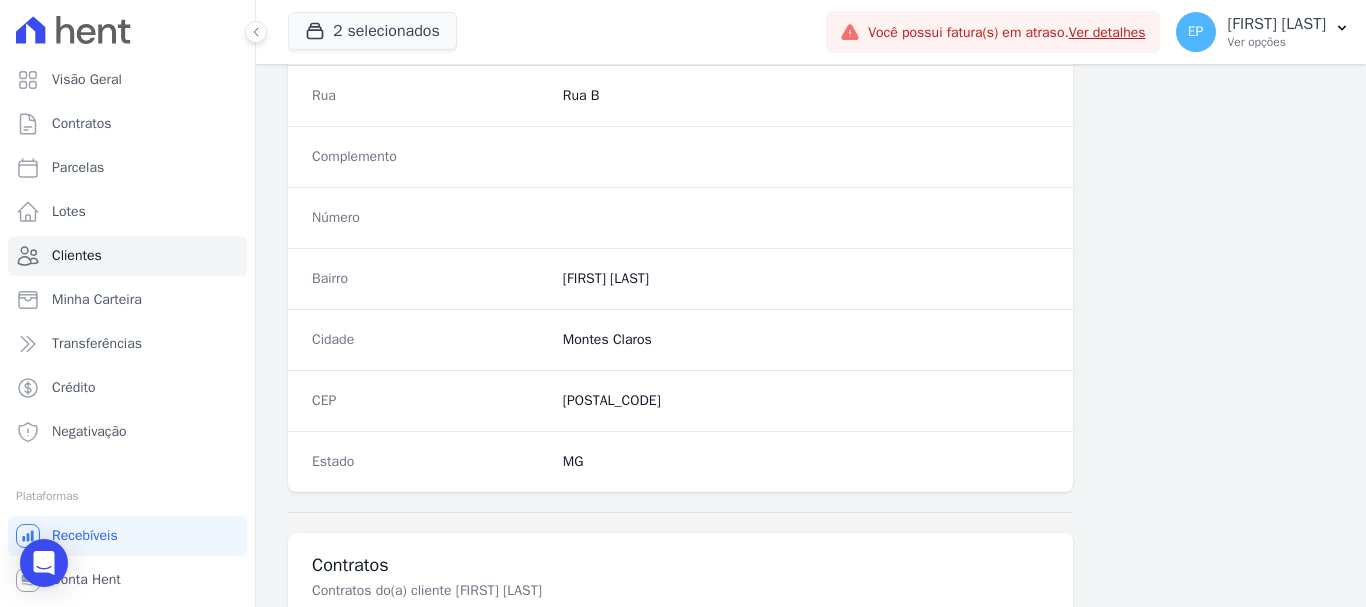 scroll, scrollTop: 1264, scrollLeft: 0, axis: vertical 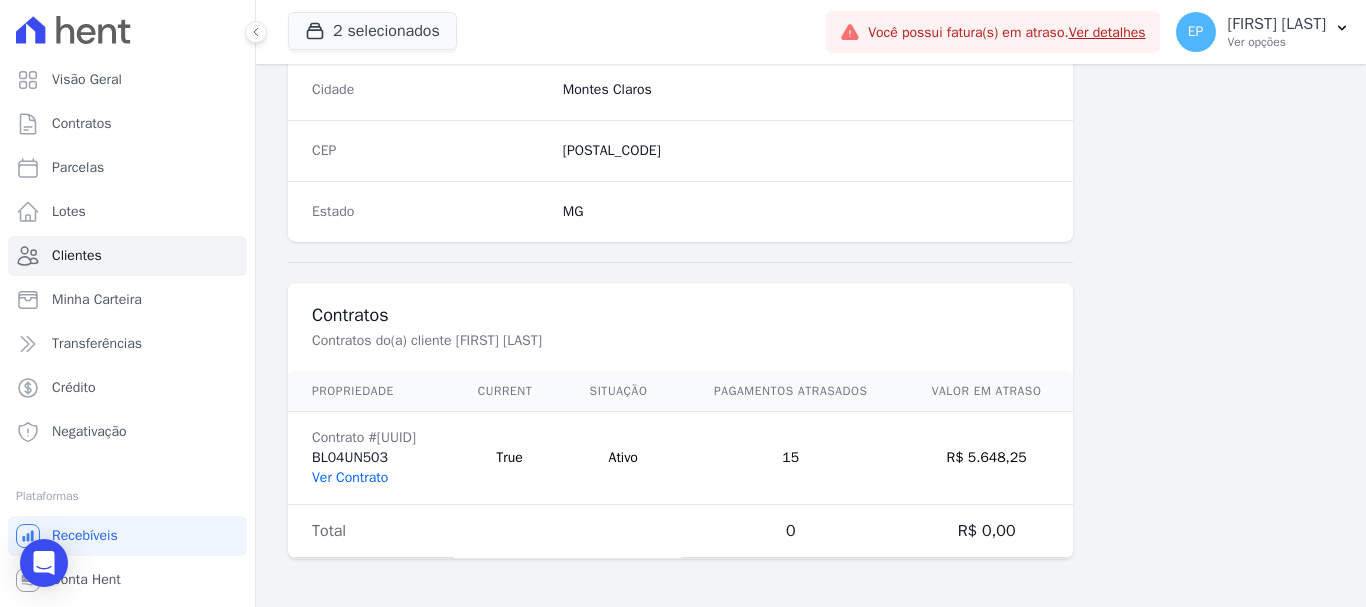click on "Ver Contrato" at bounding box center (350, 477) 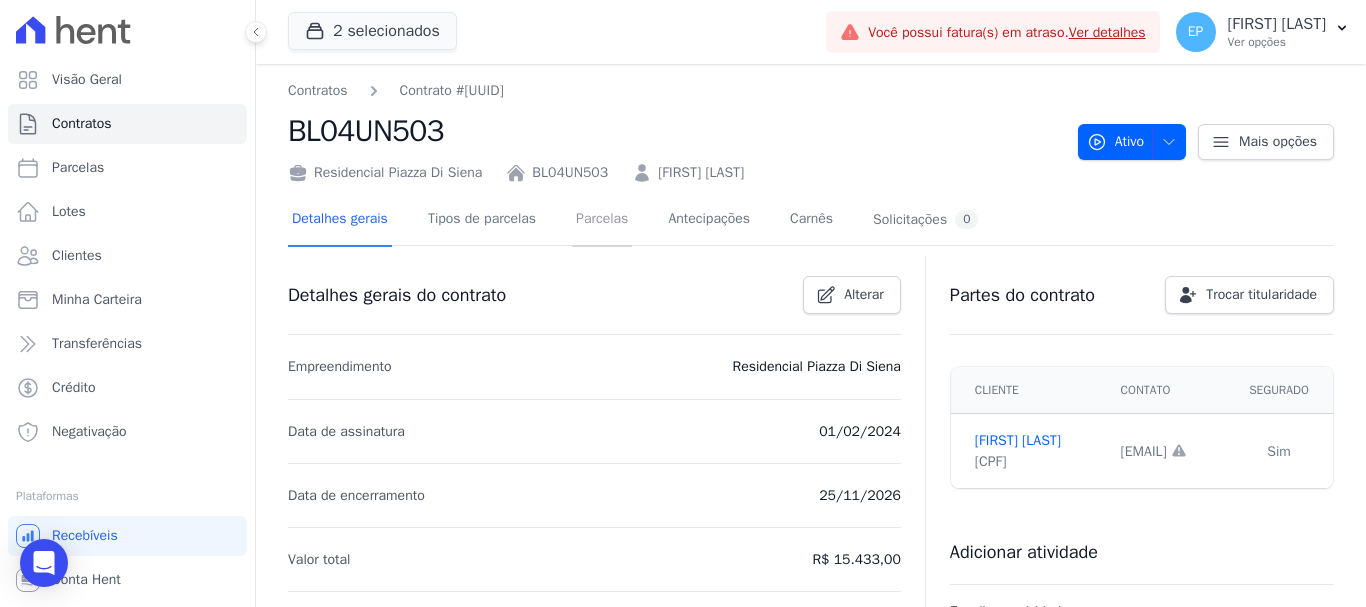 click on "Parcelas" at bounding box center [602, 220] 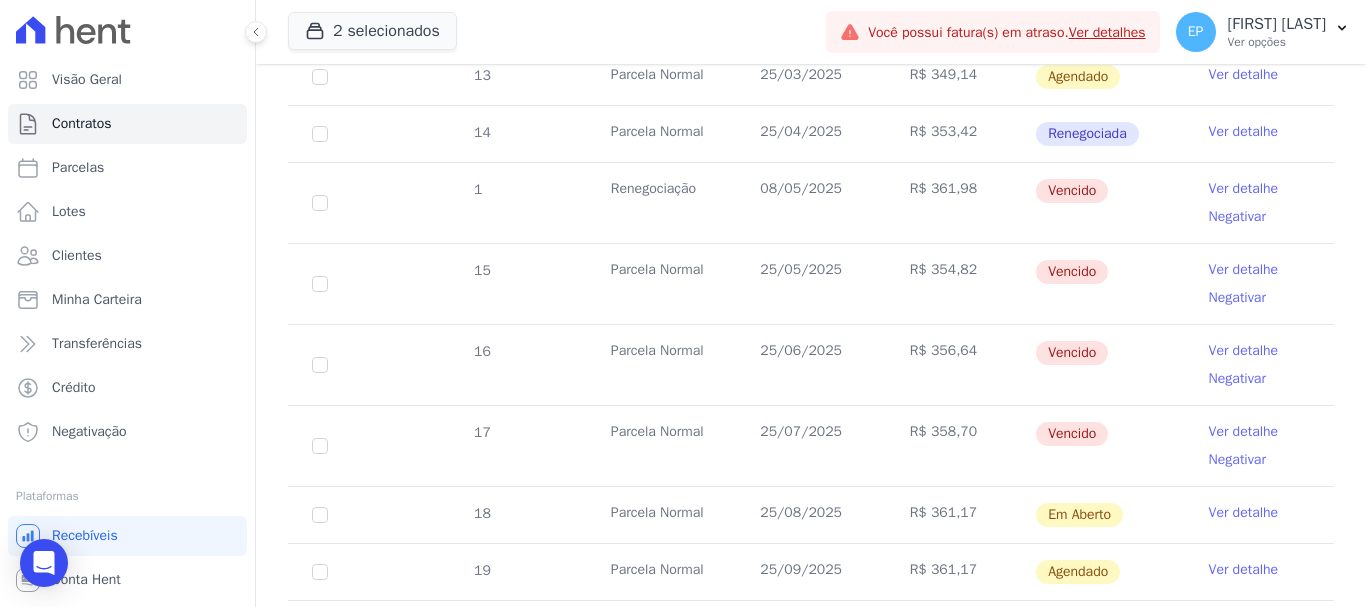 scroll, scrollTop: 600, scrollLeft: 0, axis: vertical 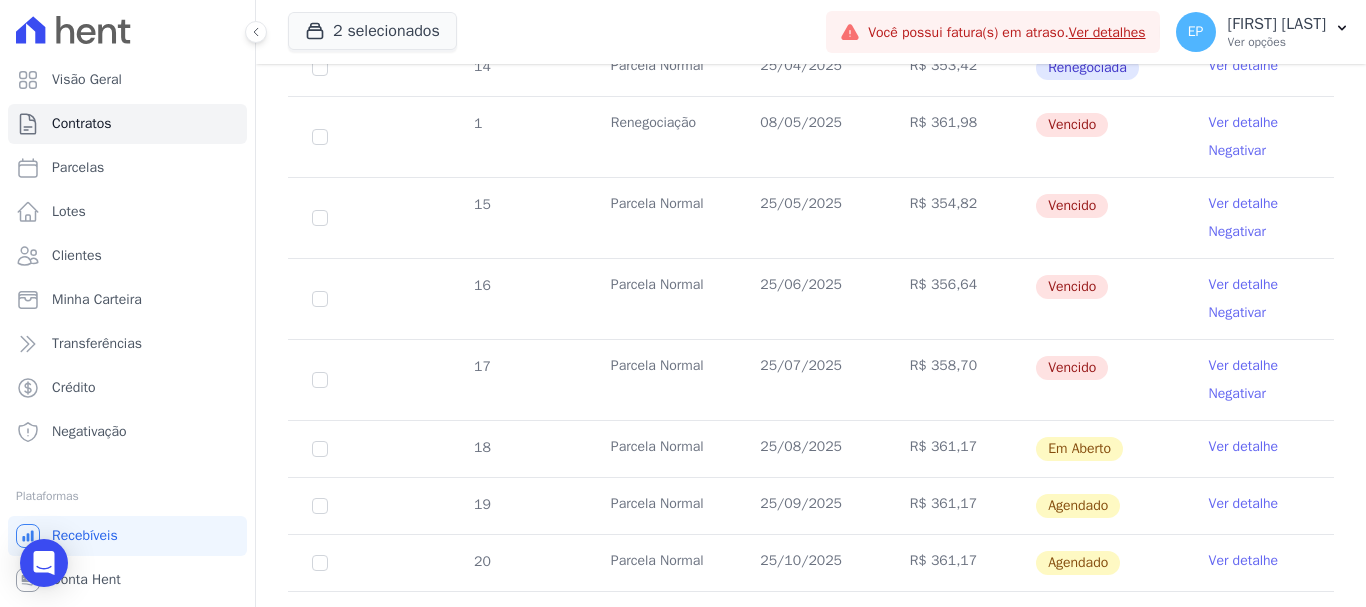 click on "Ver detalhe" at bounding box center [1244, 366] 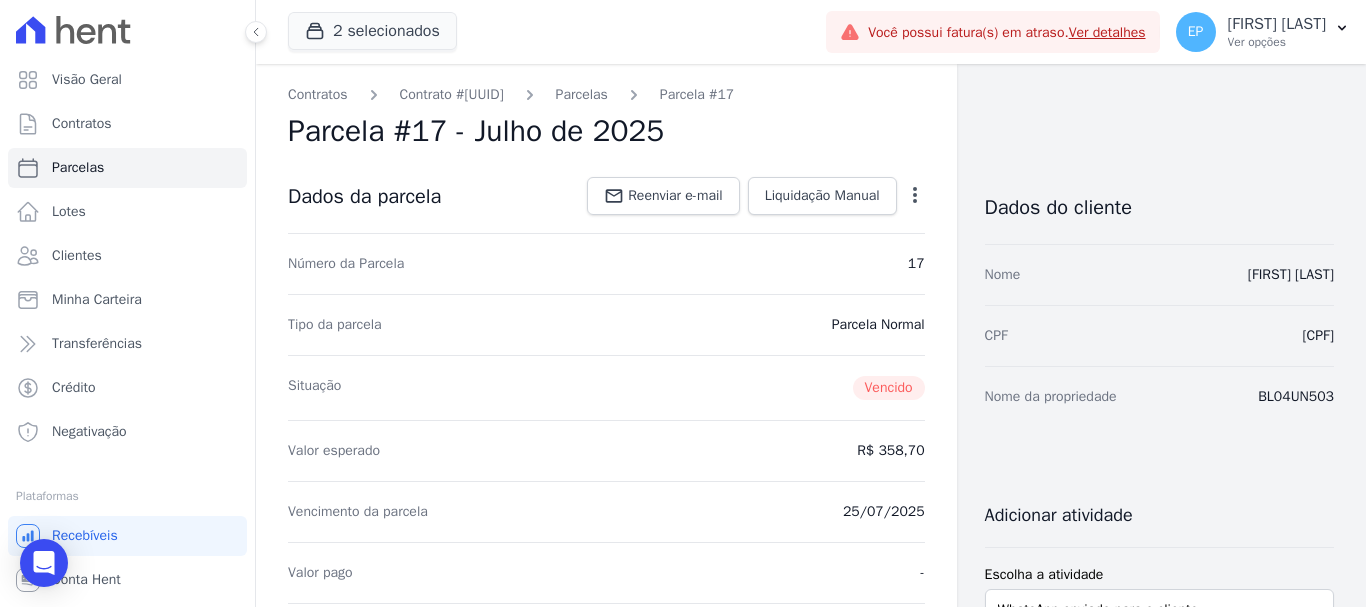 click 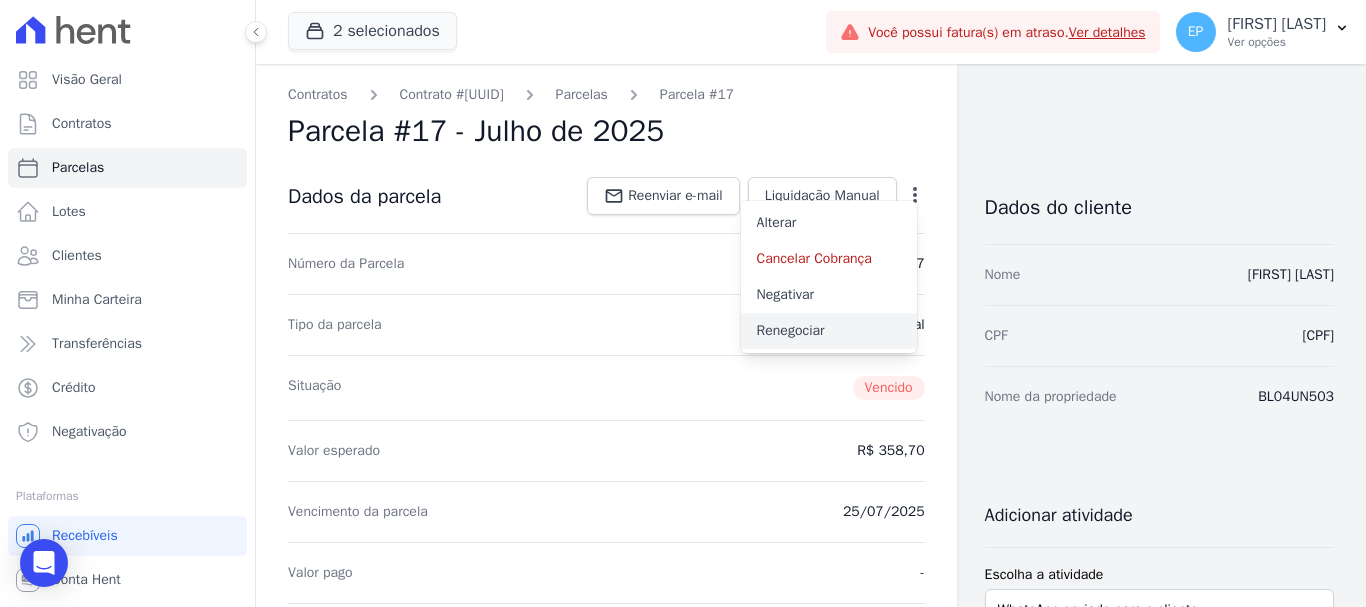 click on "Renegociar" at bounding box center (829, 331) 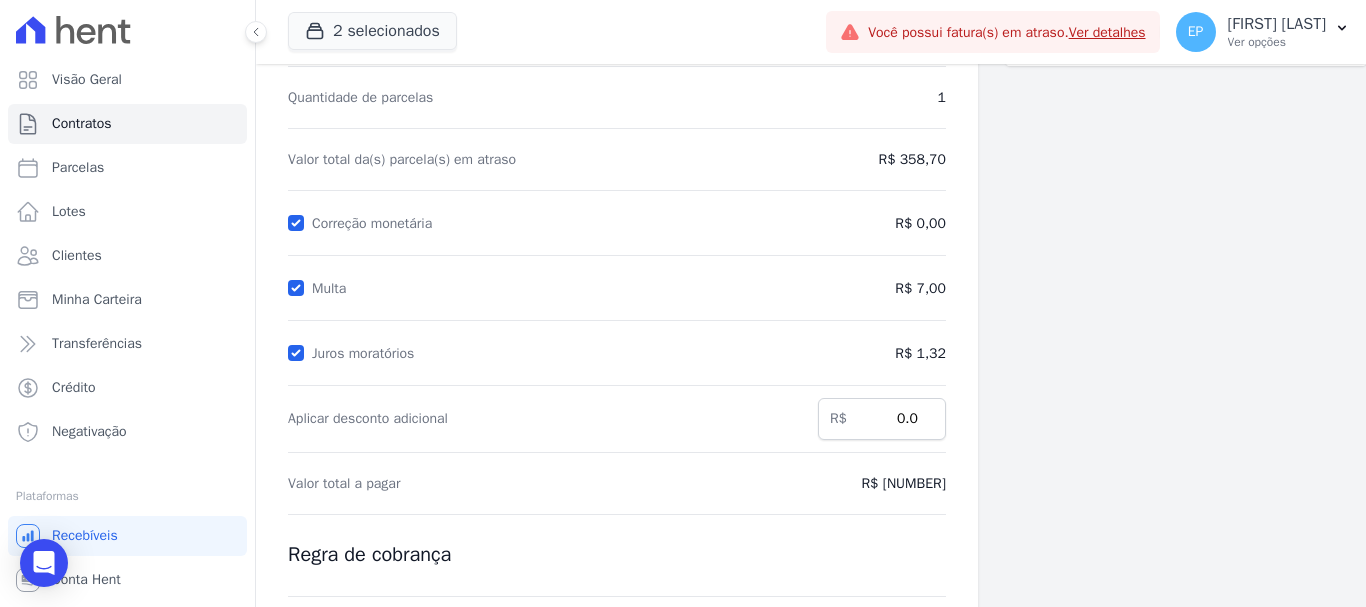 scroll, scrollTop: 395, scrollLeft: 0, axis: vertical 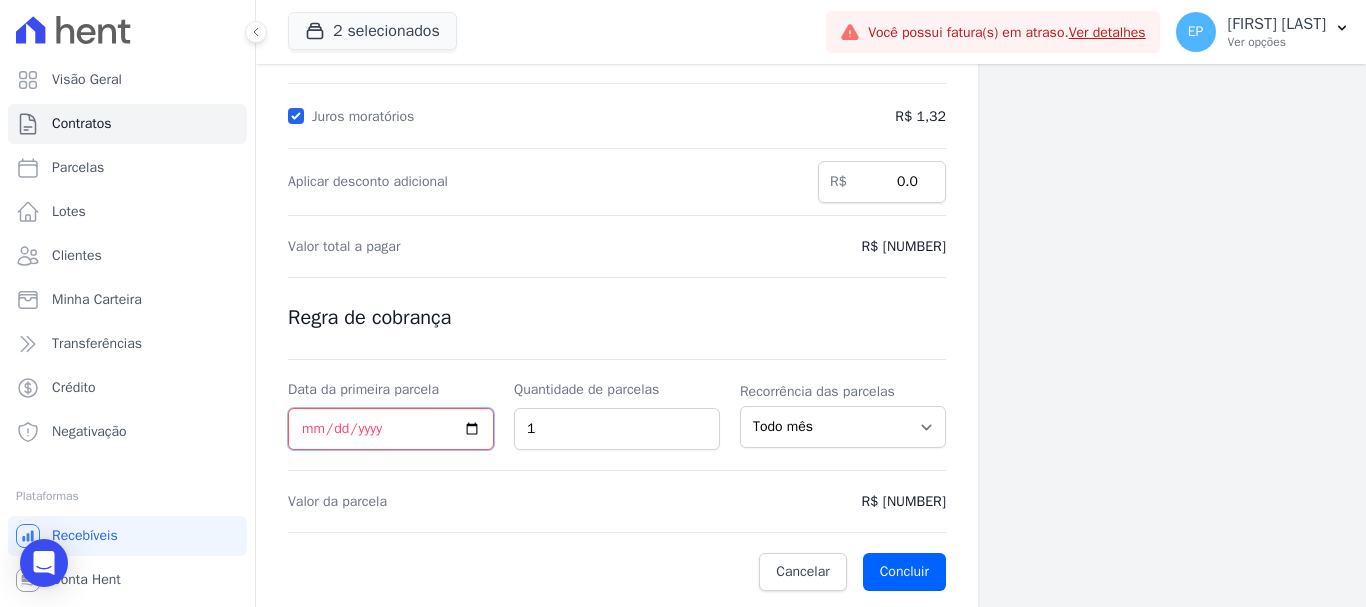 click on "Data da primeira parcela" at bounding box center (391, 429) 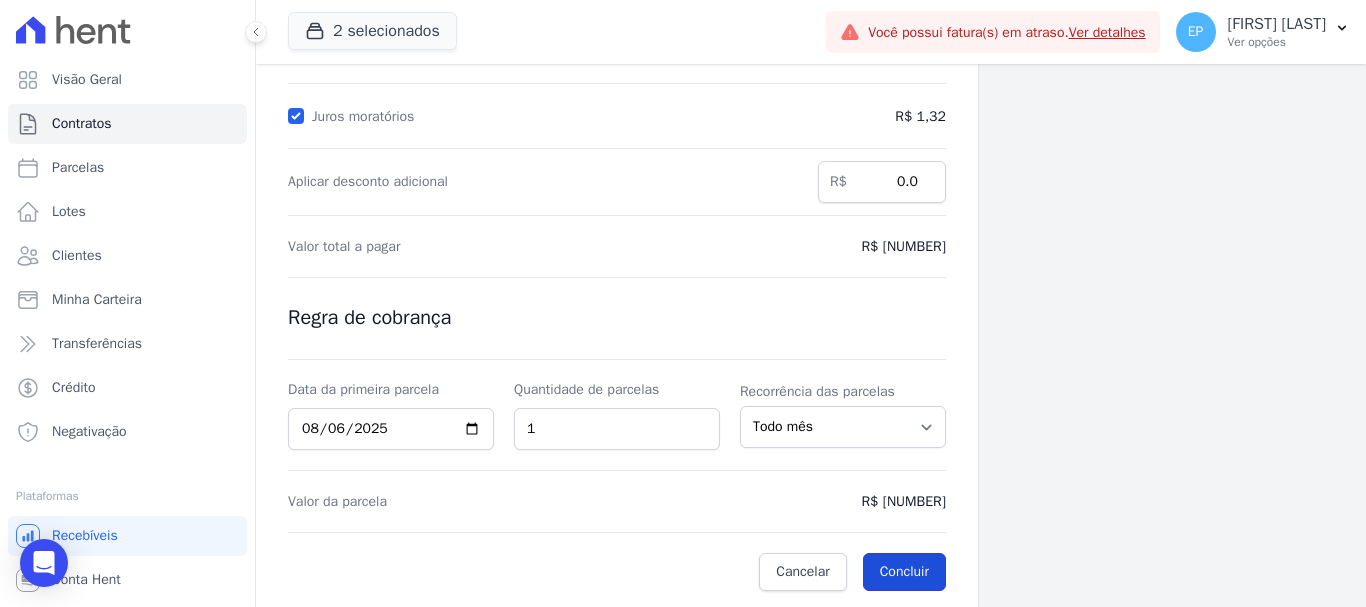 click on "Concluir" at bounding box center (904, 572) 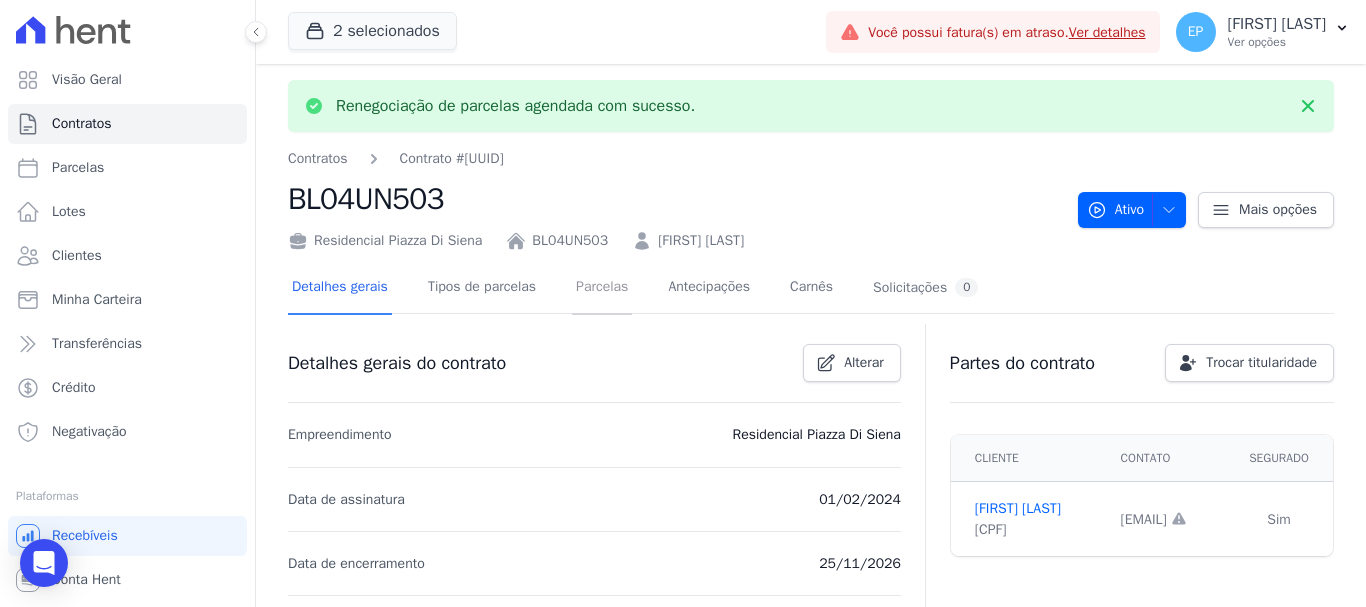 click on "Parcelas" at bounding box center (602, 288) 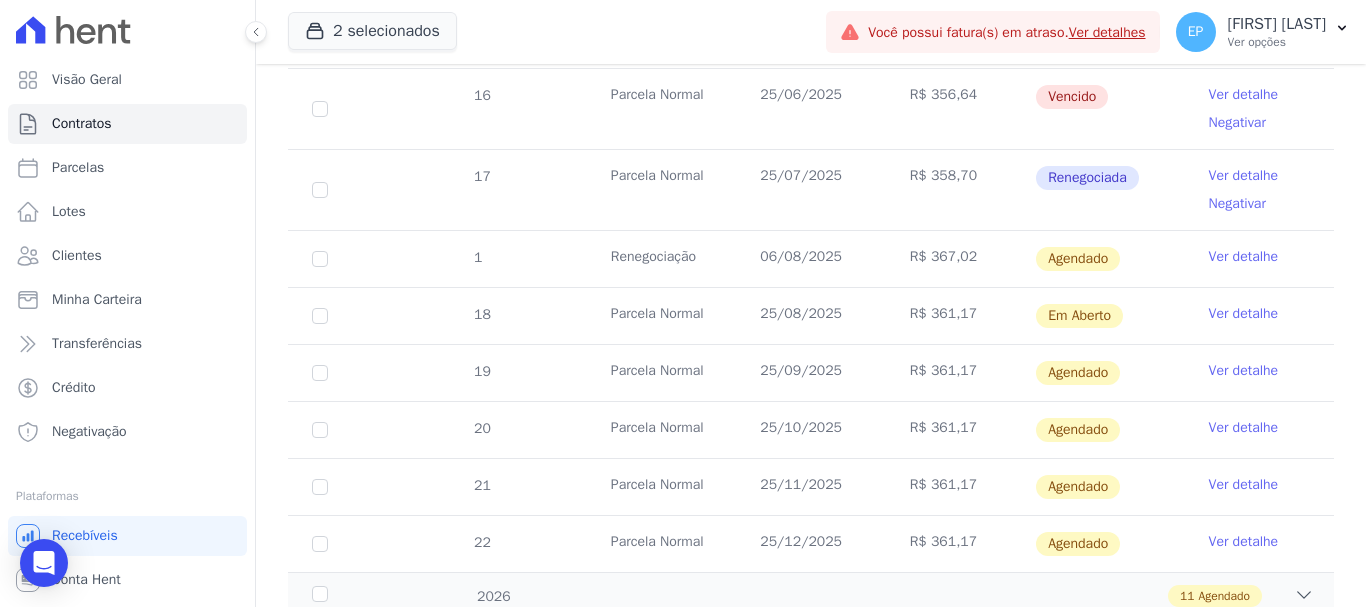 scroll, scrollTop: 800, scrollLeft: 0, axis: vertical 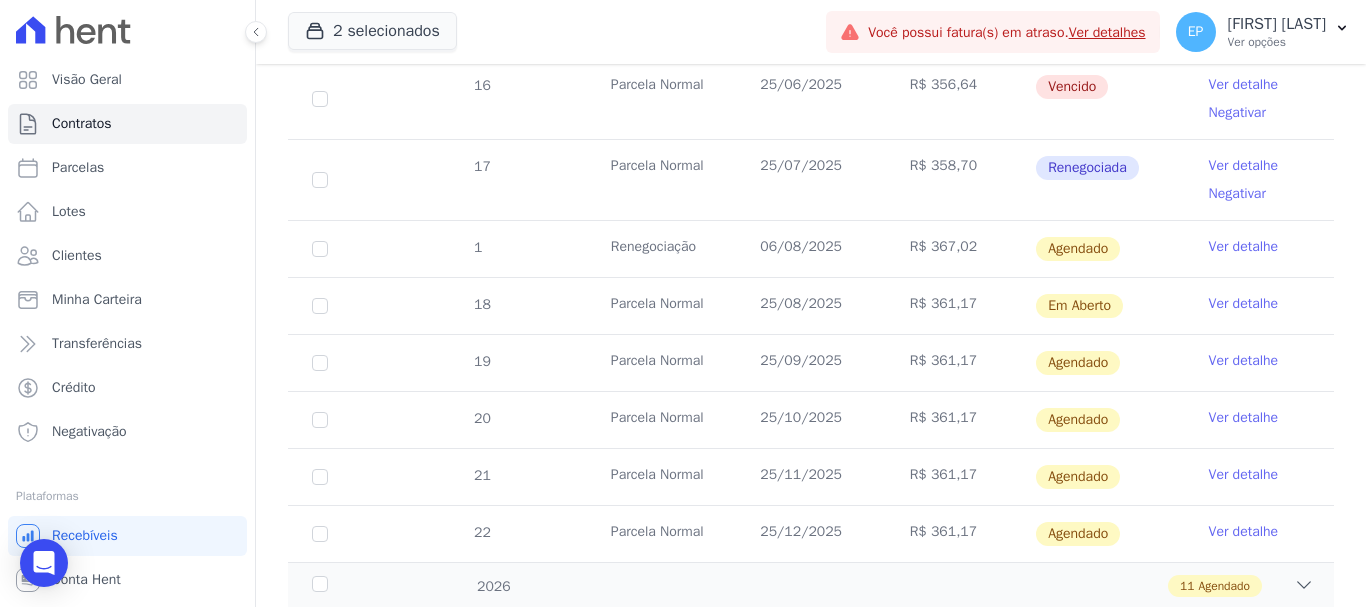 click on "Ver detalhe" at bounding box center (1244, 247) 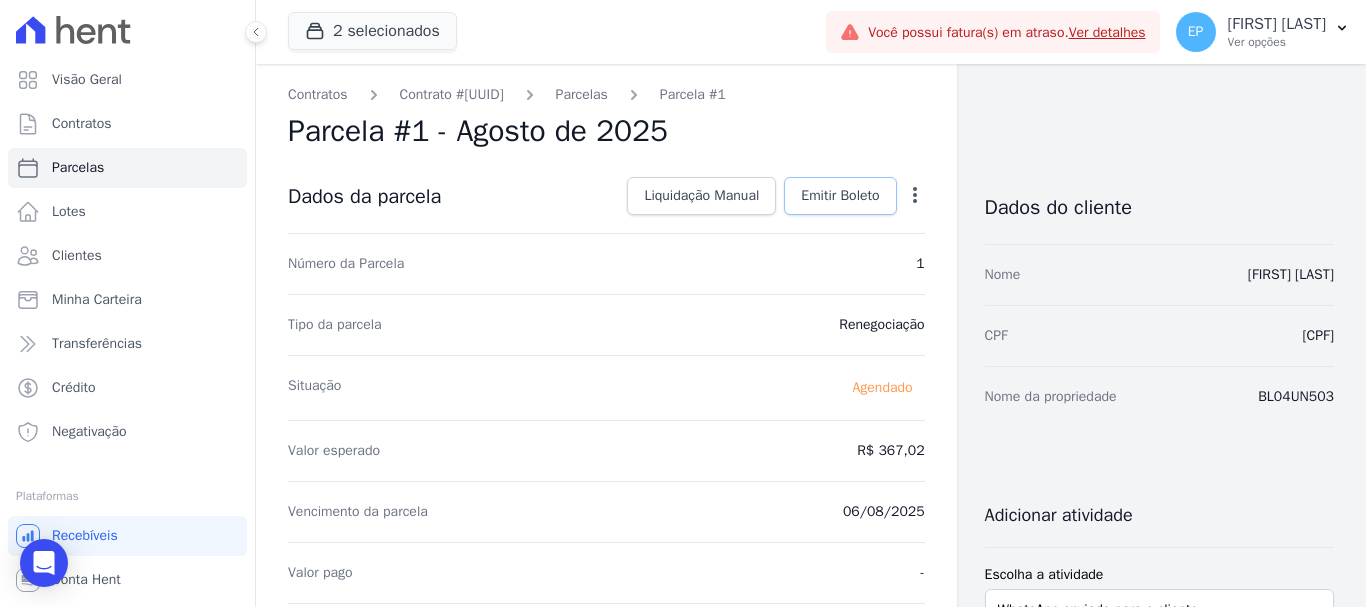 click on "Emitir Boleto" at bounding box center (840, 196) 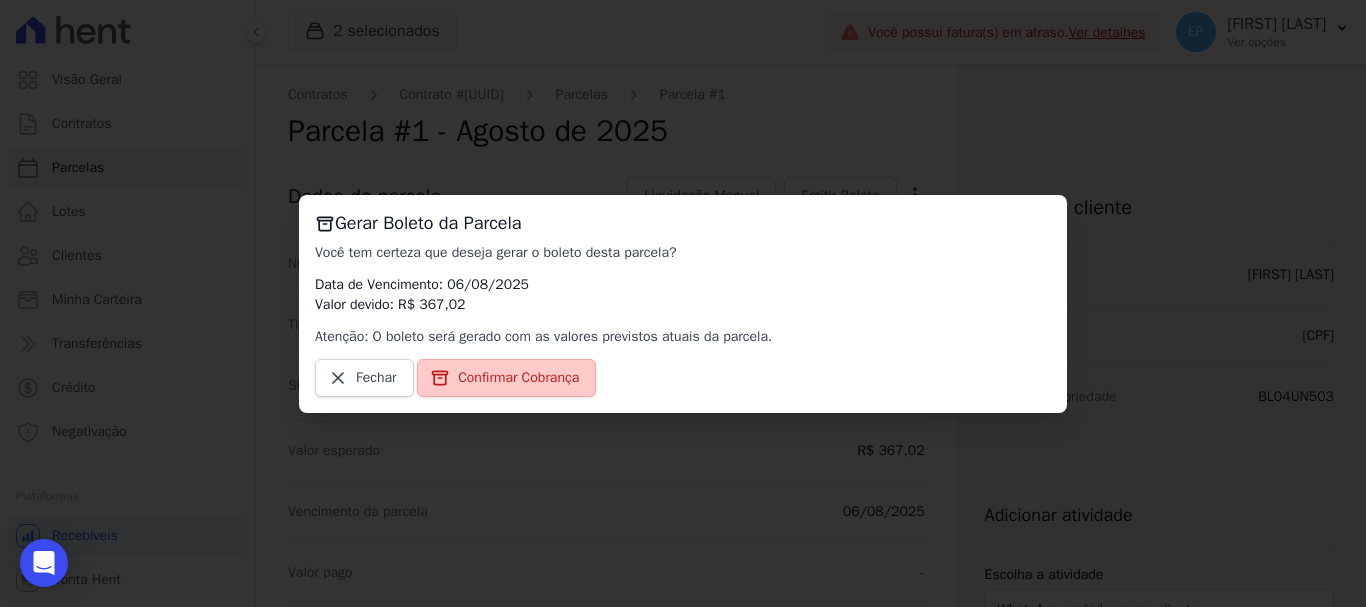 click on "Confirmar Cobrança" at bounding box center (518, 378) 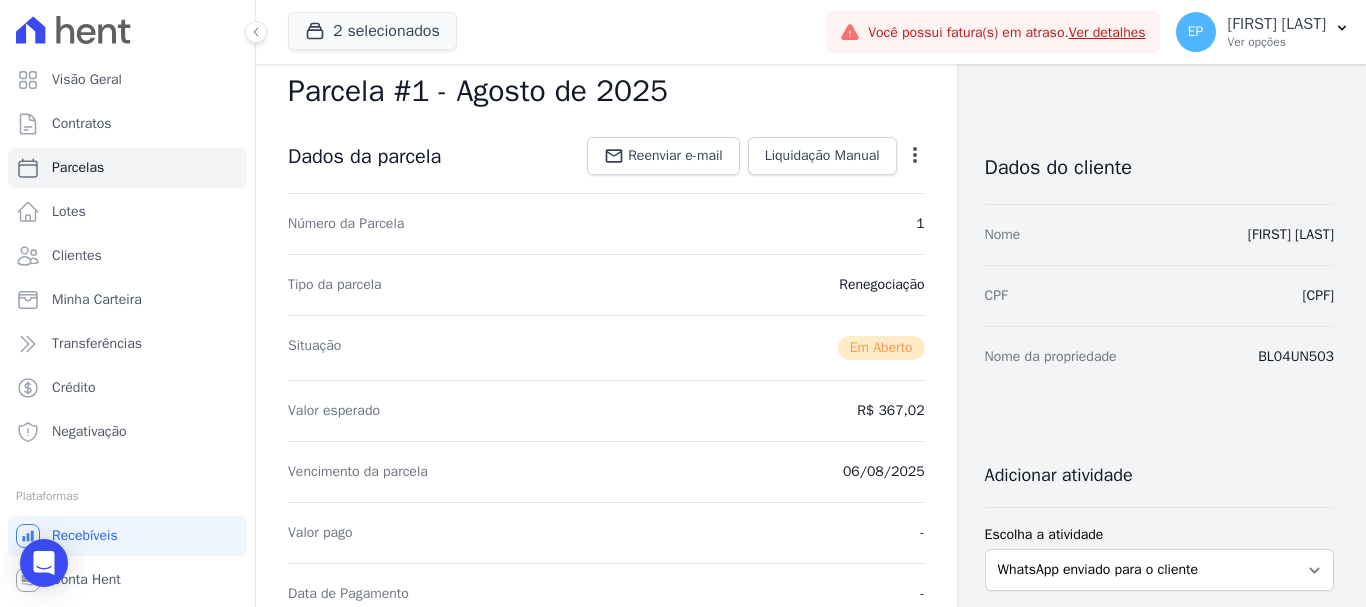 scroll, scrollTop: 400, scrollLeft: 0, axis: vertical 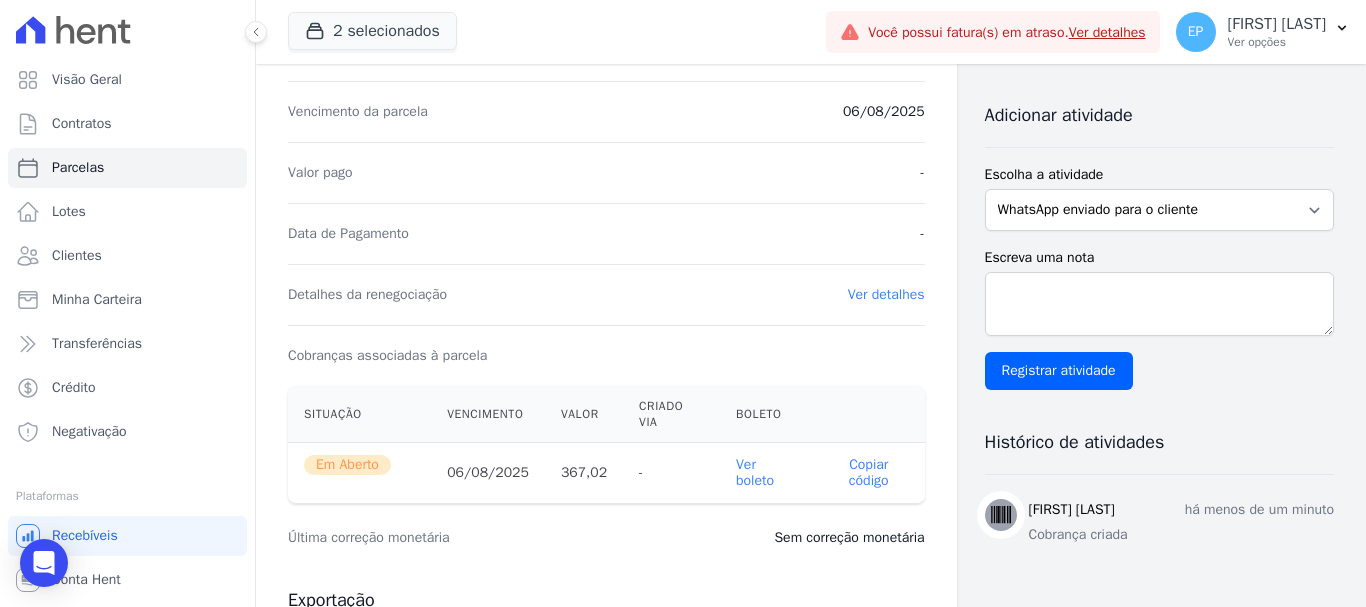 click on "Copiar código" at bounding box center (869, 473) 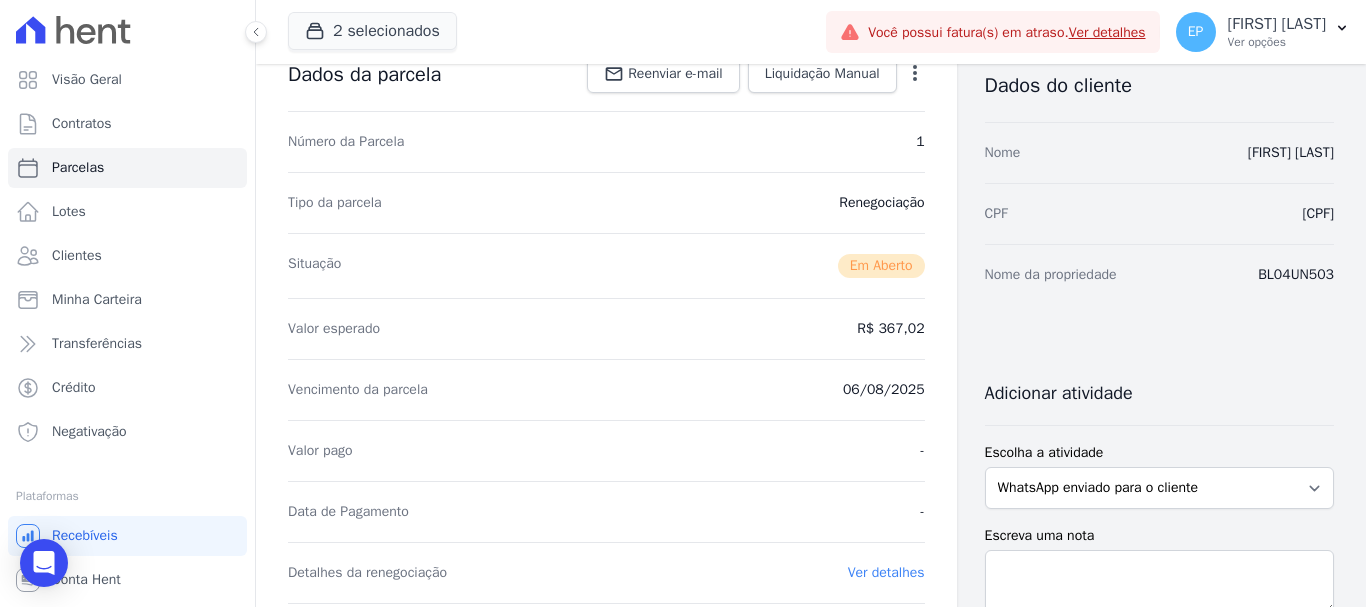 scroll, scrollTop: 0, scrollLeft: 0, axis: both 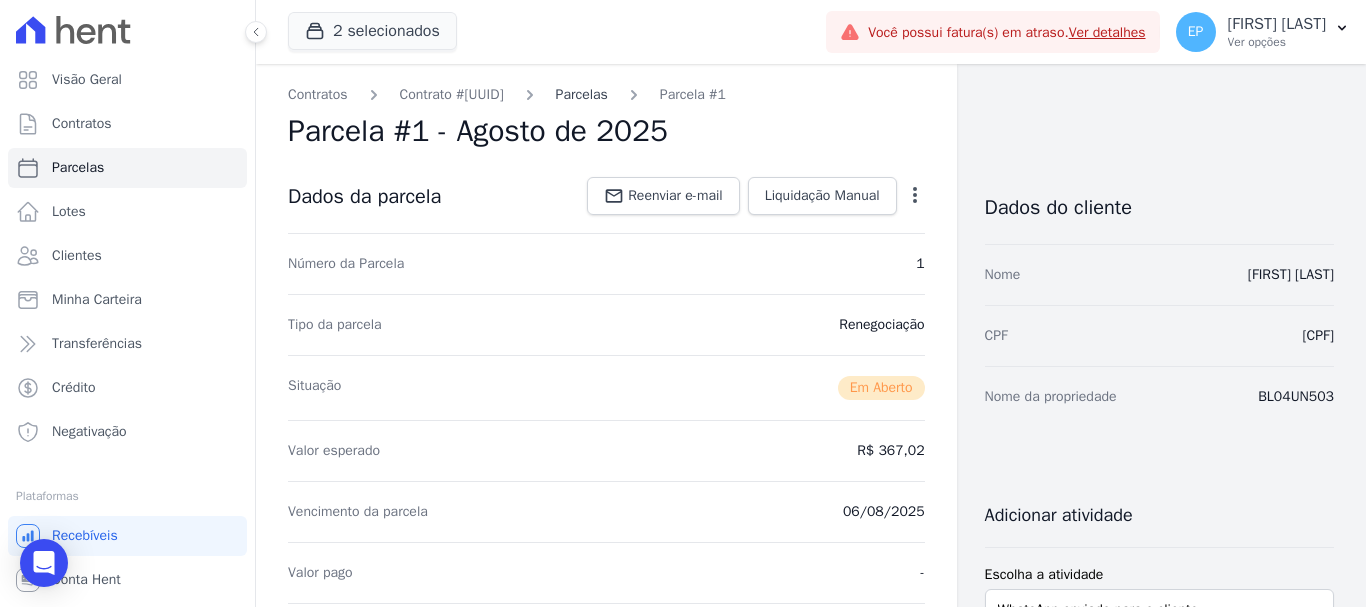 click on "Parcelas" at bounding box center [582, 94] 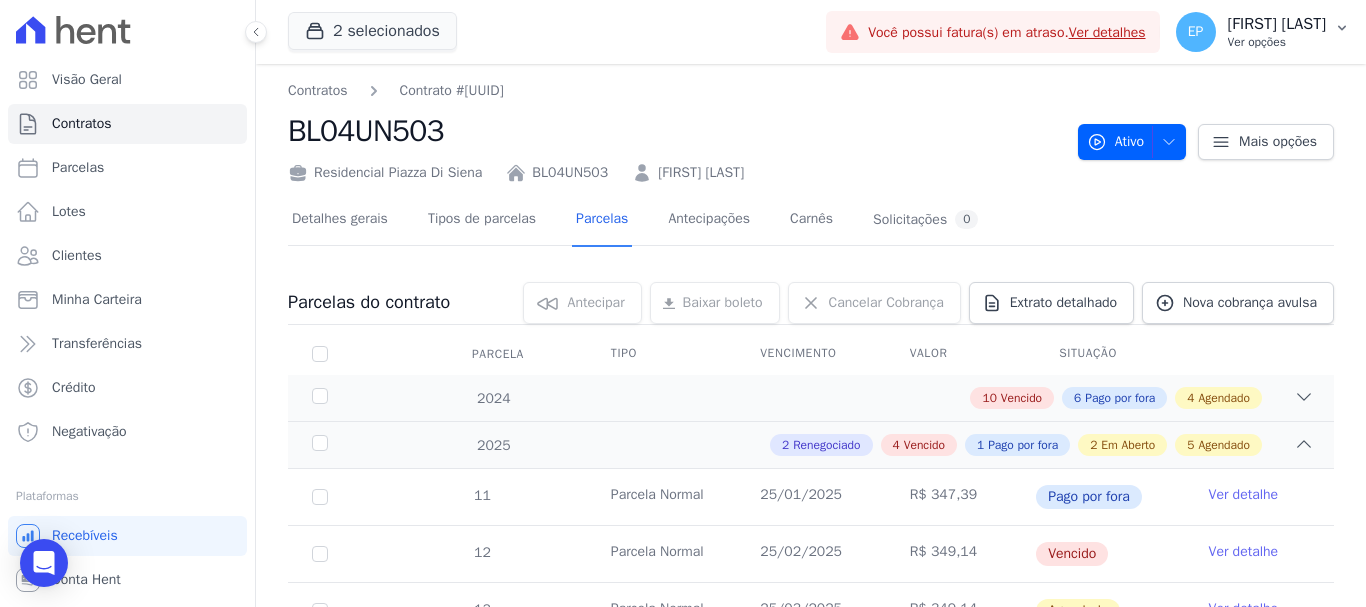 click on "EP
[FIRST] [LAST]
Ver opções" at bounding box center (1263, 32) 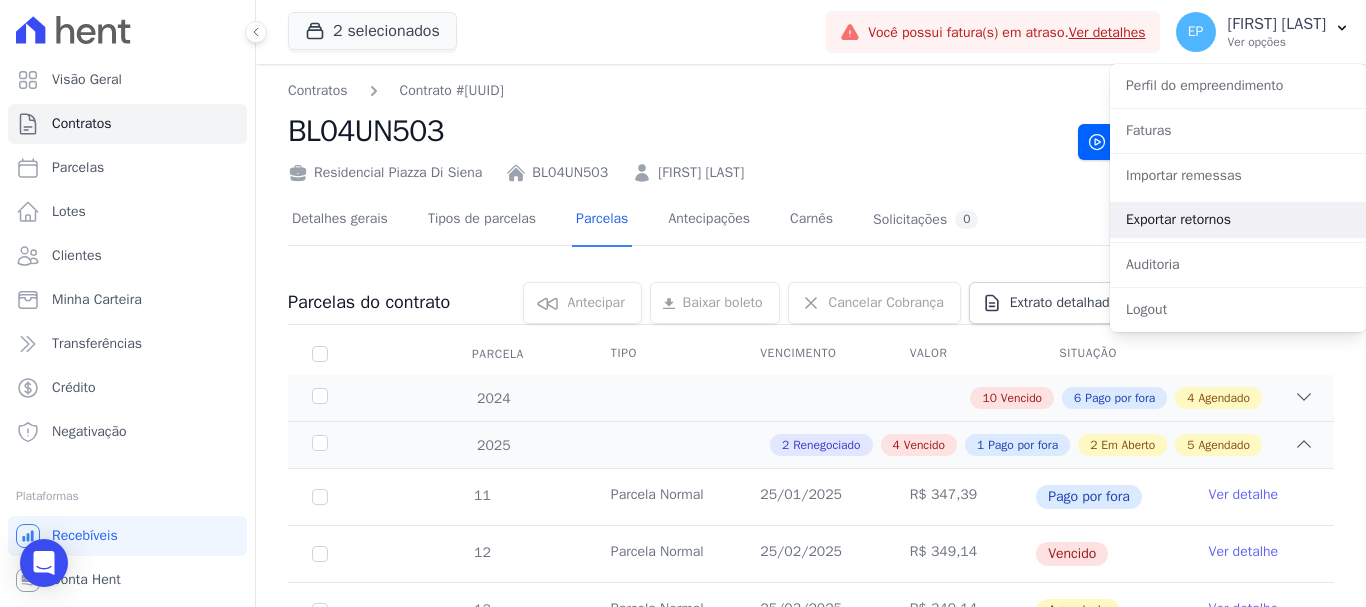 click on "Exportar retornos" at bounding box center (1238, 220) 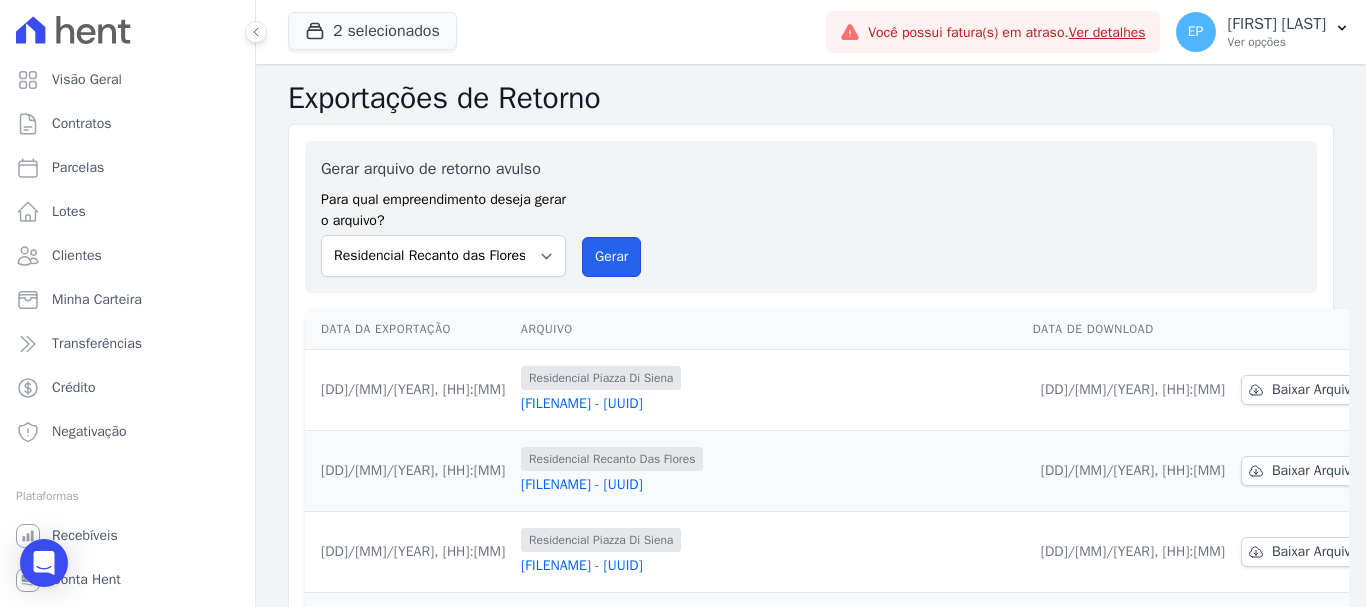 drag, startPoint x: 604, startPoint y: 266, endPoint x: 746, endPoint y: 146, distance: 185.91396 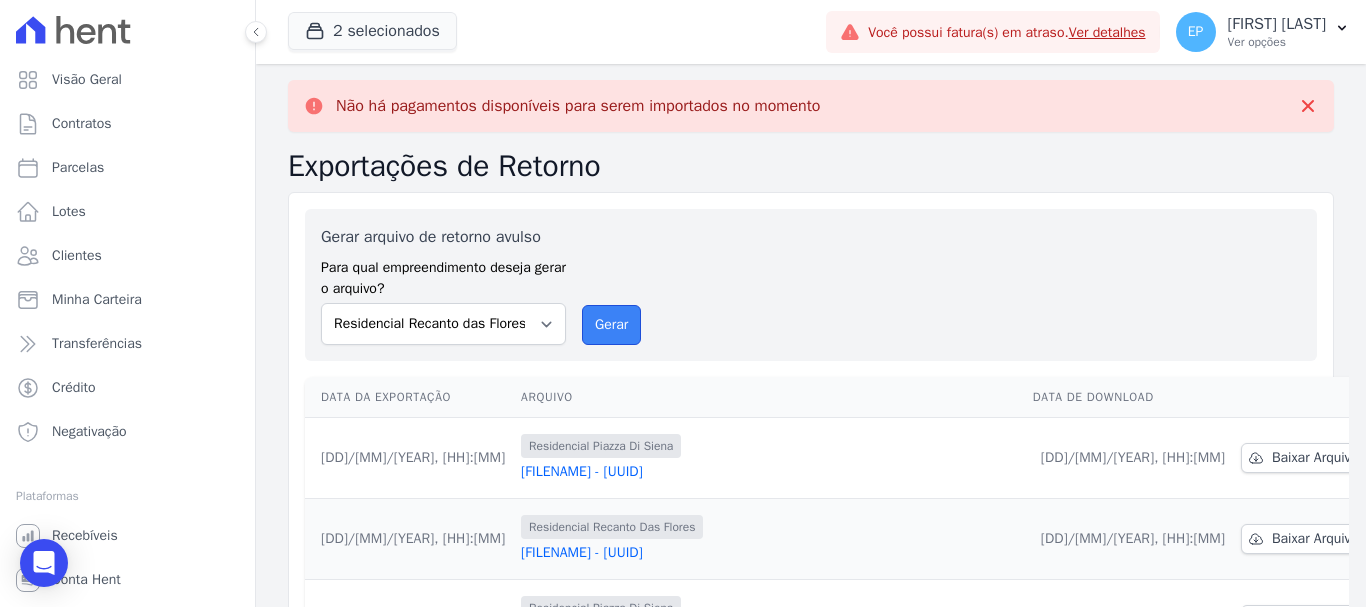 drag, startPoint x: 599, startPoint y: 333, endPoint x: 757, endPoint y: 139, distance: 250.19992 